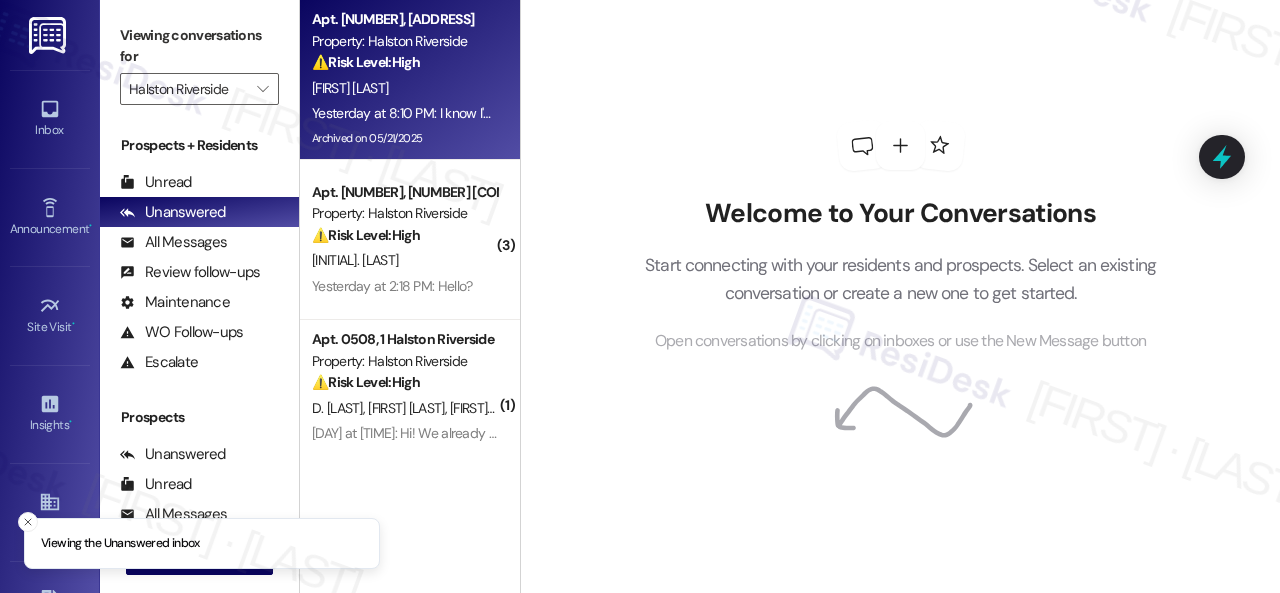 scroll, scrollTop: 0, scrollLeft: 0, axis: both 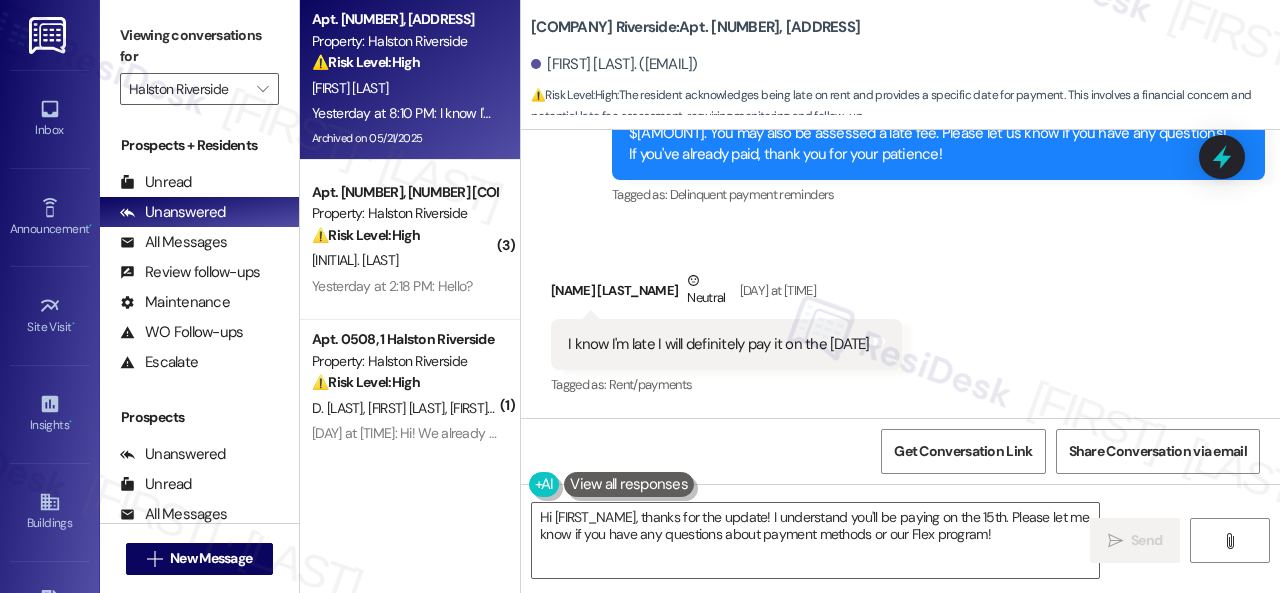 click on "Received via SMS [FIRST] [LAST] Neutral Yesterday at 8:10 PM I know I'm late I will definitely pay it on the 15th Tags and notes Tagged as: Rent/payments Click to highlight conversations about Rent/payments" at bounding box center [726, 335] 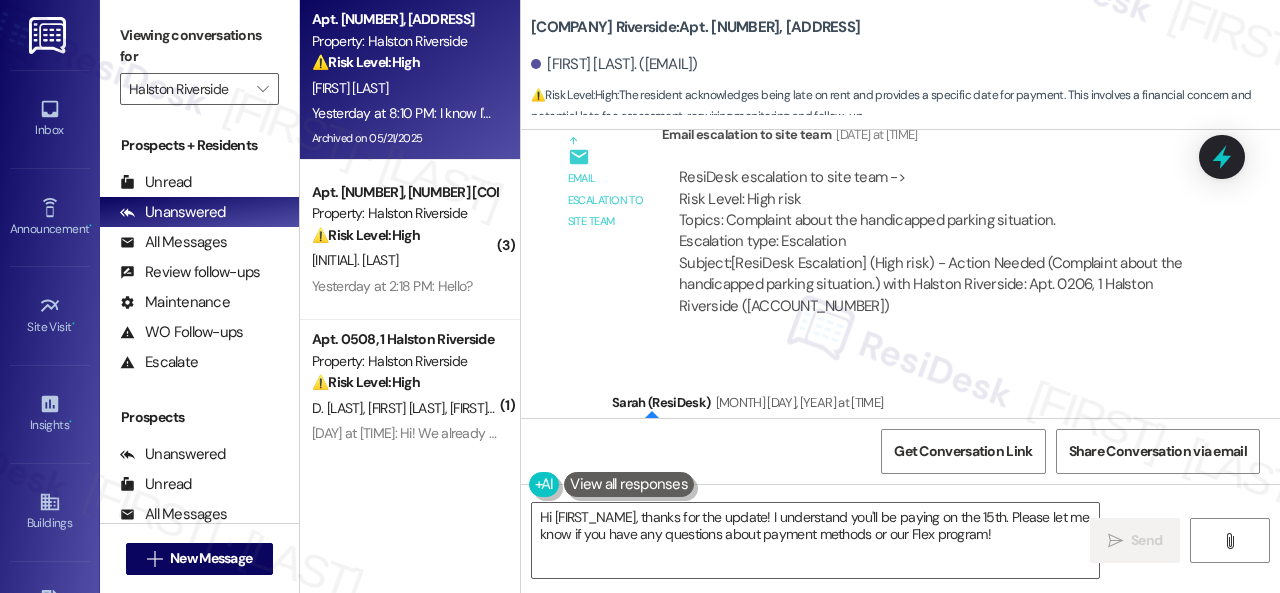 scroll, scrollTop: 42745, scrollLeft: 0, axis: vertical 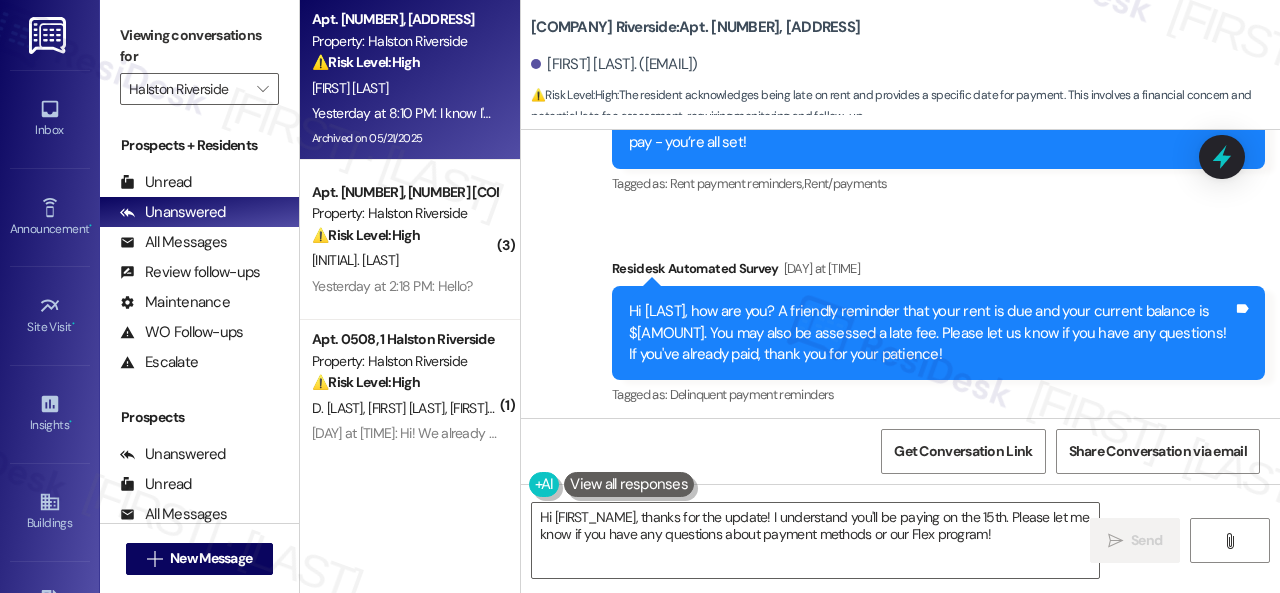 drag, startPoint x: 1026, startPoint y: 539, endPoint x: 413, endPoint y: 457, distance: 618.4602 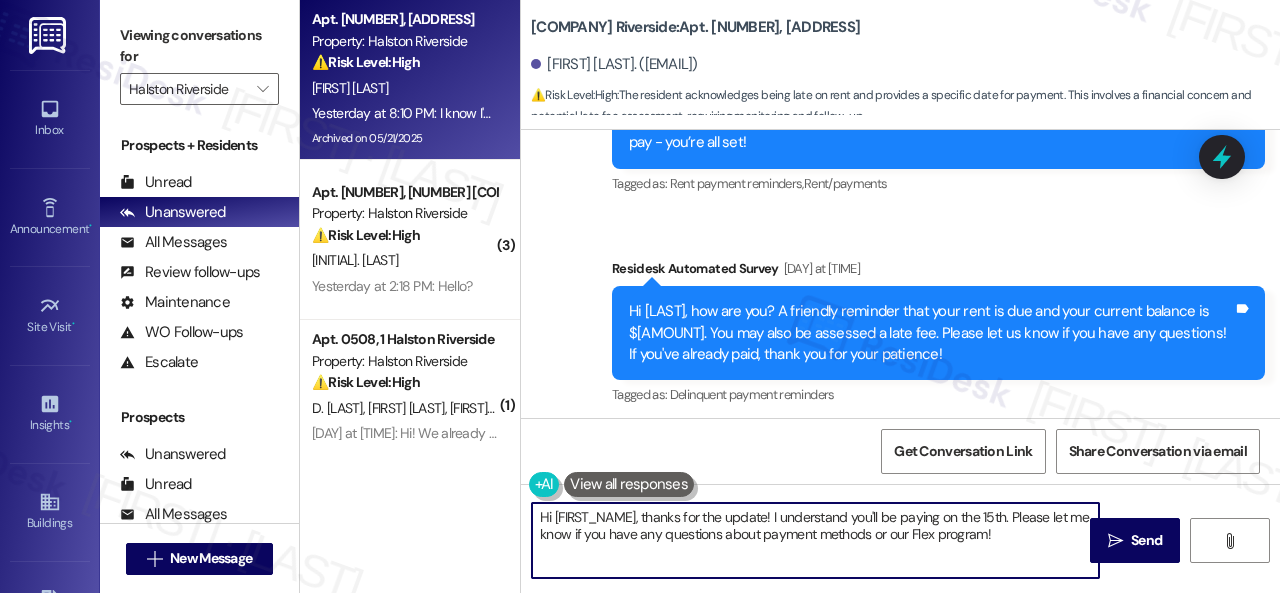 paste on "Thanks for updating us on your payment plan, {{first_name}}! We appreciate you letting us know. Please don't hesitate to reach out if you need anything else" 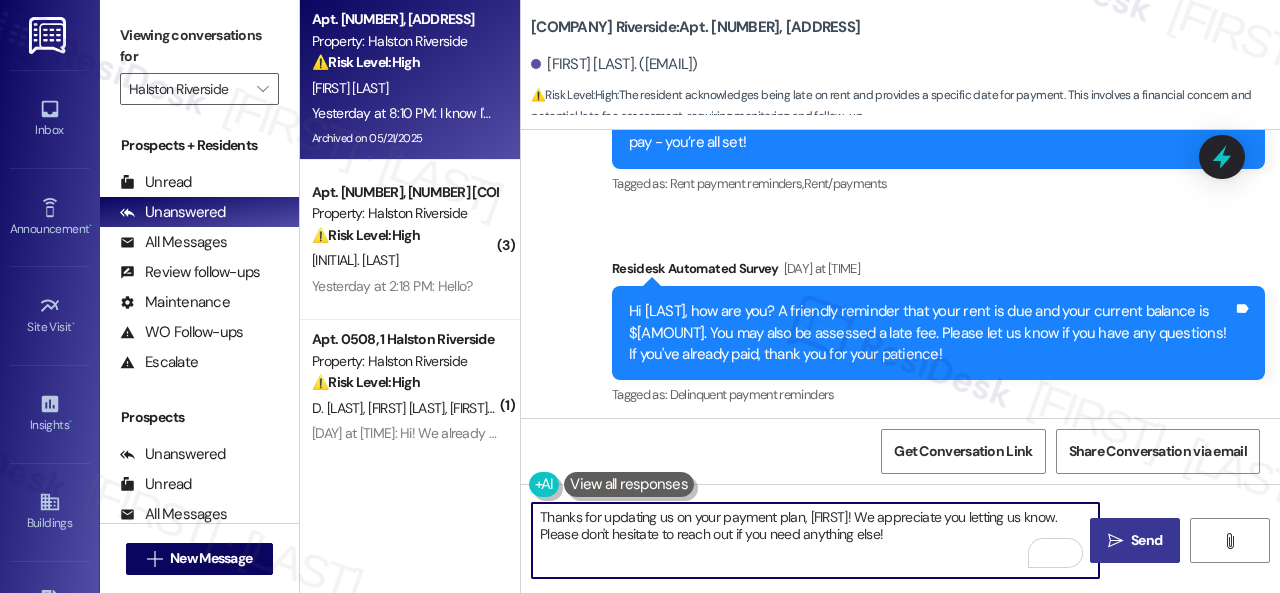type on "Thanks for updating us on your payment plan, {{first_name}}! We appreciate you letting us know. Please don't hesitate to reach out if you need anything else!" 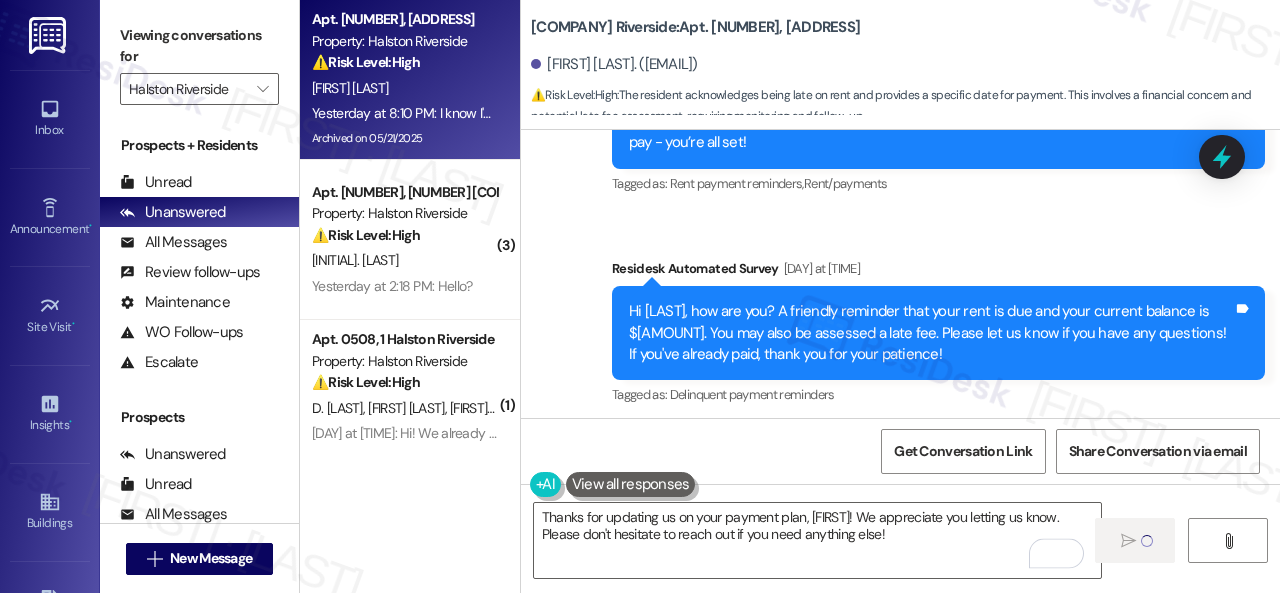 type 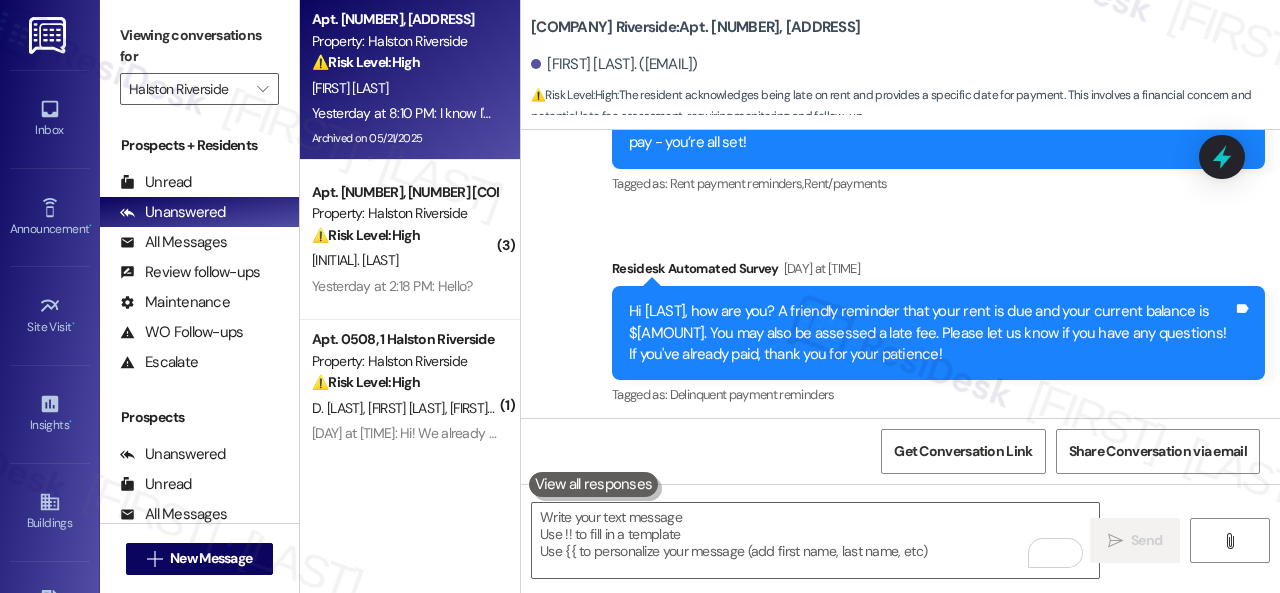click on "Sent via SMS Sarah   (ResiDesk) Jul 17, 2025 at 1:49 PM I've sent another message to the site team regarding the handicap parking issue. I'll let you know as soon as I hear back. Thank you! Tags and notes Tagged as:   Parking ,  Click to highlight conversations about Parking Parking issue Click to highlight conversations about Parking issue Survey, sent via SMS Residesk Automated Survey Jul 29, 2025 at 1:28 PM This message is part of our periodic resident outreach. Please disregard if you've already paid or you're on auto-pay!
Hi Adrienne! Friendly reminder that we’re here if you have any questions or concerns about paying rent. Feel free to reply ‘Yes’ if you’d like any help. If you’ve already paid or you’re on auto-pay - you’re all set! Tags and notes Tagged as:   Rent payment reminders ,  Click to highlight conversations about Rent payment reminders Rent/payments Click to highlight conversations about Rent/payments Survey, sent via SMS Residesk Automated Survey Tags and notes" at bounding box center (900, 86) 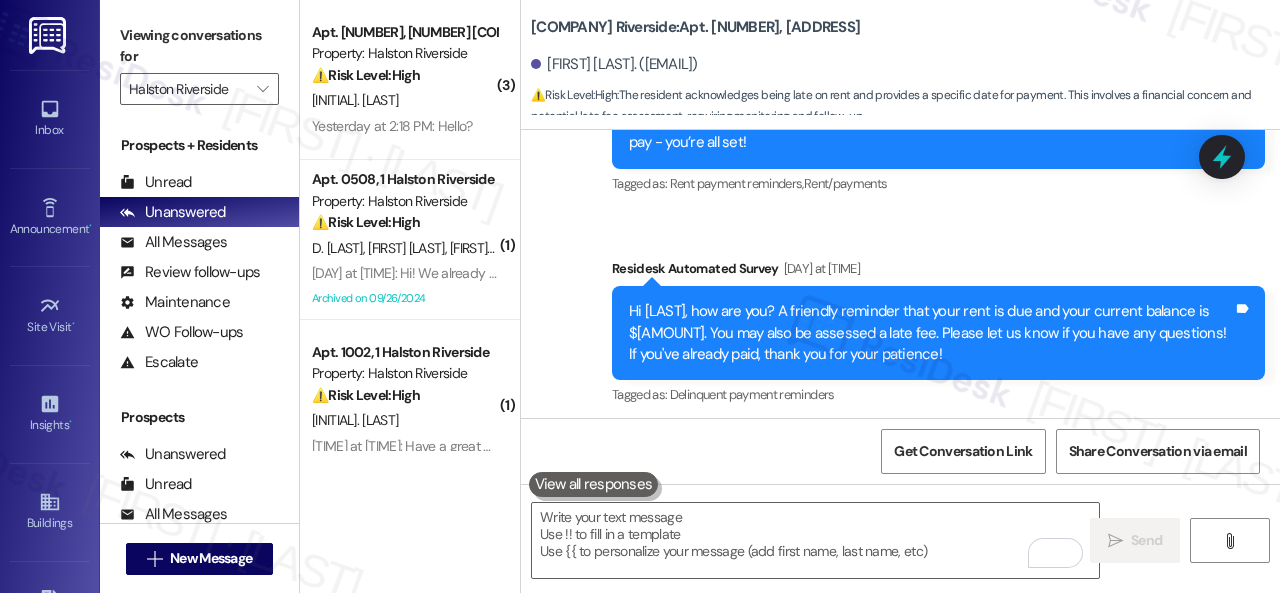 scroll, scrollTop: 42839, scrollLeft: 0, axis: vertical 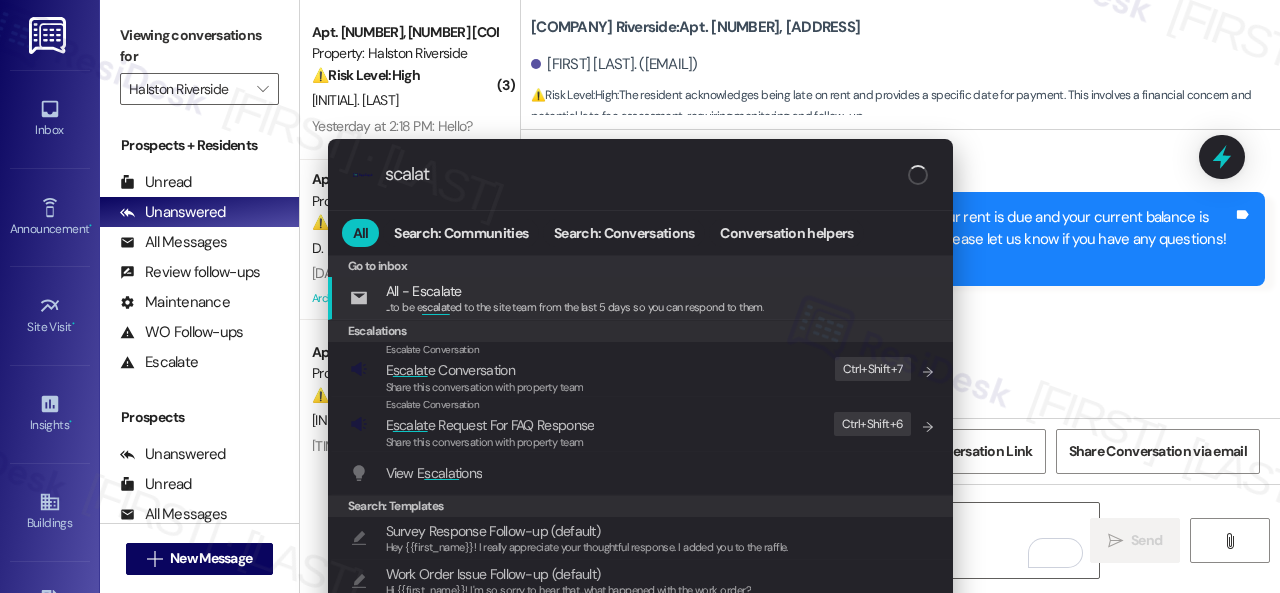 type on "scalate" 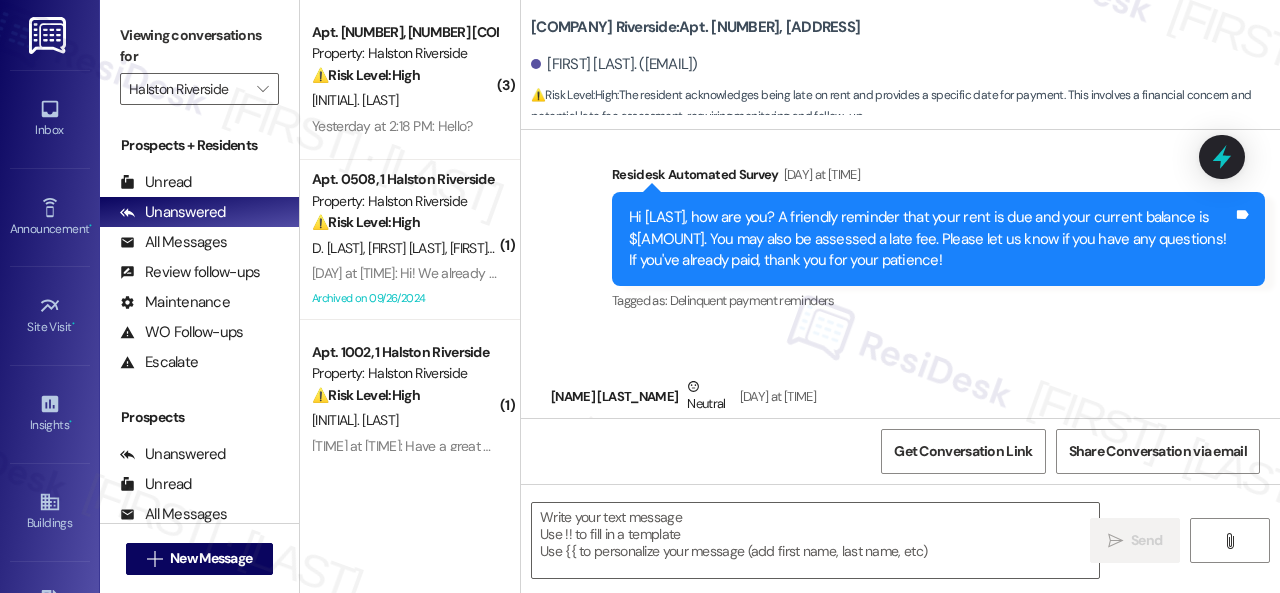 type on "Fetching suggested responses. Please feel free to read through the conversation in the meantime." 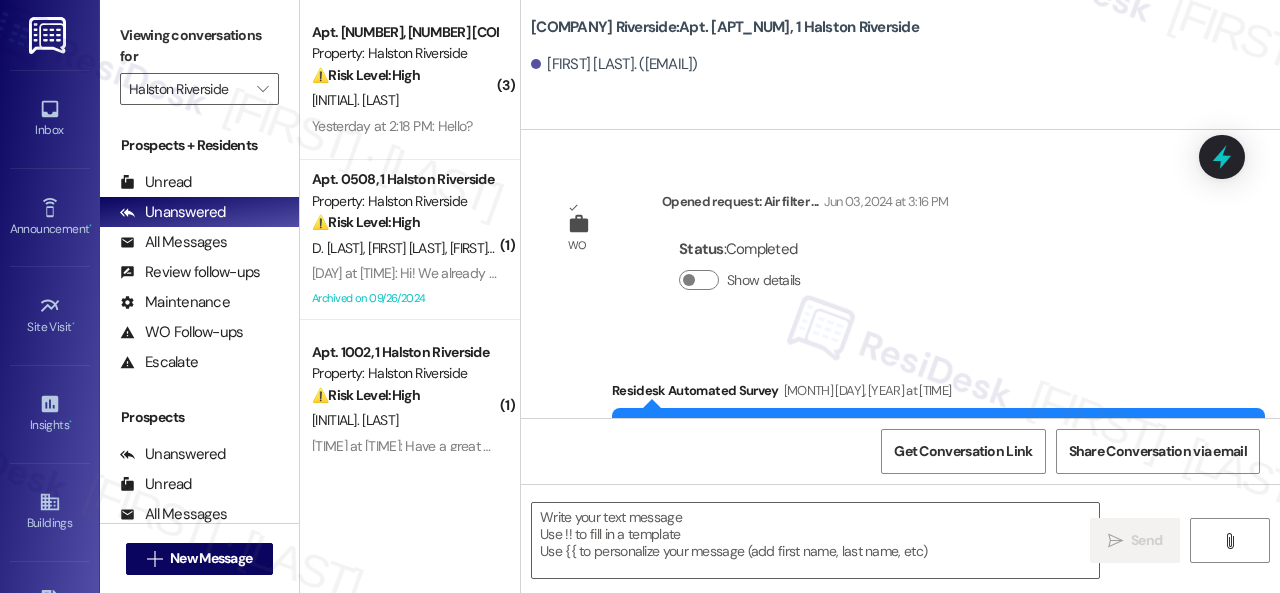 scroll, scrollTop: 30281, scrollLeft: 0, axis: vertical 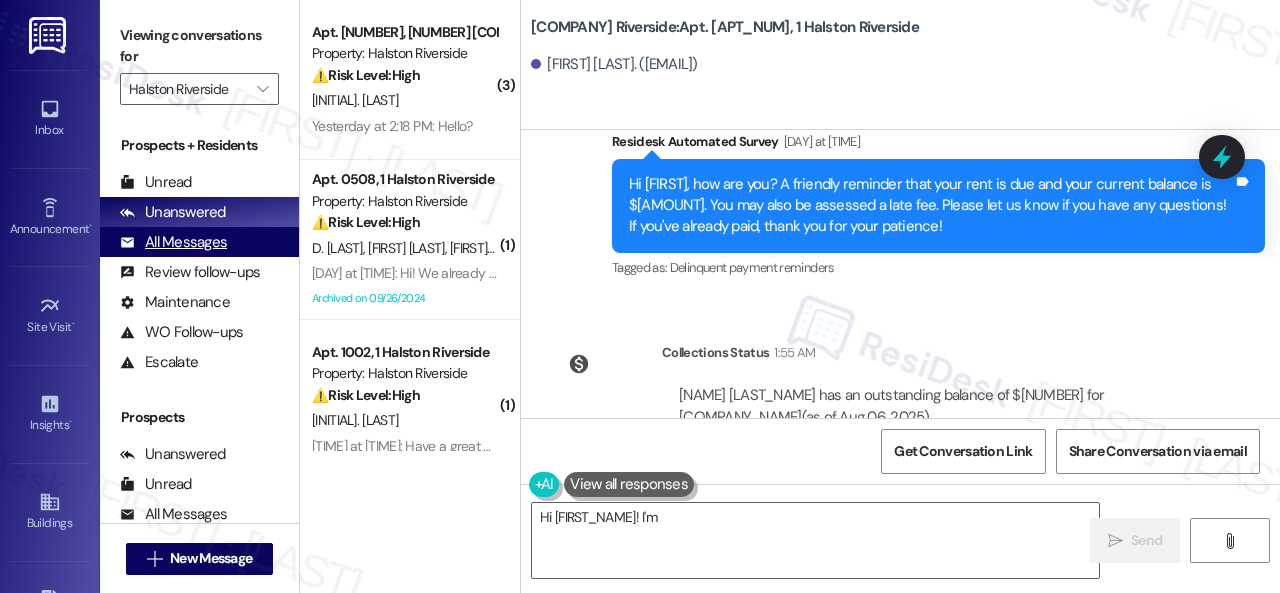 click on "All Messages" at bounding box center [173, 242] 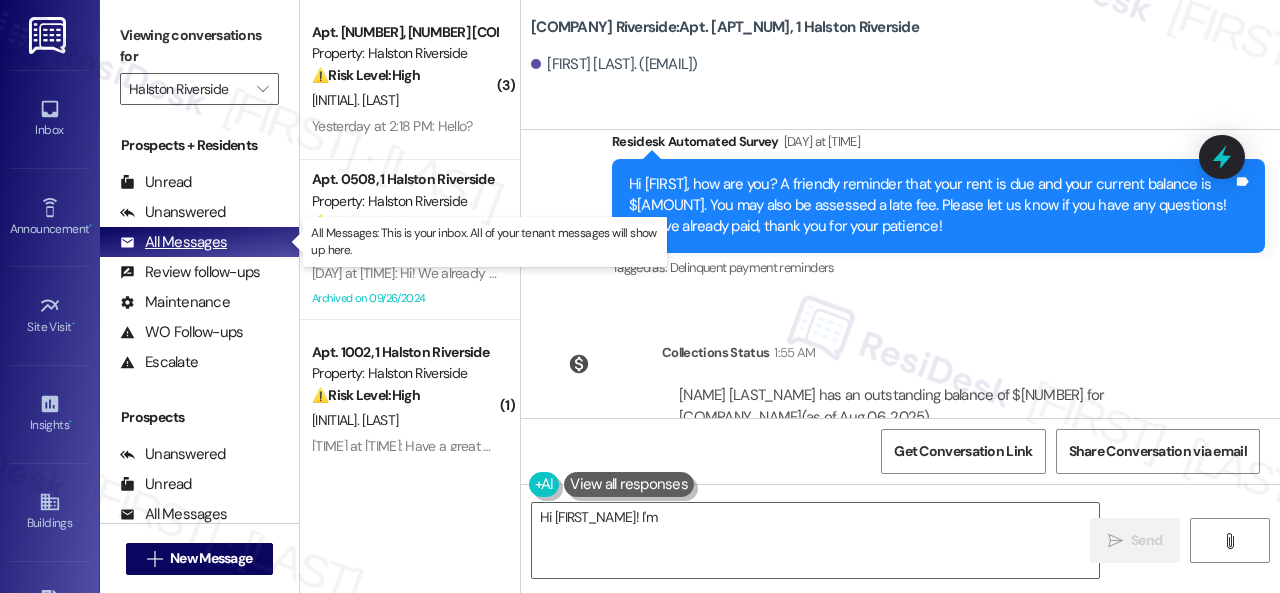 type on "Hi Robert! I'm happy" 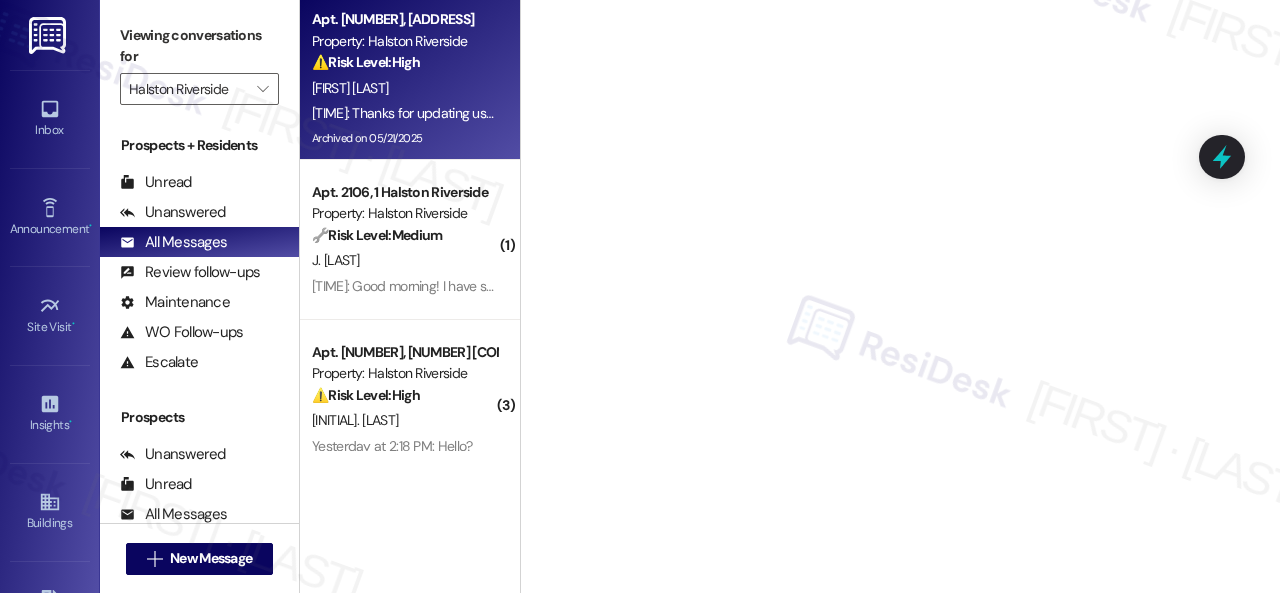 click on "A. Brown" at bounding box center [404, 88] 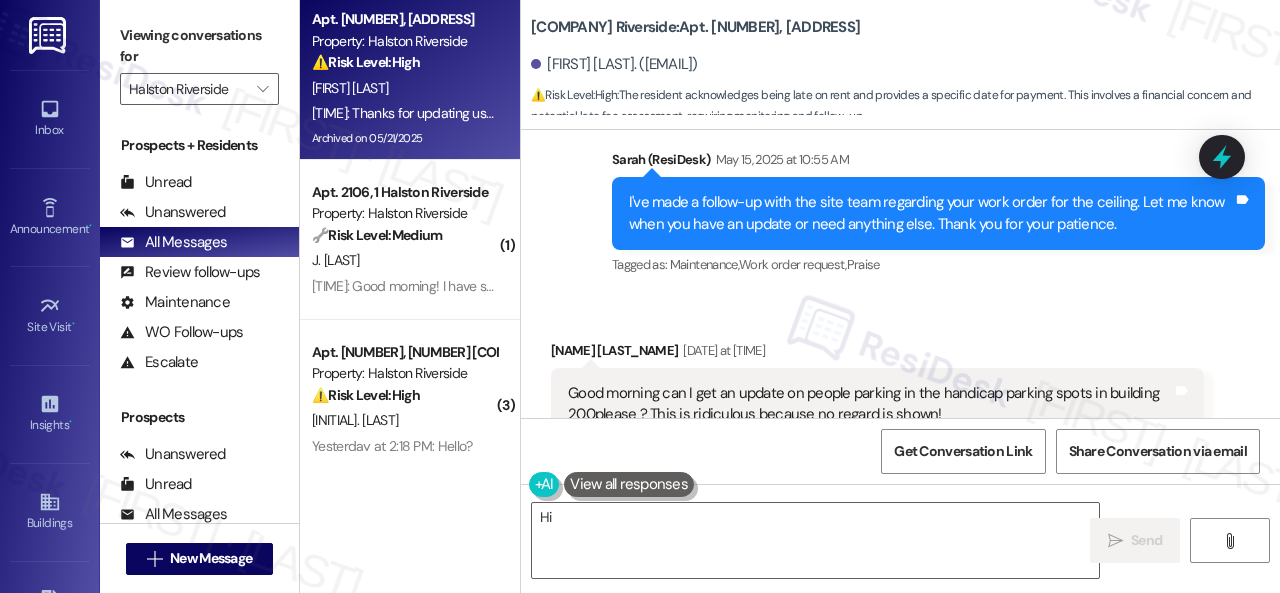 scroll, scrollTop: 43236, scrollLeft: 0, axis: vertical 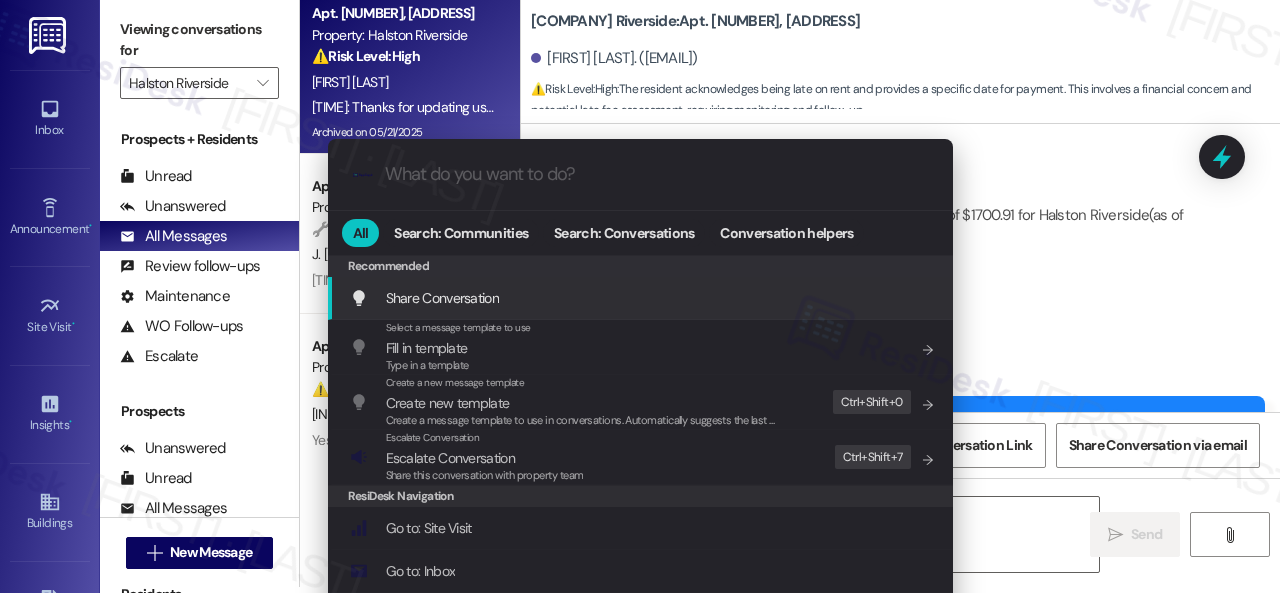 type on "Hi {{first_name}}, thanks for the update! I" 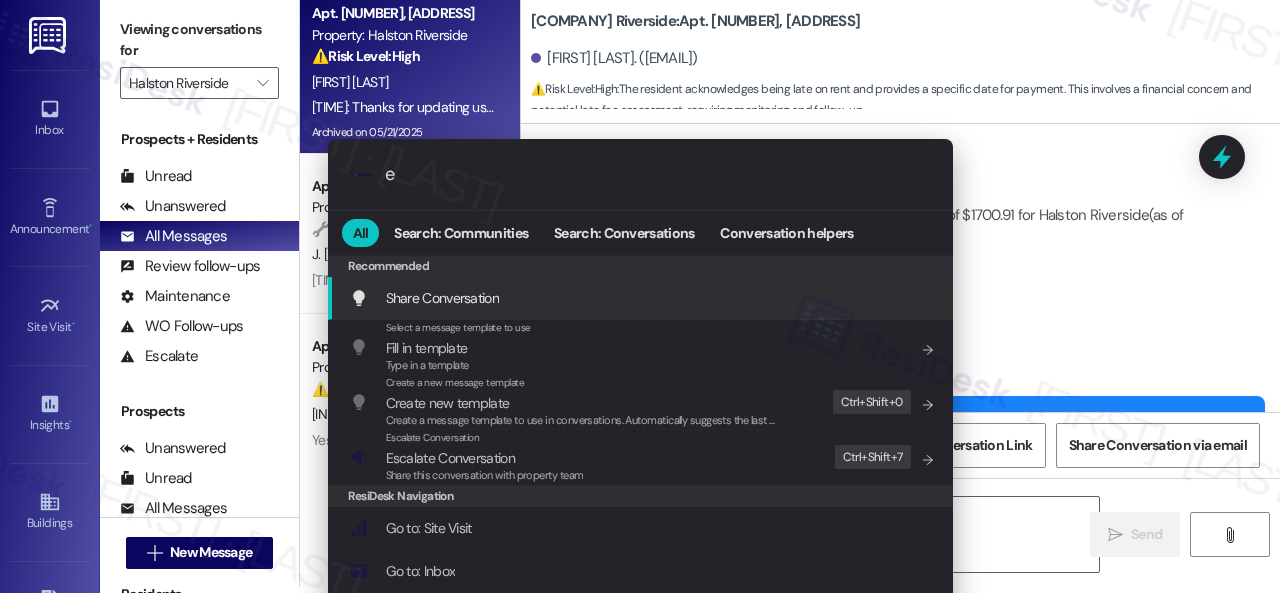 type on "es" 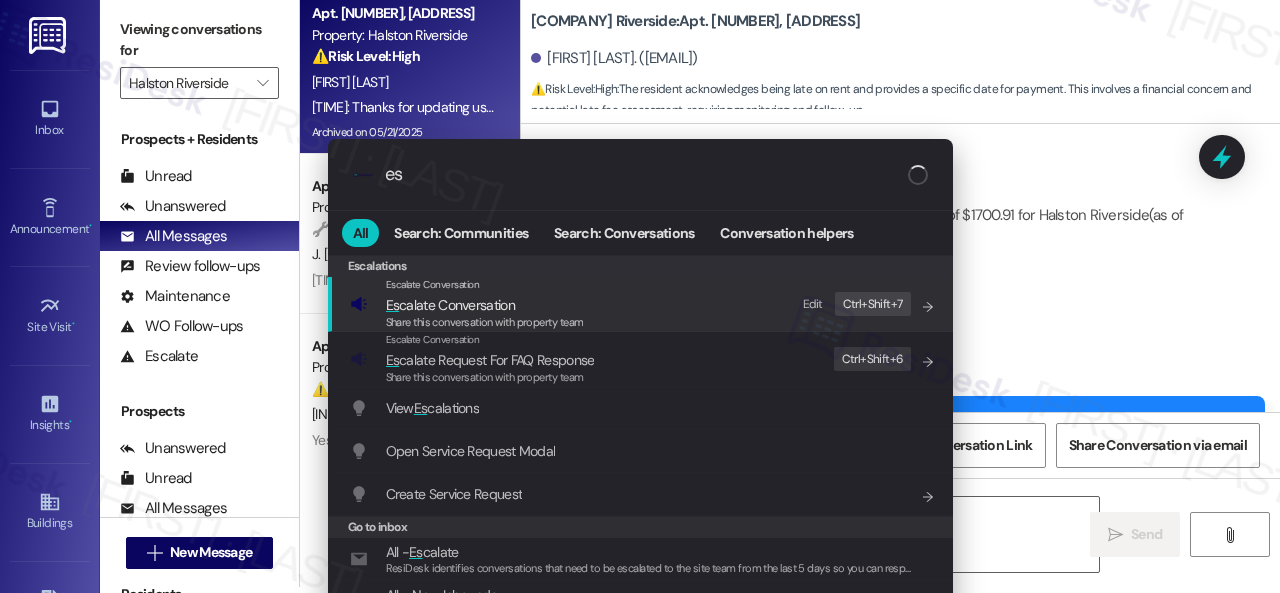 type on "Hi {{first_name}}, thanks for the update! I" 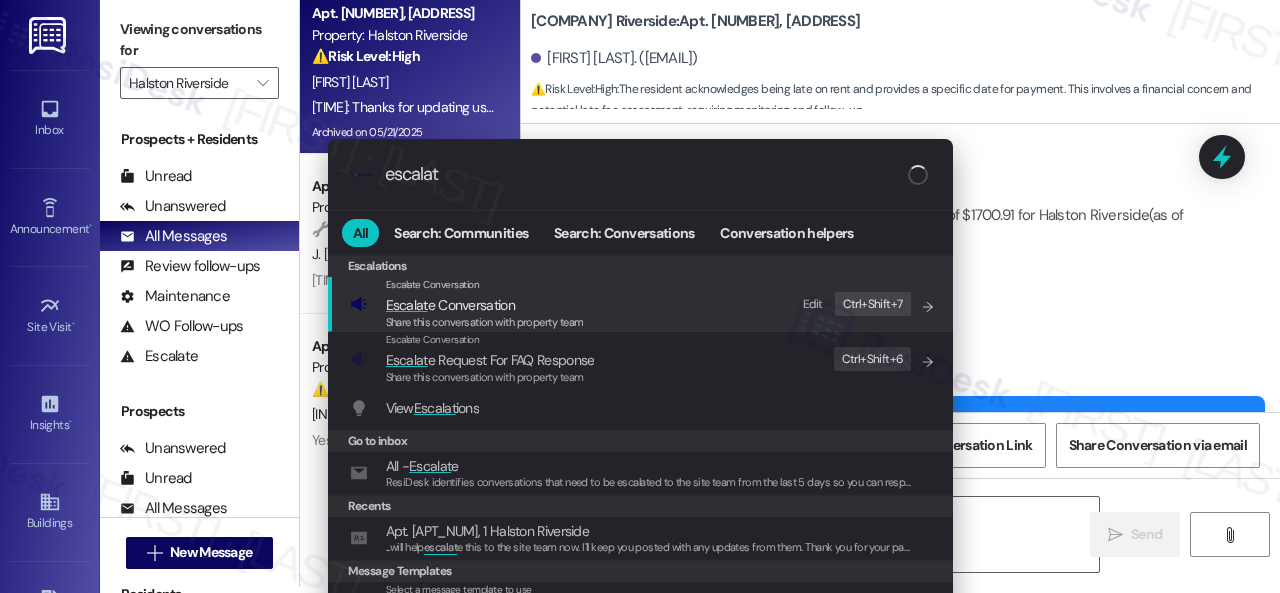 type on "escalate" 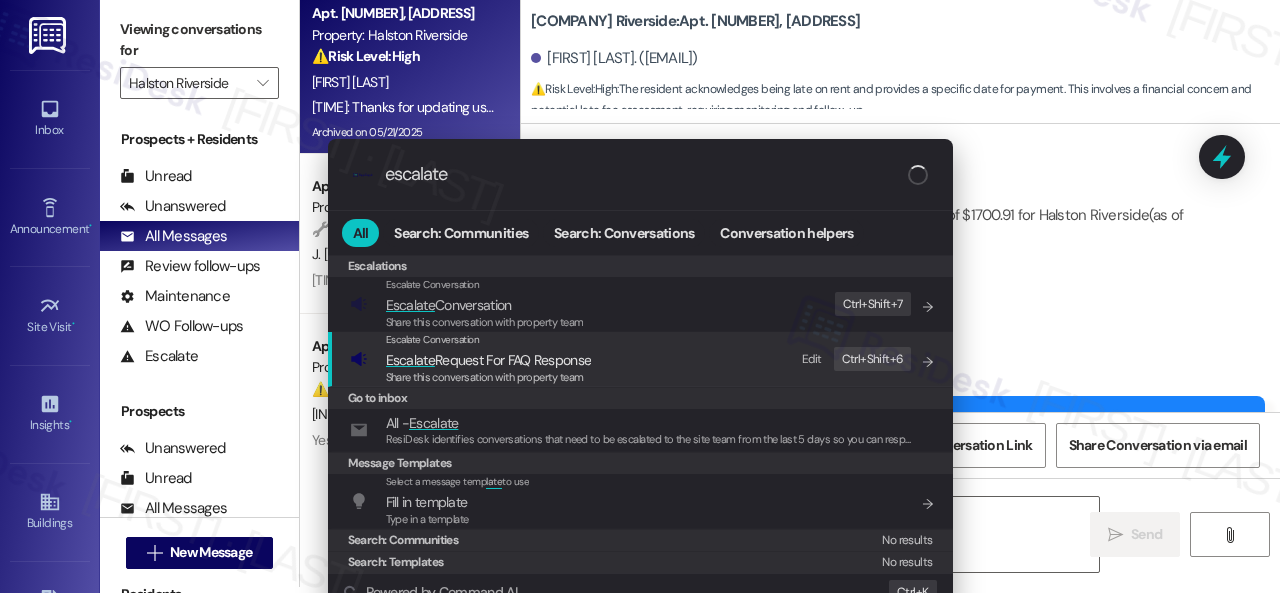 type on "Hi {{first_name}}, thanks for the update! I understand you'll pay" 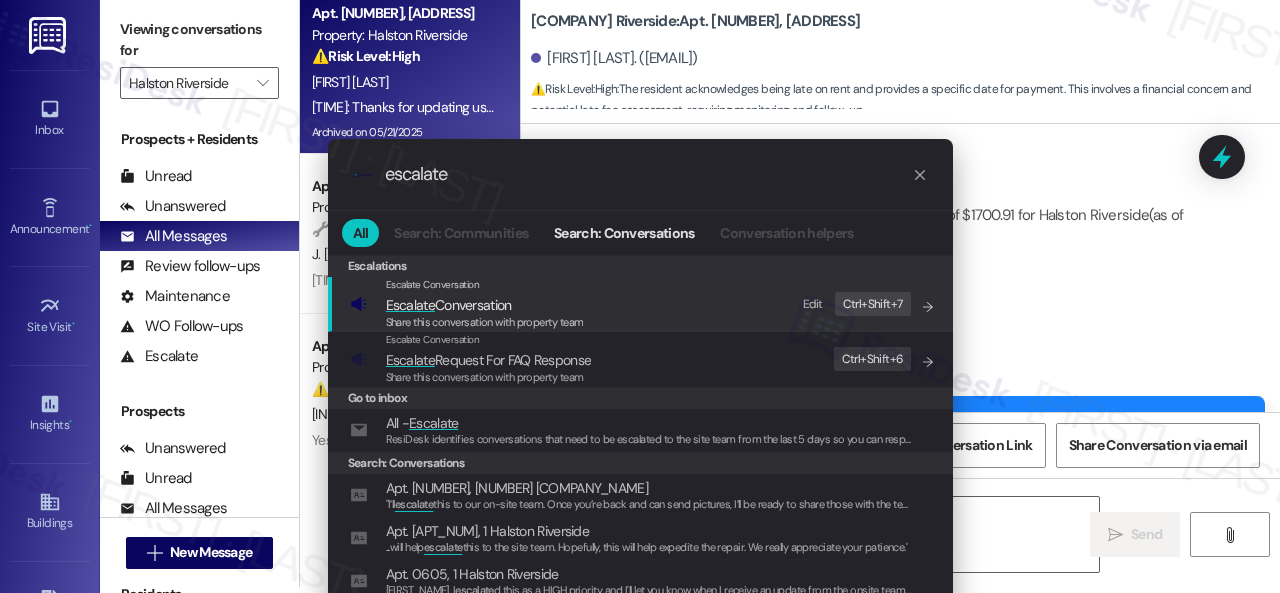 type on "escalate" 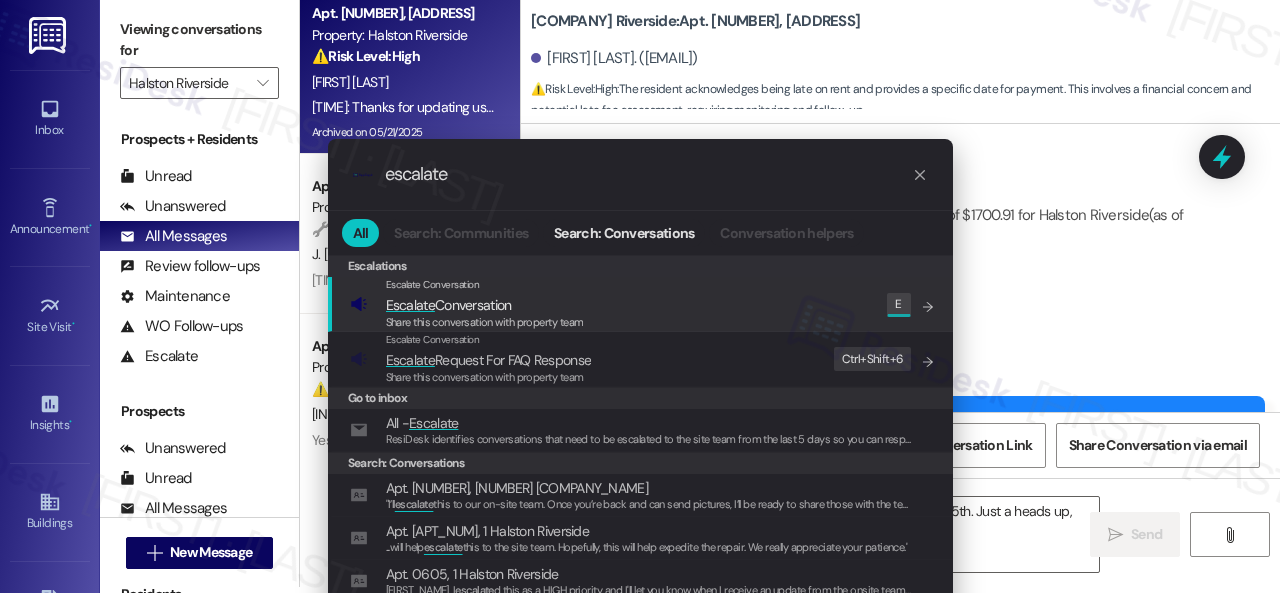click on ".cls-1{fill:#0a055f;}.cls-2{fill:#0cc4c4;} resideskLogoBlueOrange escalate" at bounding box center [640, 174] 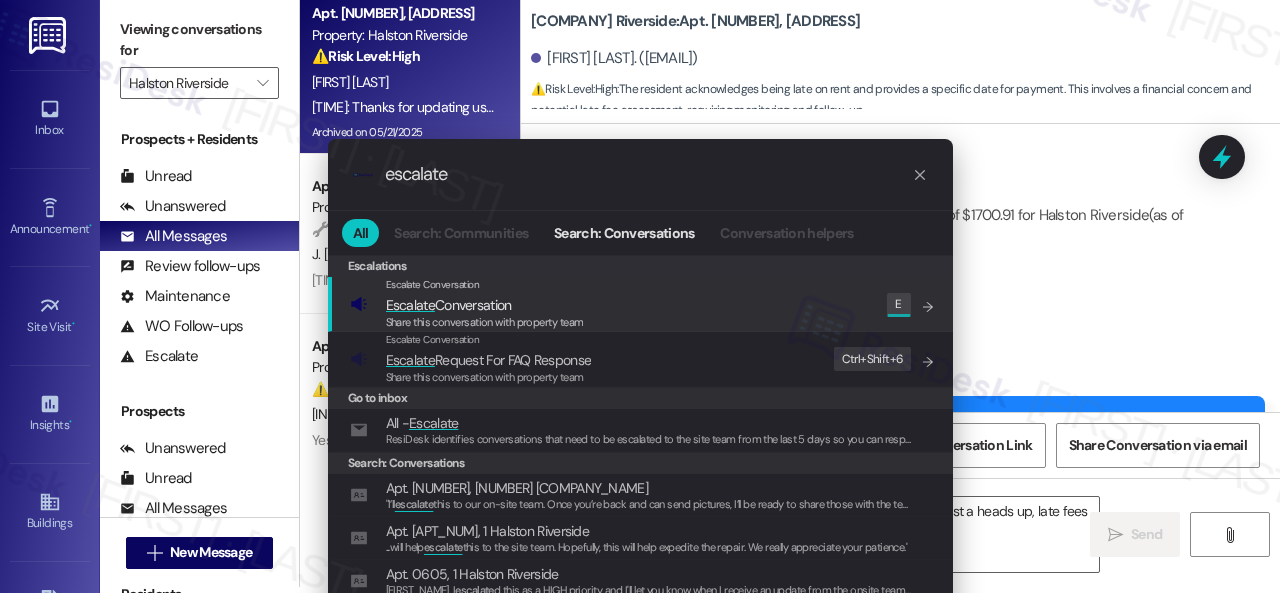 type on "Hi {{first_name}}, thanks for the update! I understand you'll pay on the 15th. Just a heads up, late fees start" 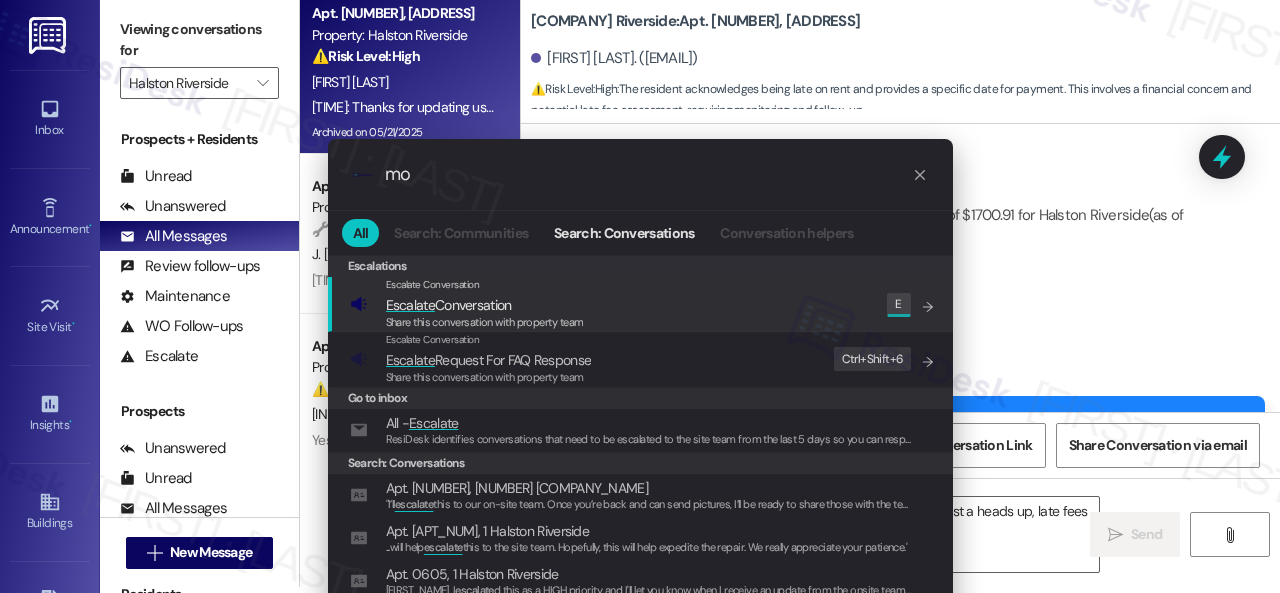 type on "mod" 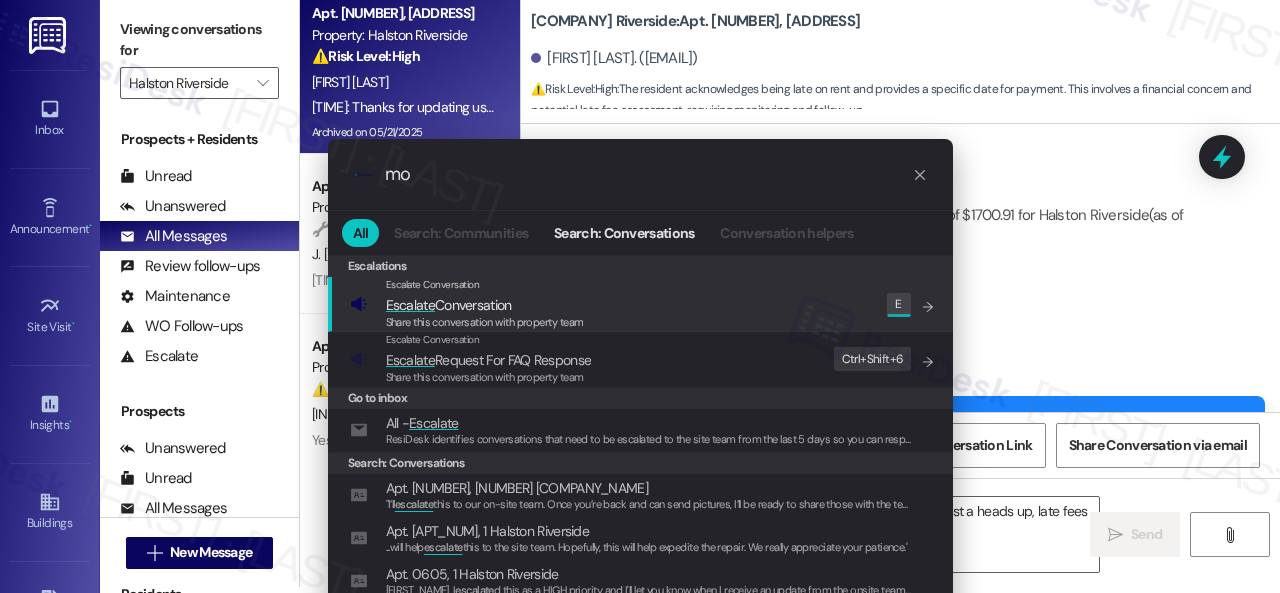 type on "Hi {{first_name}}, thanks for the update! I understand you'll pay on the 15th. Just a heads up, late fees start on" 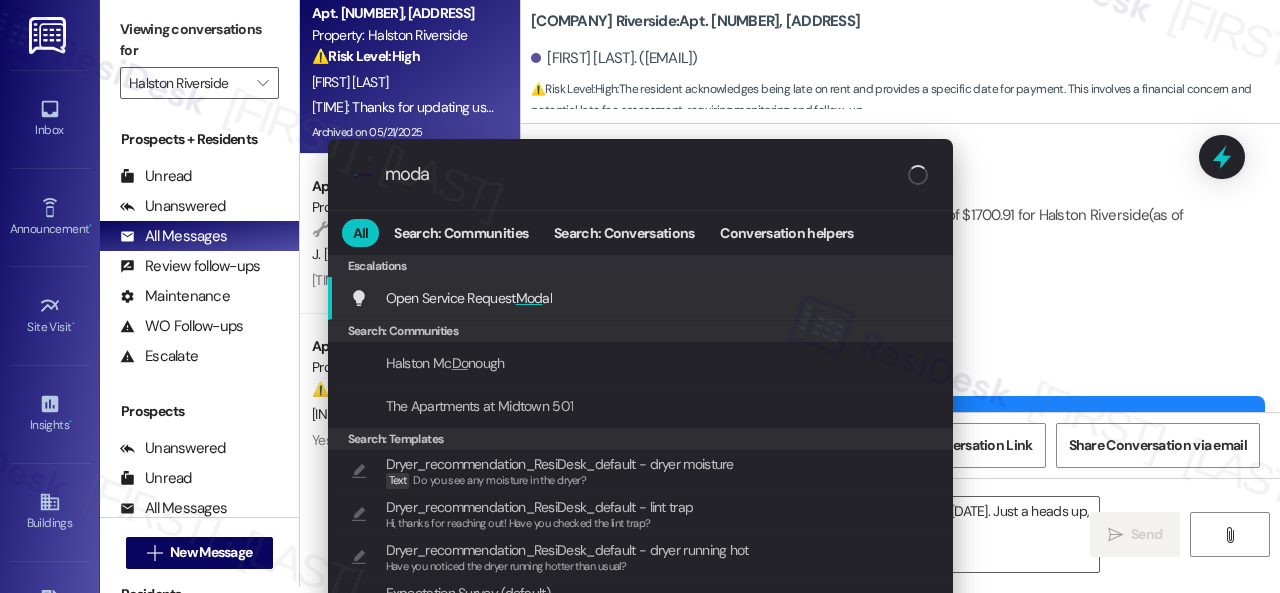 type on "modal" 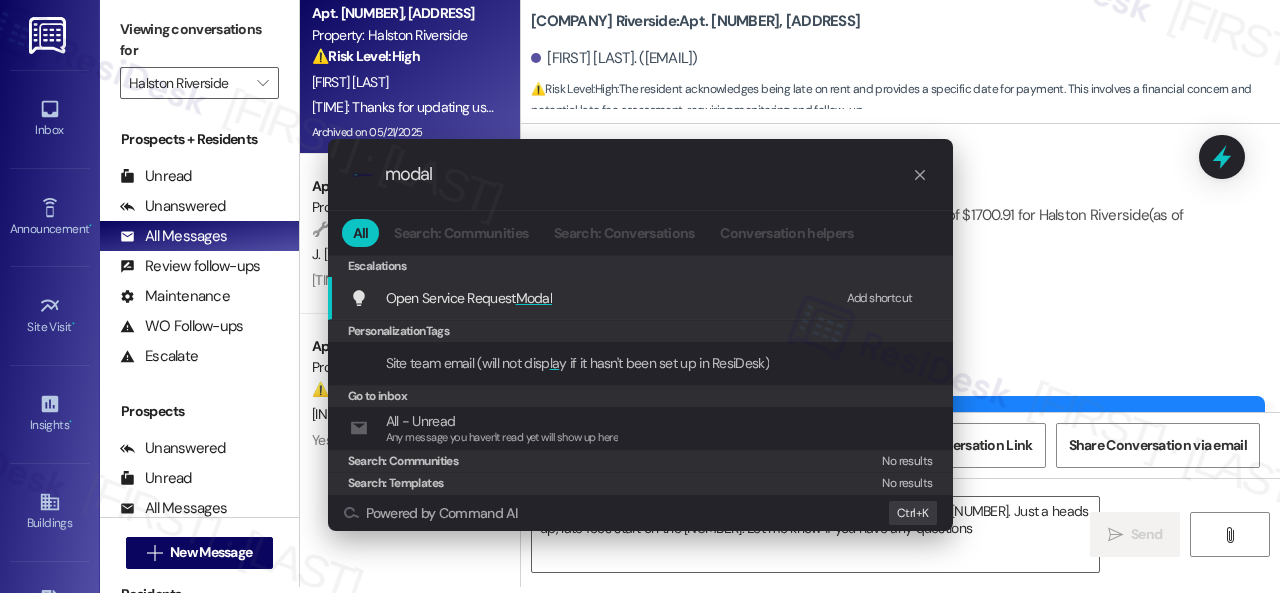 type on "Hi {{first_name}}, thanks for the update! I understand you'll pay on the 15th. Just a heads up, late fees start on the 4th. Let me know if you have any questions" 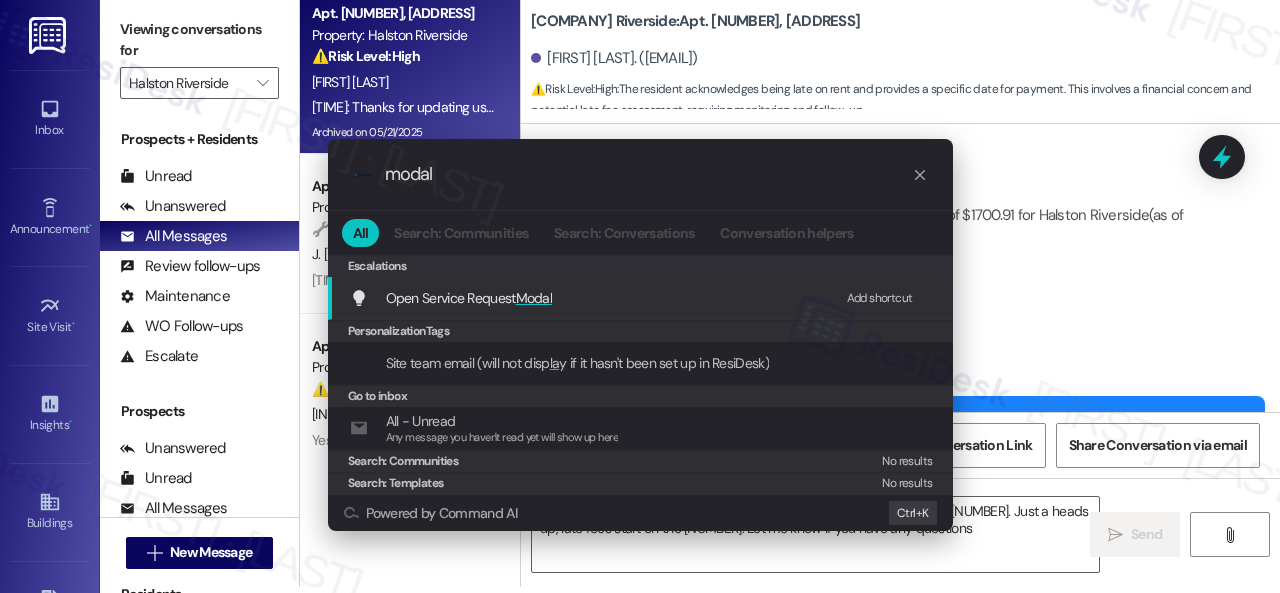 type on "modal" 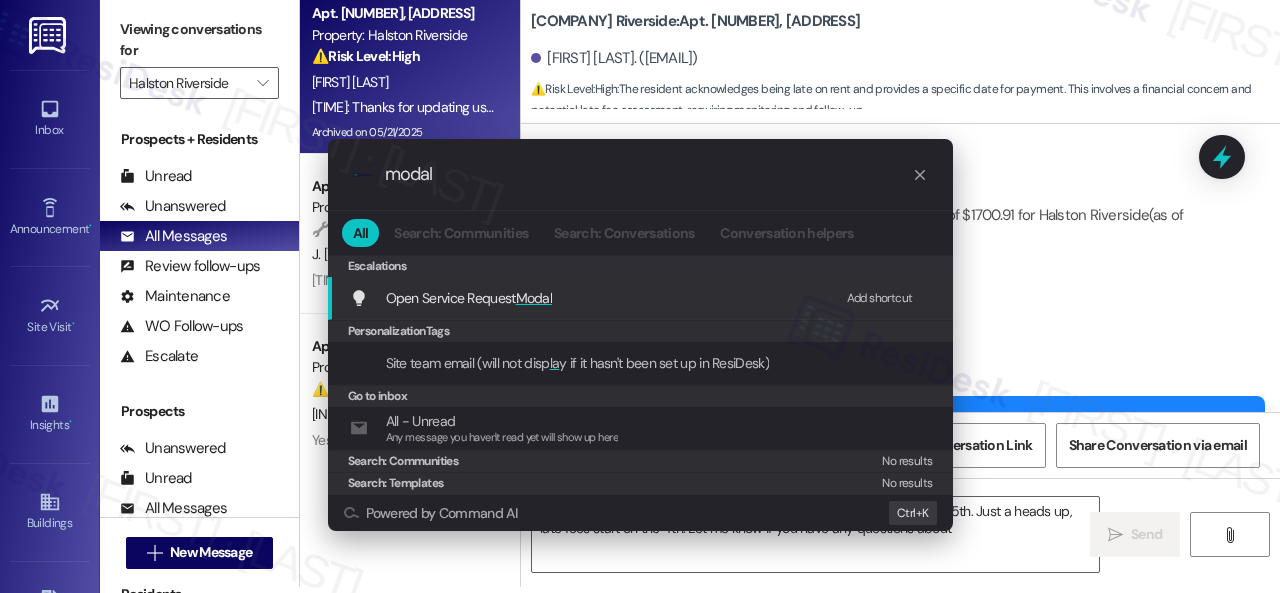 click on "Add shortcut" at bounding box center (880, 298) 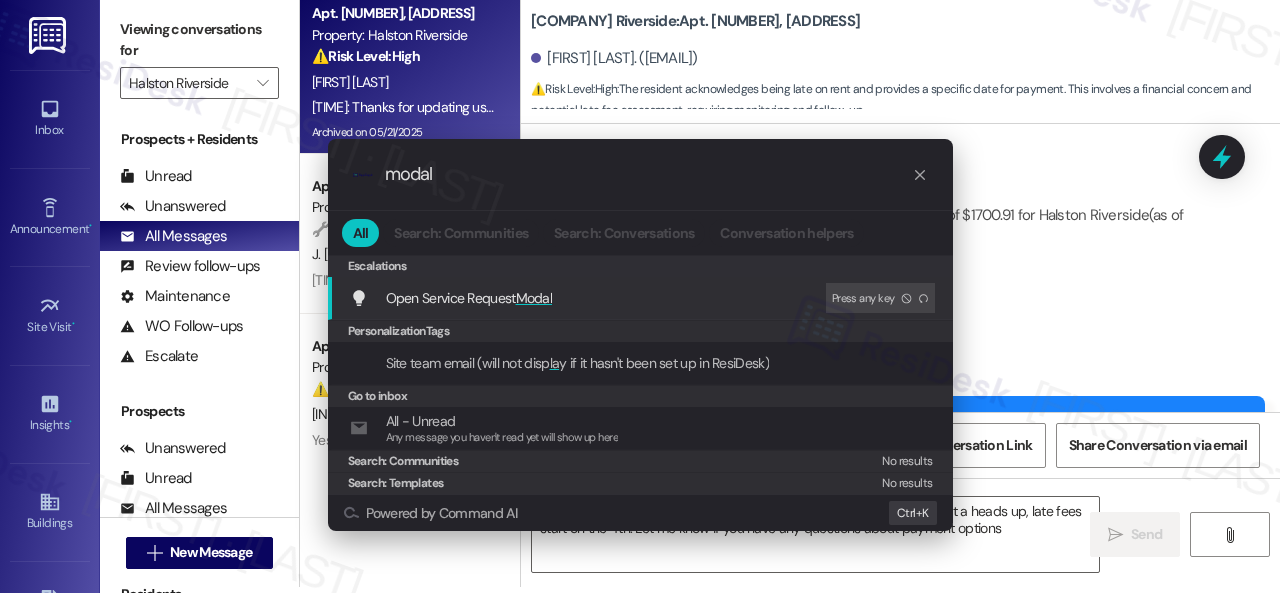 type on "Hi {{first_name}}, thanks for the update! I understand you'll pay on the 15th. Just a heads up, late fees start on the 4th. Let me know if you have any questions about payment options!" 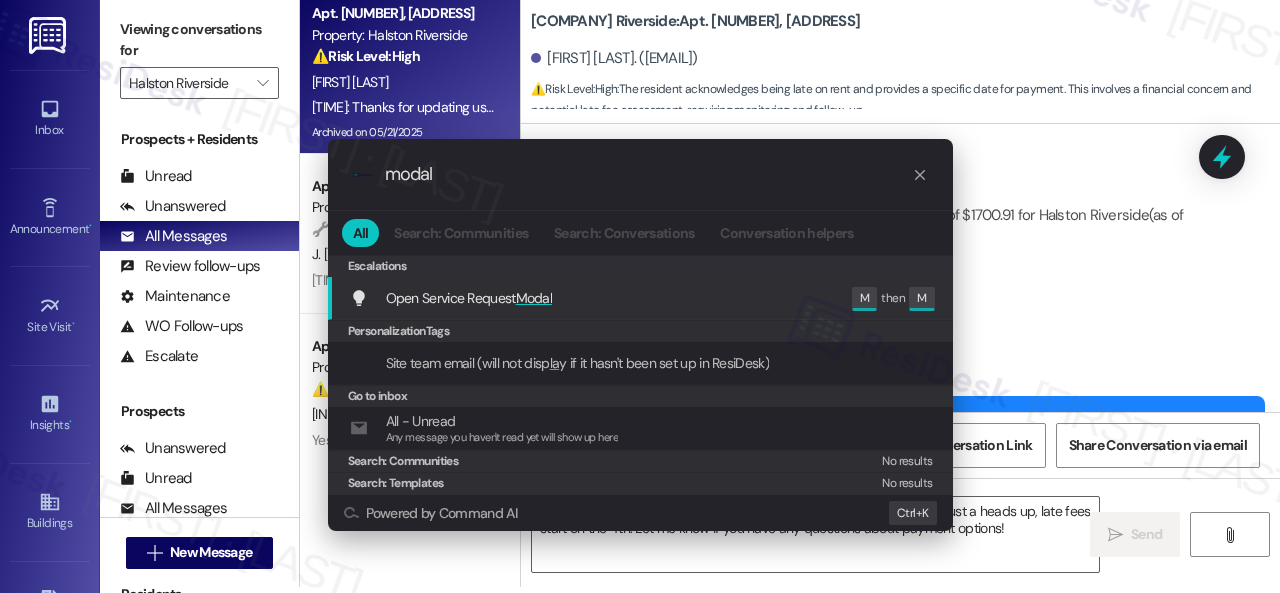 drag, startPoint x: 485, startPoint y: 177, endPoint x: 212, endPoint y: 163, distance: 273.35873 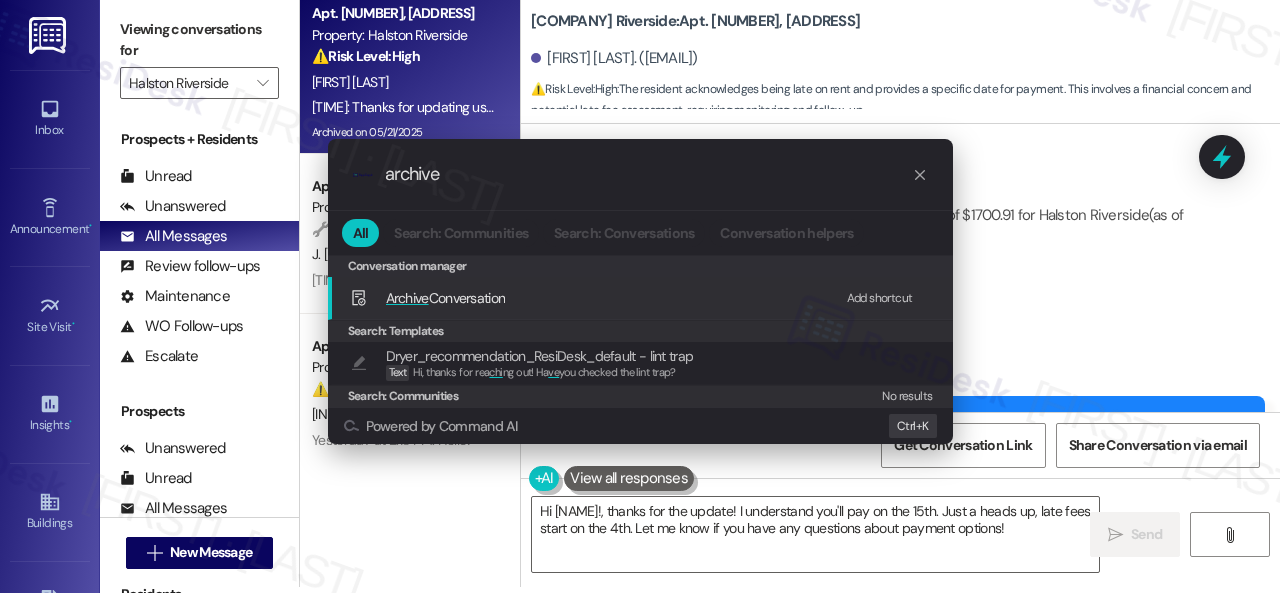 type on "archive" 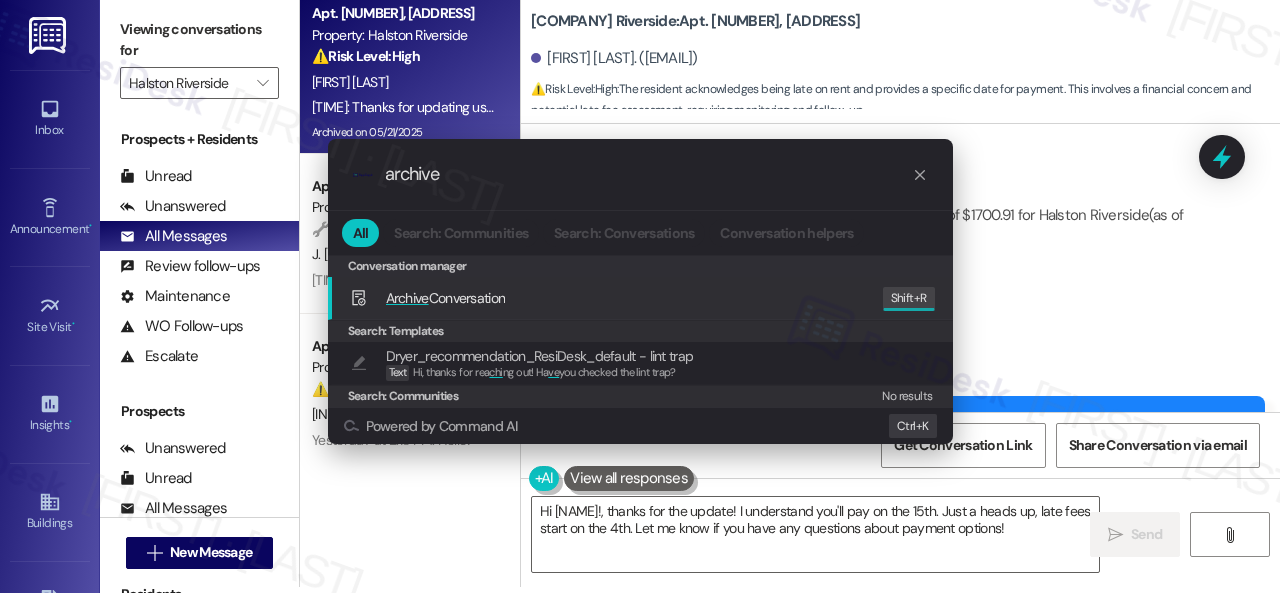 click on ".cls-1{fill:#0a055f;}.cls-2{fill:#0cc4c4;} resideskLogoBlueOrange archive All Search: Communities Search: Conversations Conversation helpers Conversation manager Conversation manager Archive  Conversation Edit Shift+ R Search: Templates Dryer_recommendation_ResiDesk_default - lint trap Text Hi, thanks for rea chi ng out! Ha ve  you checked the lint trap? Search: Communities No results Powered by Command AI Ctrl+ K" at bounding box center [640, 296] 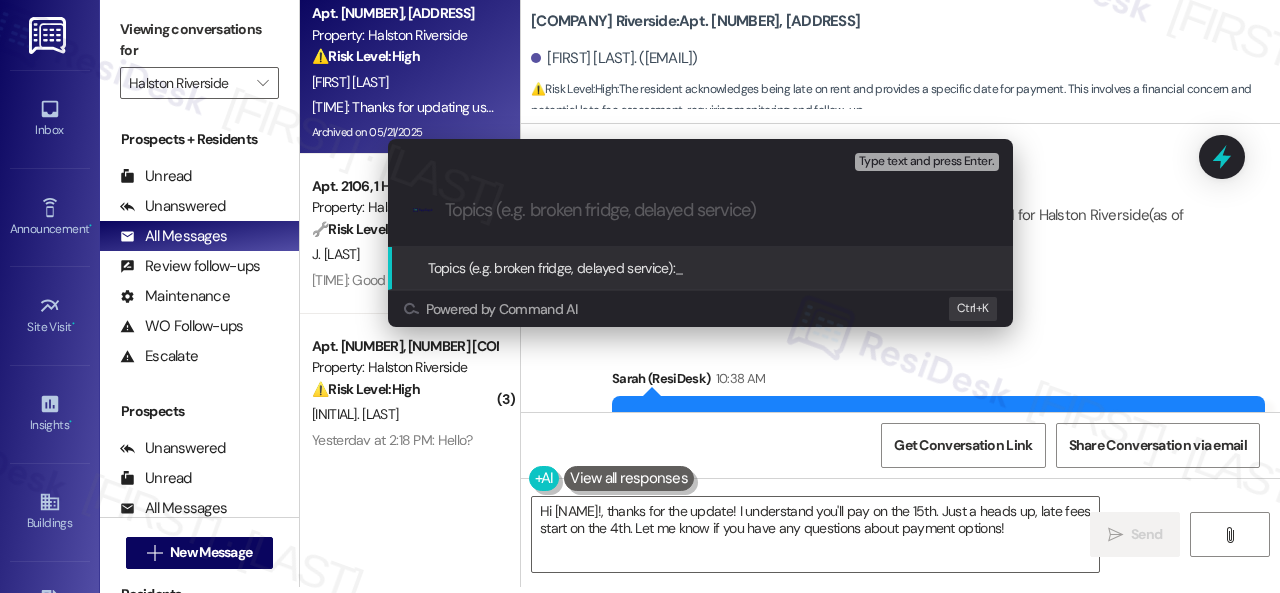 paste on "Late payment notice." 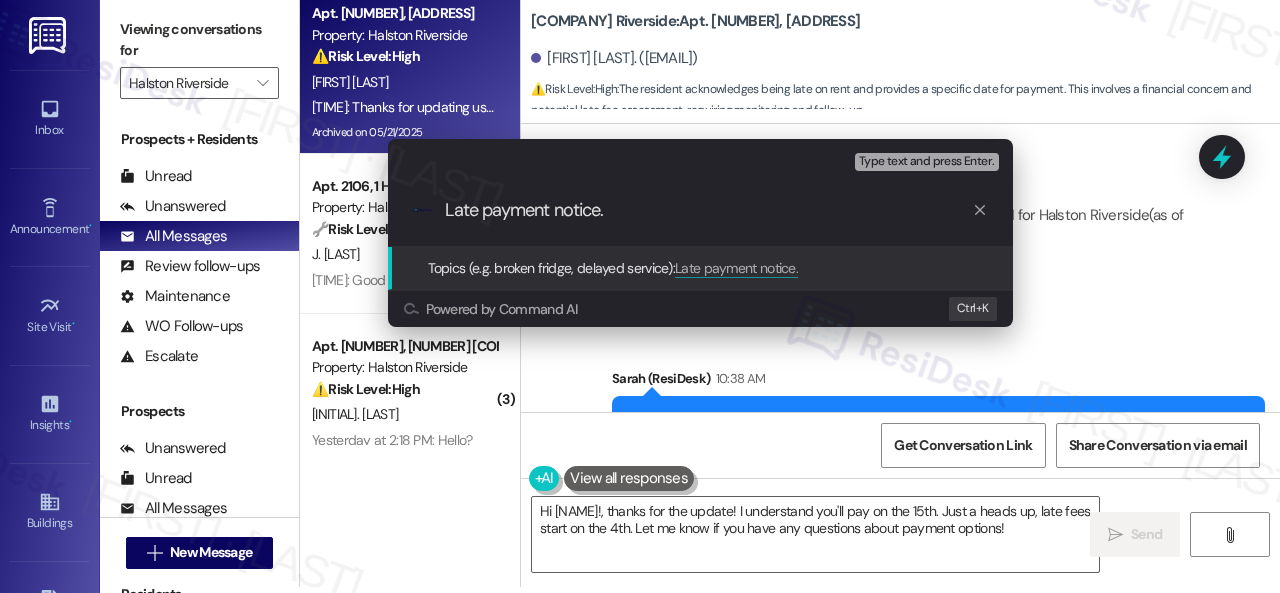 type 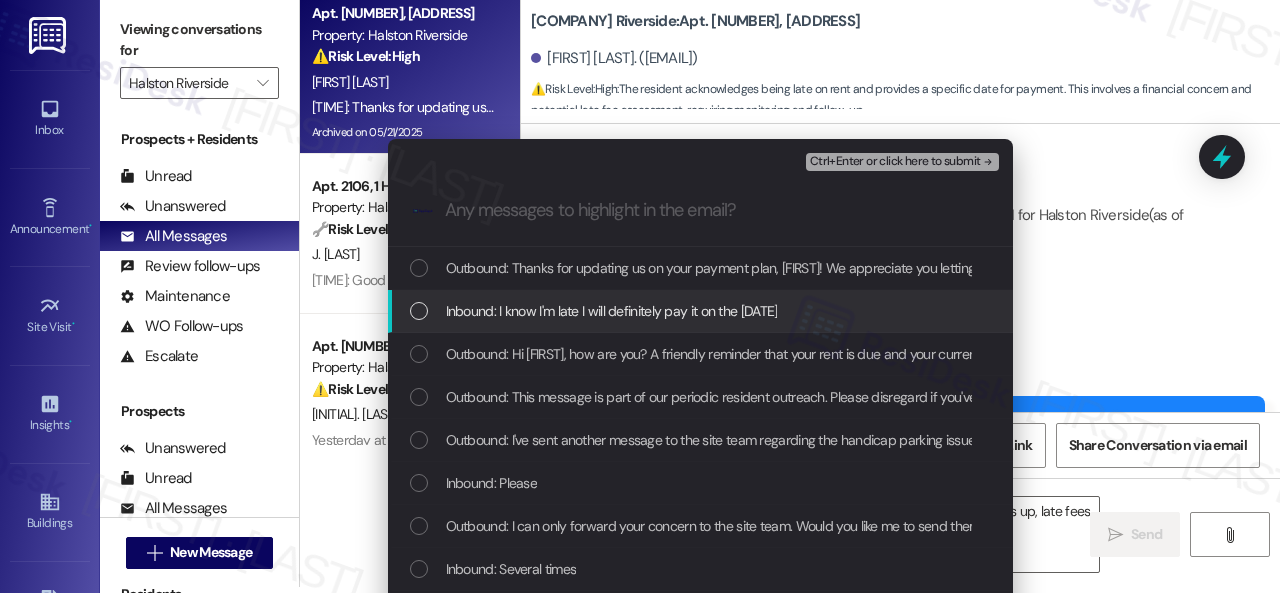 click on "Inbound: I know I'm late I will definitely pay it on the 15th" at bounding box center [612, 311] 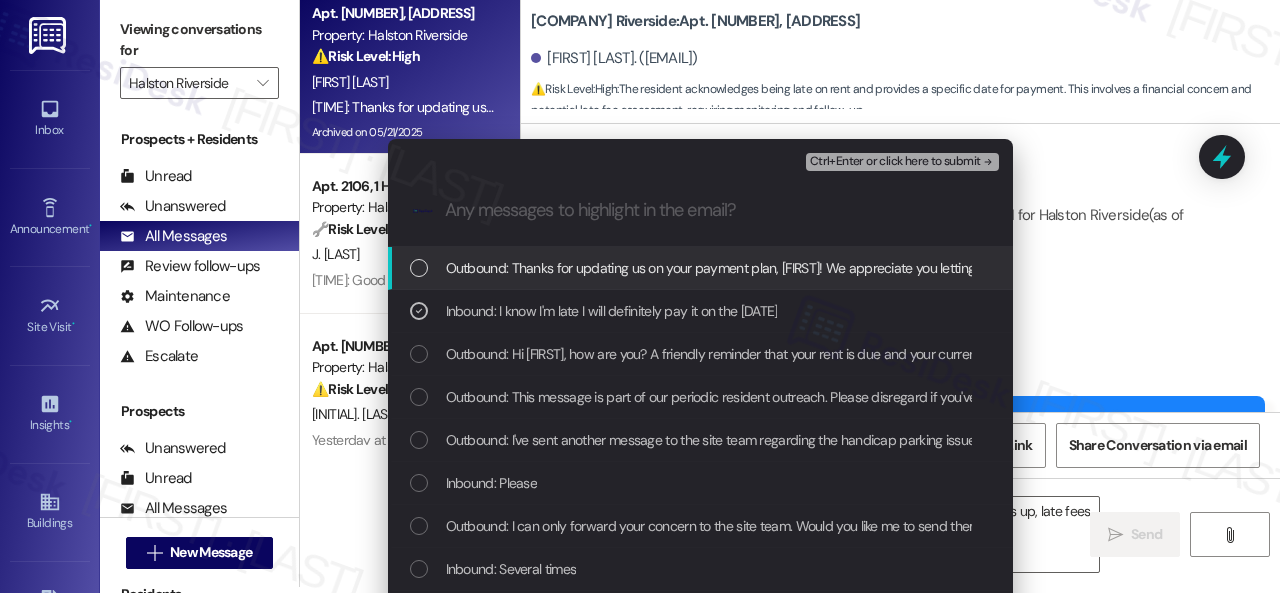 click on "Ctrl+Enter or click here to submit" at bounding box center (895, 162) 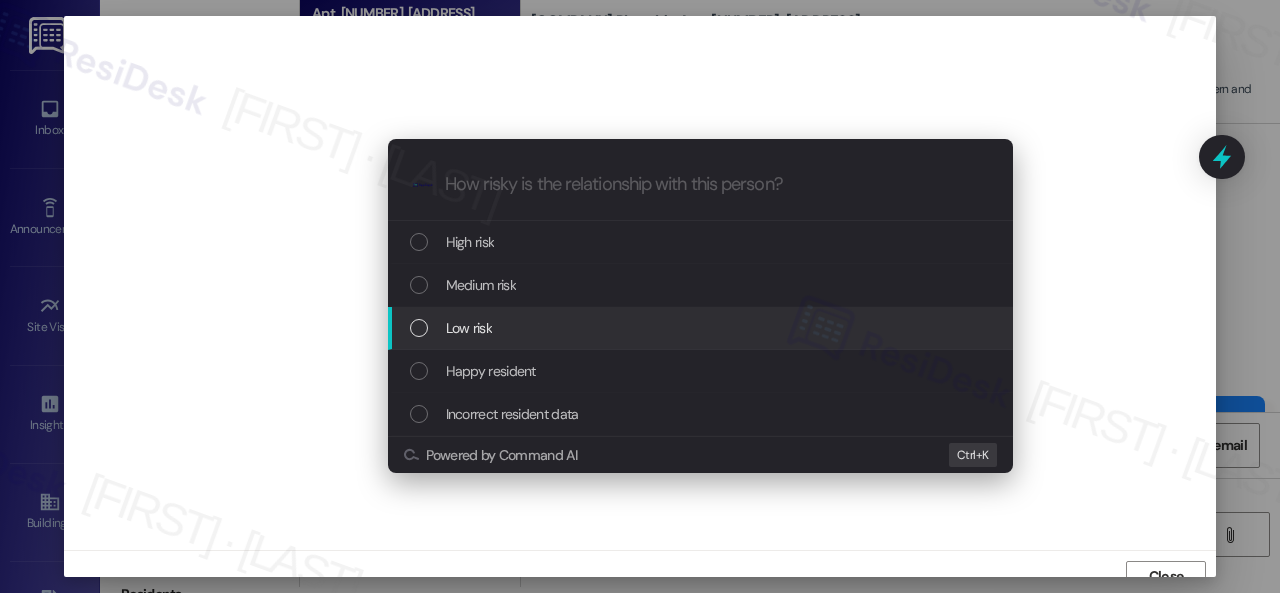 scroll, scrollTop: 15, scrollLeft: 0, axis: vertical 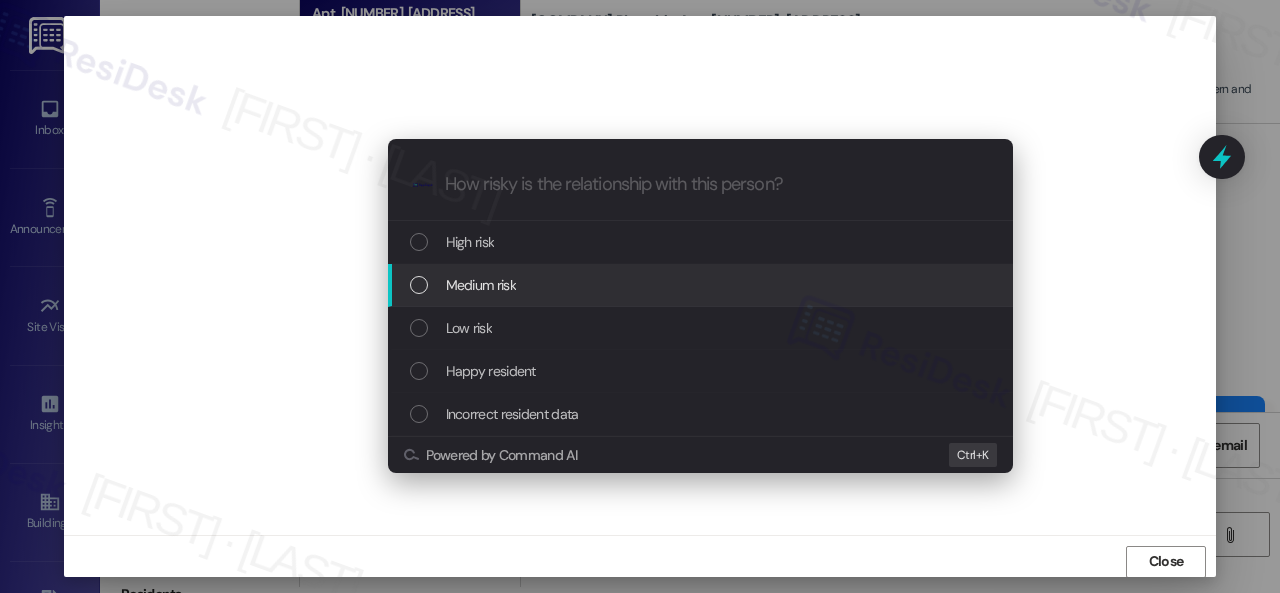 click on "Escalate Conversation How risky is the relationship with this person? Late payment notice. Inbound: I know I'm late I will definitely pay it on the 15th How risky is the relationship with this person? Topics (e.g. broken fridge, delayed service) Any messages to highlight in the email? .cls-1{fill:#0a055f;}.cls-2{fill:#0cc4c4;} resideskLogoBlueOrange High risk Medium risk Low risk Happy resident Incorrect resident data Powered by Command AI Ctrl+ K" at bounding box center (640, 296) 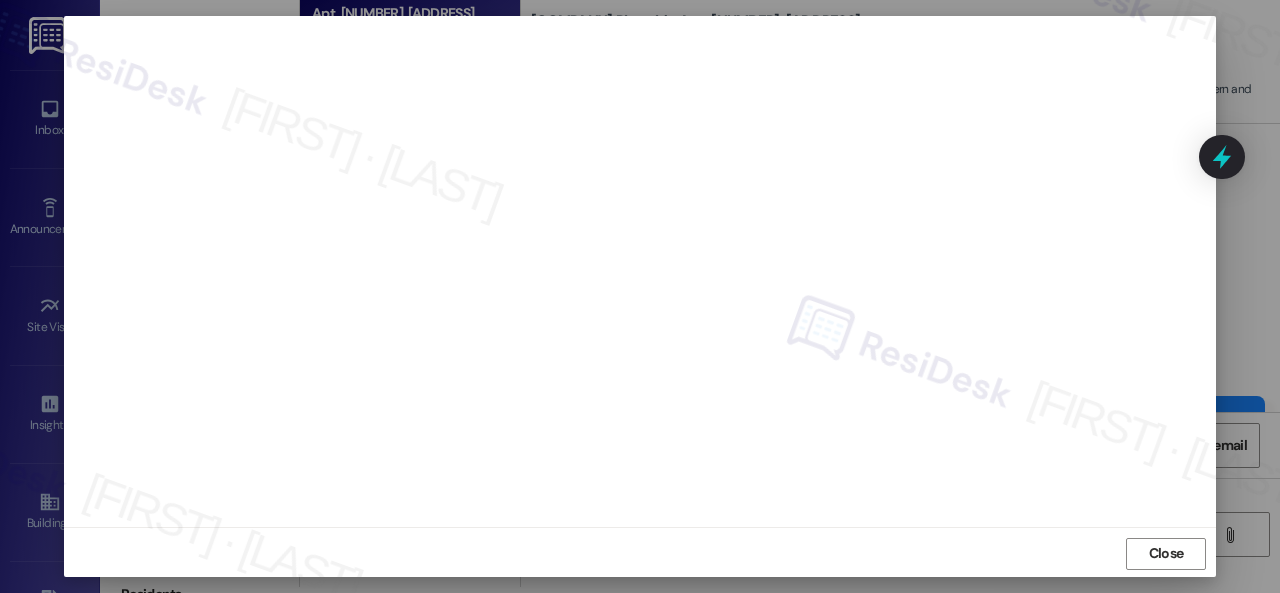 scroll, scrollTop: 25, scrollLeft: 0, axis: vertical 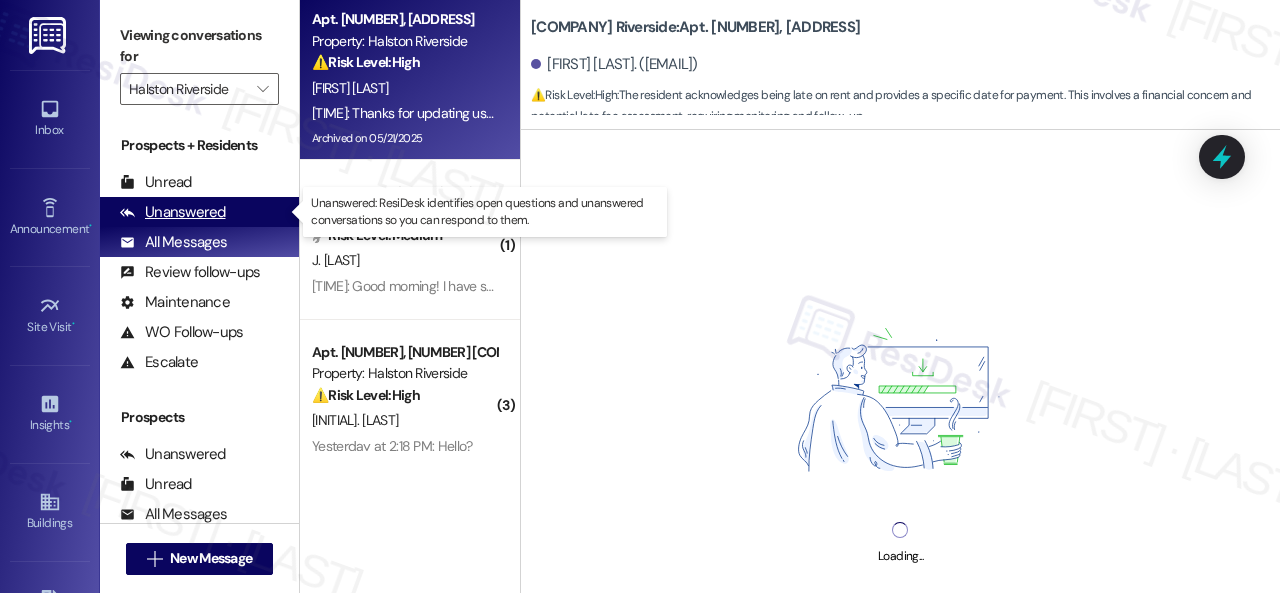 click on "Unanswered" at bounding box center [173, 212] 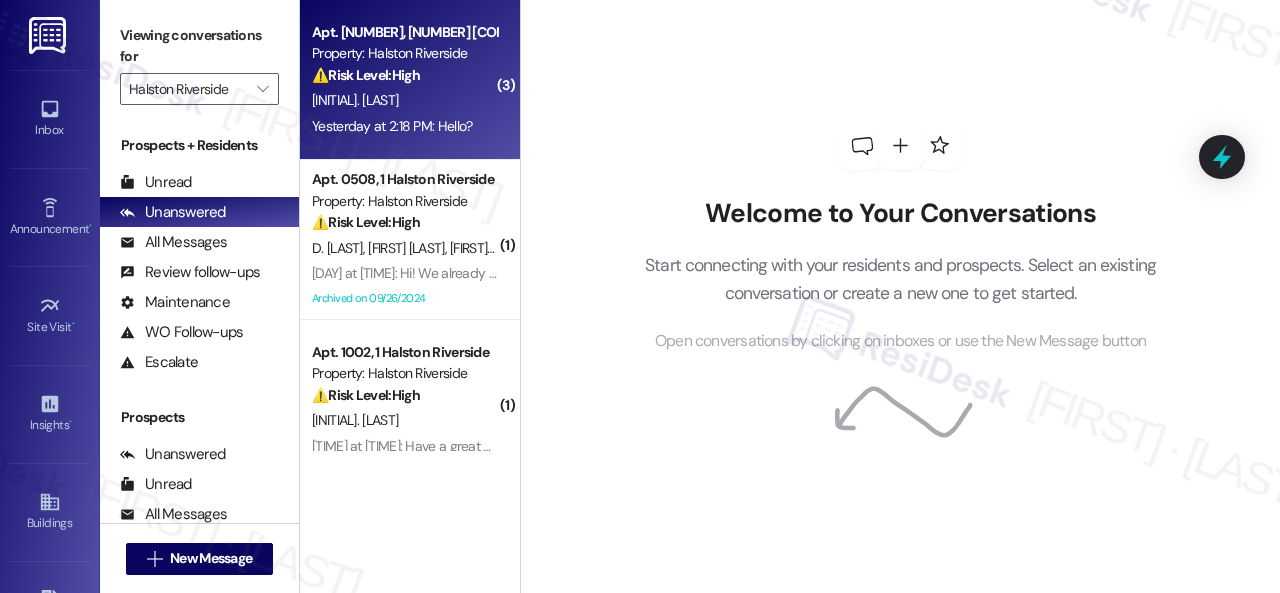 click on "⚠️  Risk Level:  High" at bounding box center [366, 75] 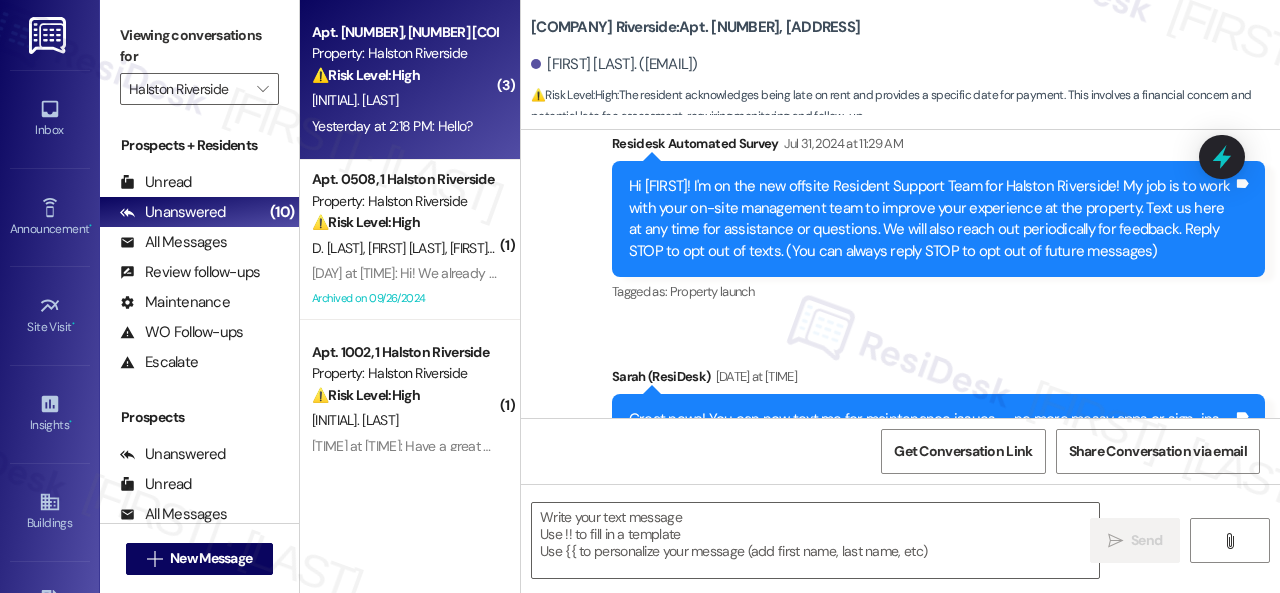 scroll, scrollTop: 43643, scrollLeft: 0, axis: vertical 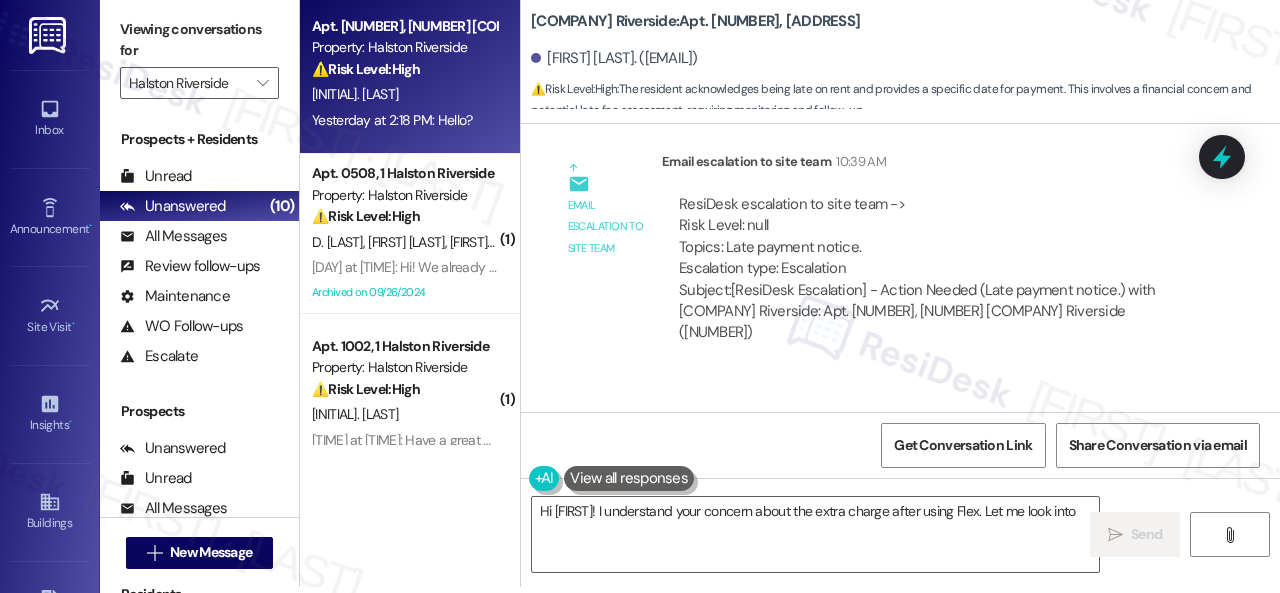 click on "T. Slaton" at bounding box center (404, 94) 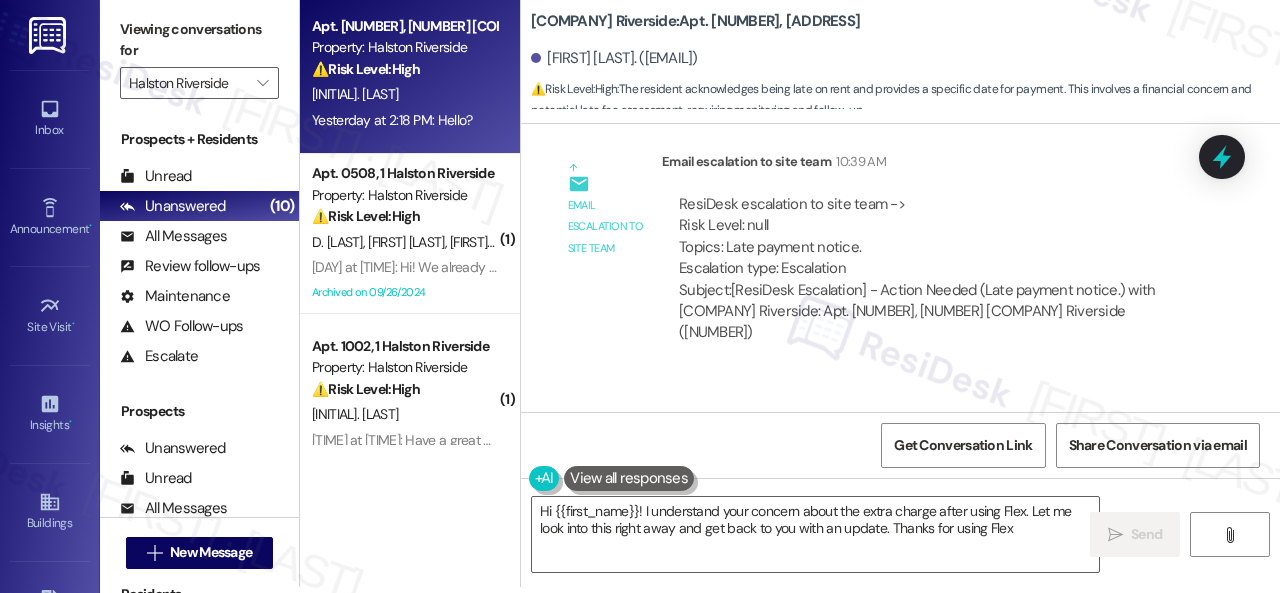 type on "Hi {{first_name}}! I understand your concern about the extra charge after using Flex. Let me look into this right away and get back to you with an update. Thanks for using Flex!" 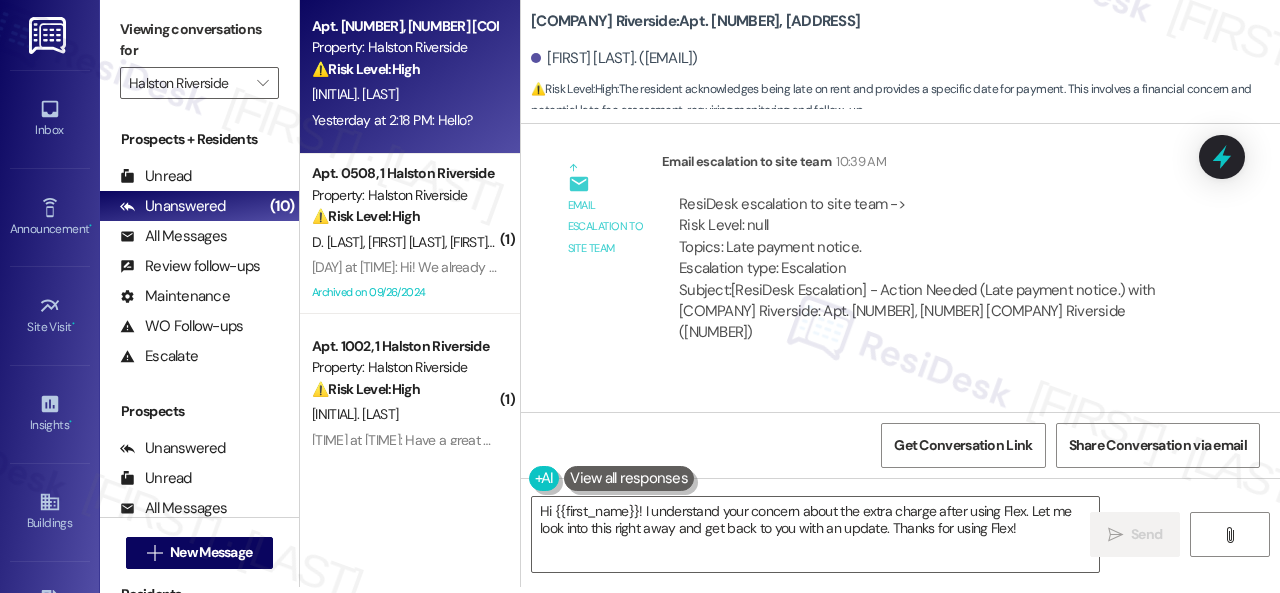 click on "T. Slaton" at bounding box center (404, 94) 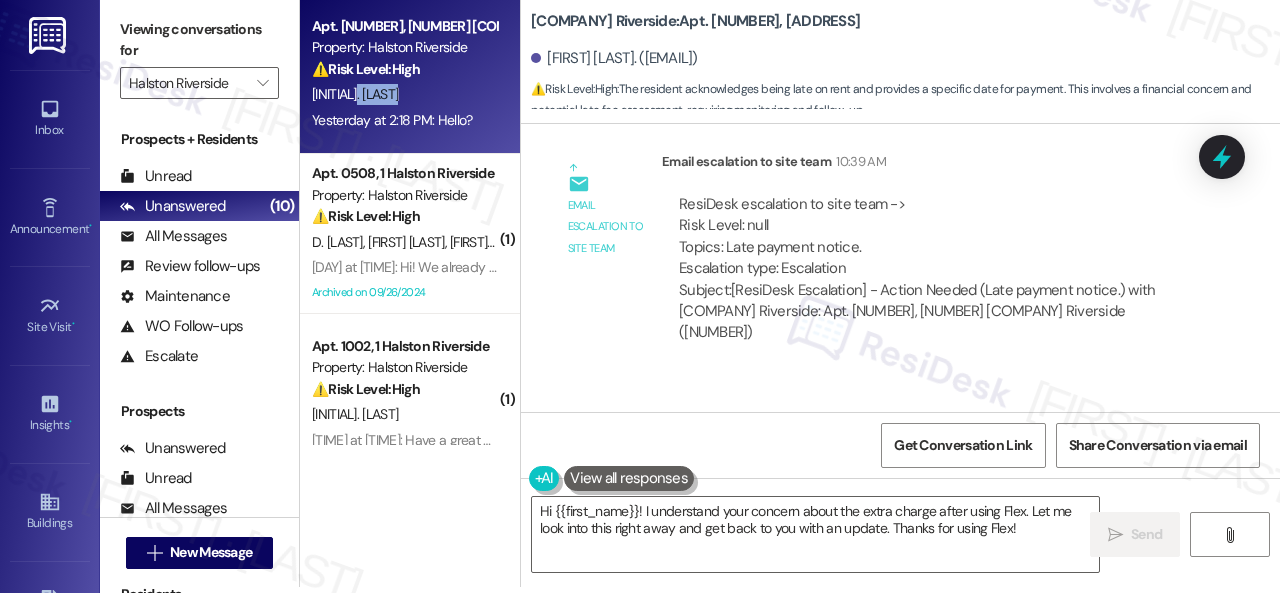 click on "T. Slaton" at bounding box center [404, 94] 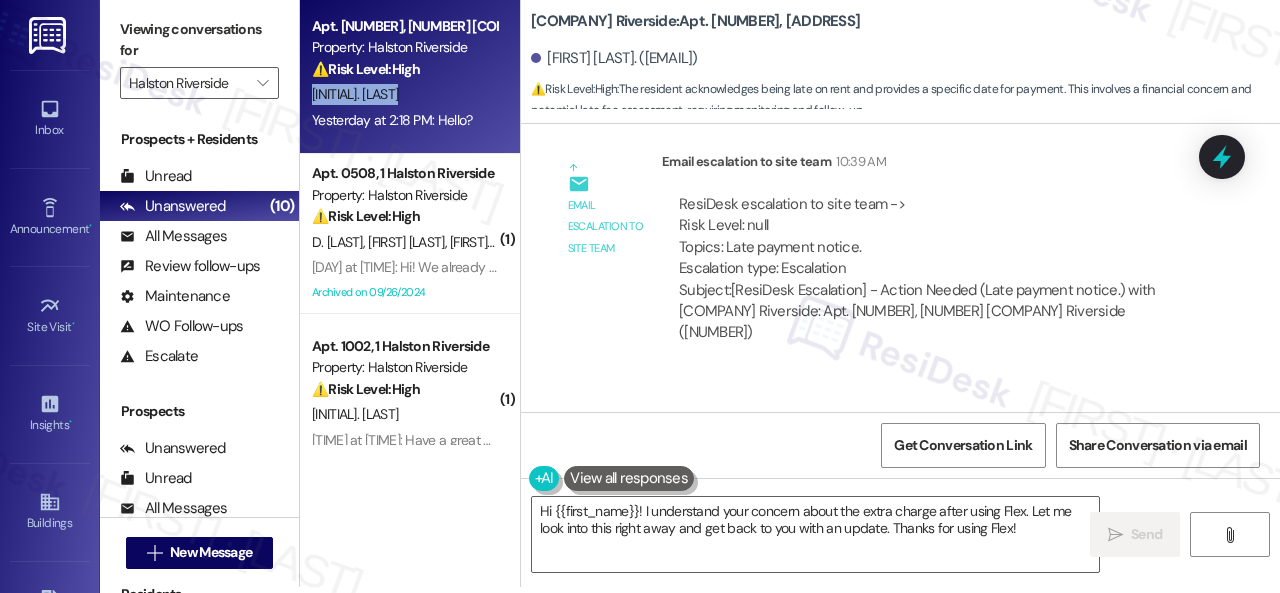 click on "T. Slaton" at bounding box center [404, 94] 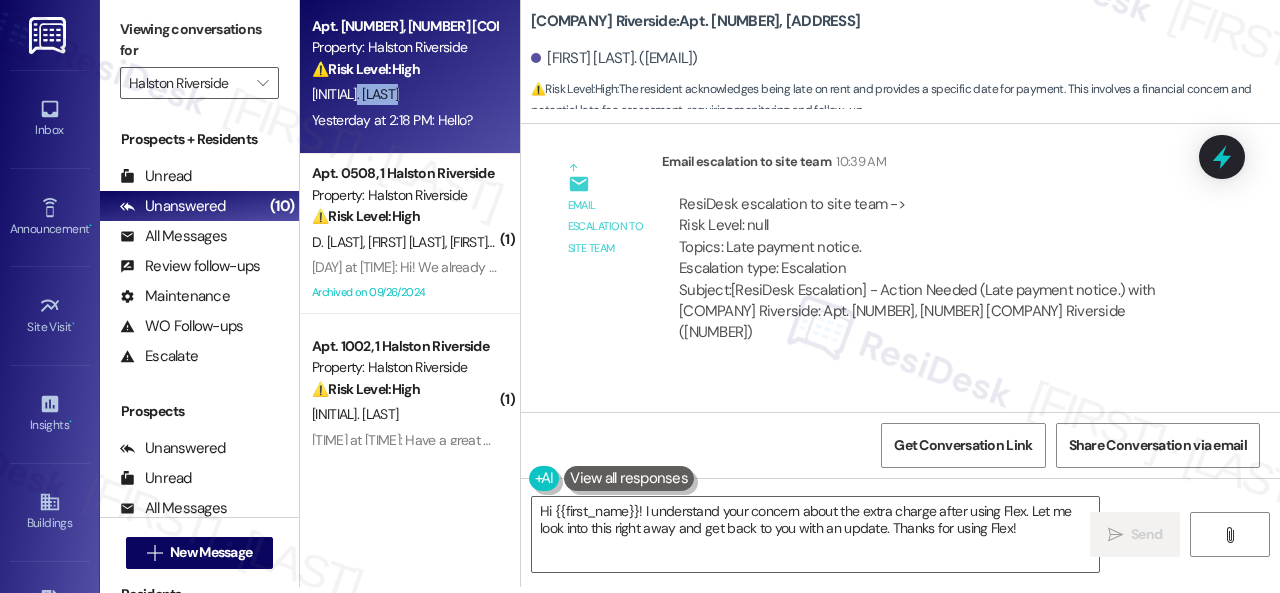 click on "T. Slaton" at bounding box center (404, 94) 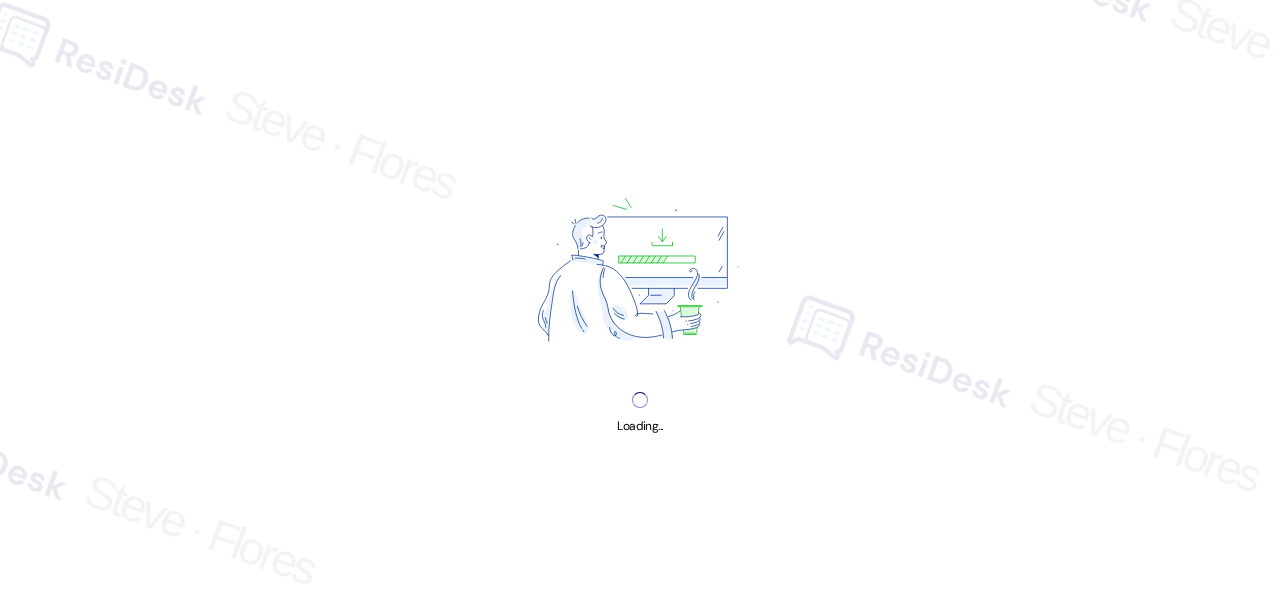 scroll, scrollTop: 0, scrollLeft: 0, axis: both 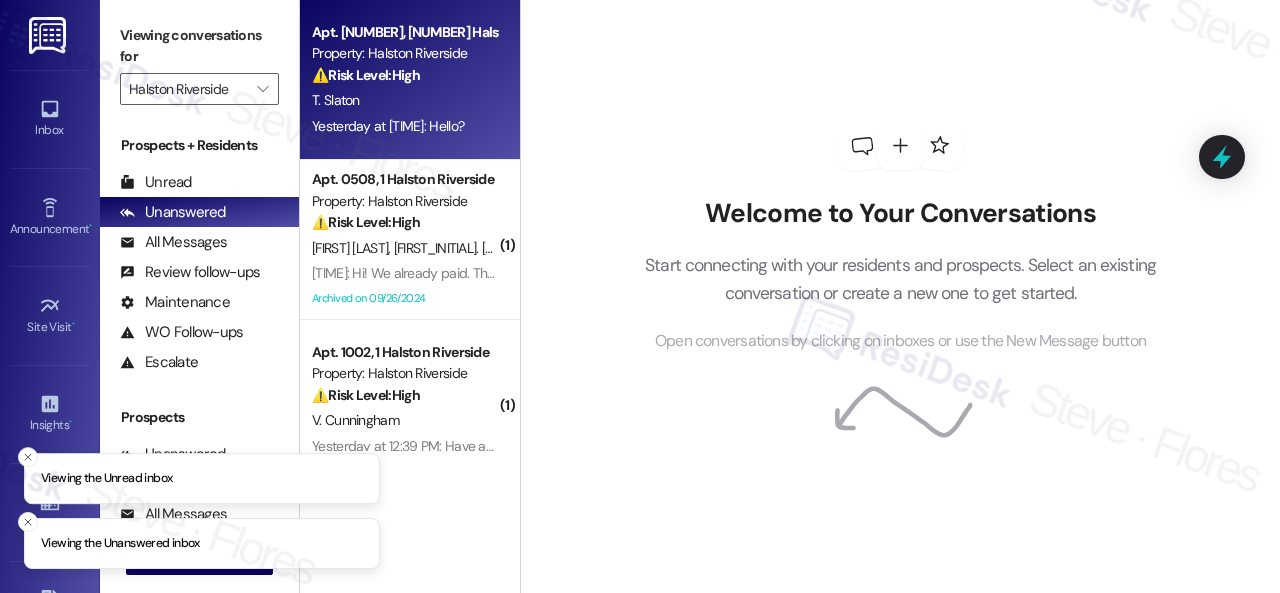 click on "T. Slaton" at bounding box center (404, 100) 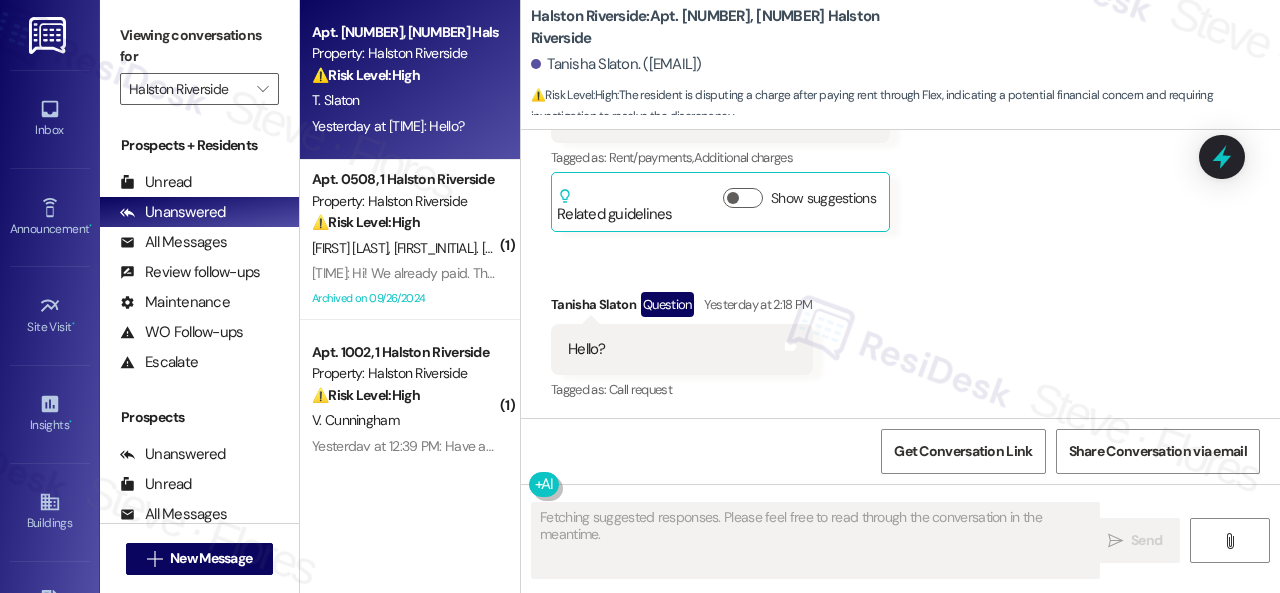 scroll, scrollTop: 2806, scrollLeft: 0, axis: vertical 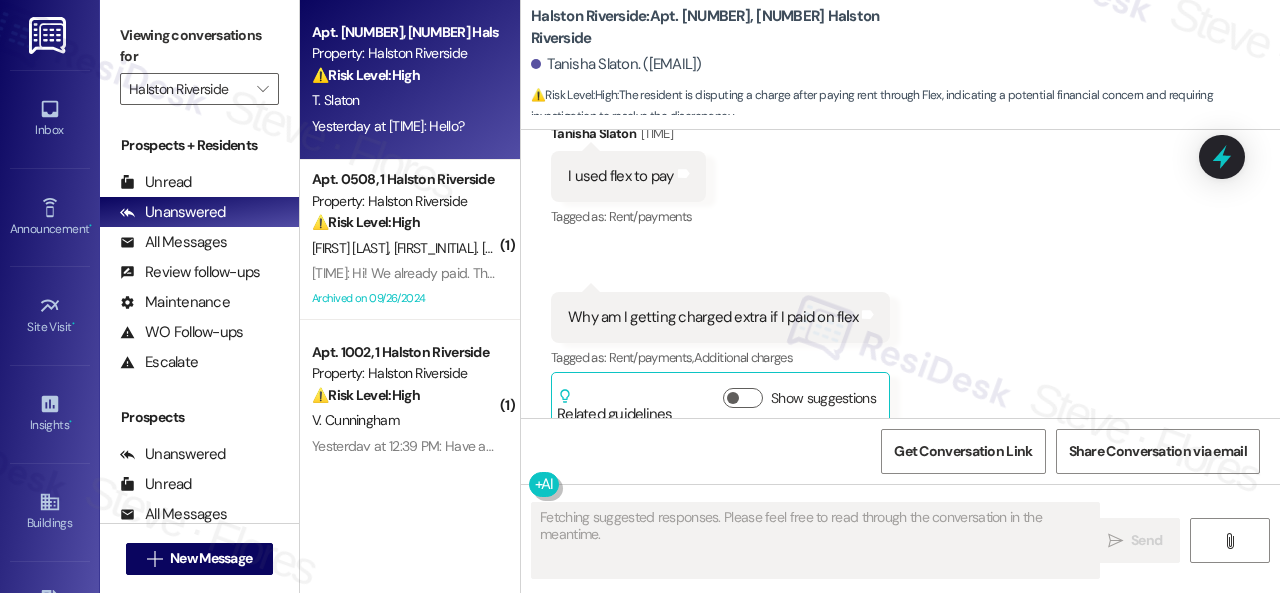 drag, startPoint x: 802, startPoint y: 191, endPoint x: 819, endPoint y: 189, distance: 17.117243 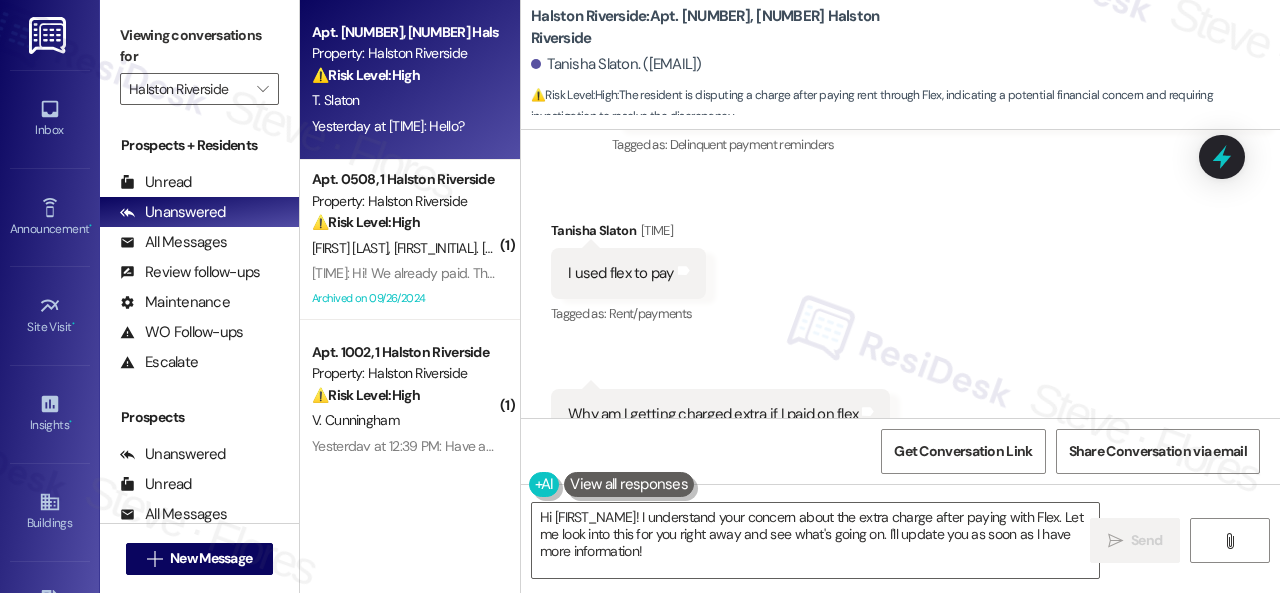 scroll, scrollTop: 2713, scrollLeft: 0, axis: vertical 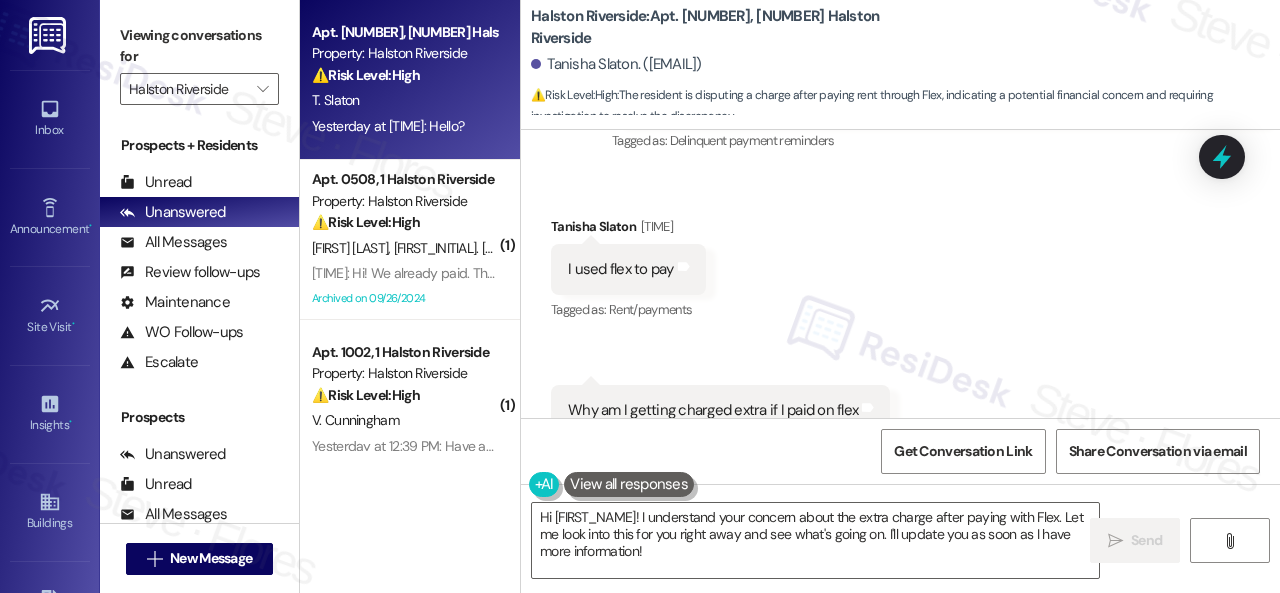click on "Received via SMS Tanisha Slaton Yesterday at 12:54 PM I used flex to pay  Tags and notes Tagged as:   Rent/payments Click to highlight conversations about Rent/payments Received via SMS 12:58 PM Tanisha Slaton Question   Neutral Yesterday at 12:58 PM Why am I getting charged extra if I paid on flex  Tags and notes Tagged as:   Rent/payments ,  Click to highlight conversations about Rent/payments Additional charges Click to highlight conversations about Additional charges  Related guidelines Show suggestions Received via SMS Tanisha Slaton Question Yesterday at 2:18 PM Hello?  Tags and notes Tagged as:   Call request Click to highlight conversations about Call request" at bounding box center [900, 442] 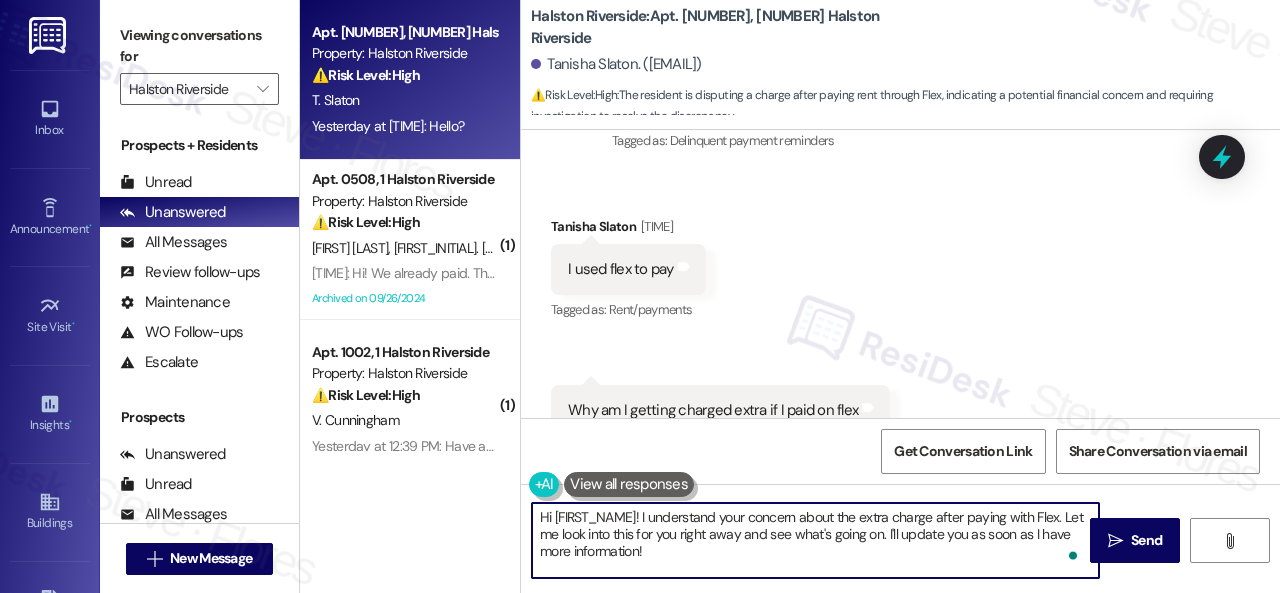 click on "Hi [FIRST_NAME]! I understand your concern about the extra charge after paying with Flex. Let me look into this for you right away and see what's going on. I'll update you as soon as I have more information!" at bounding box center (815, 540) 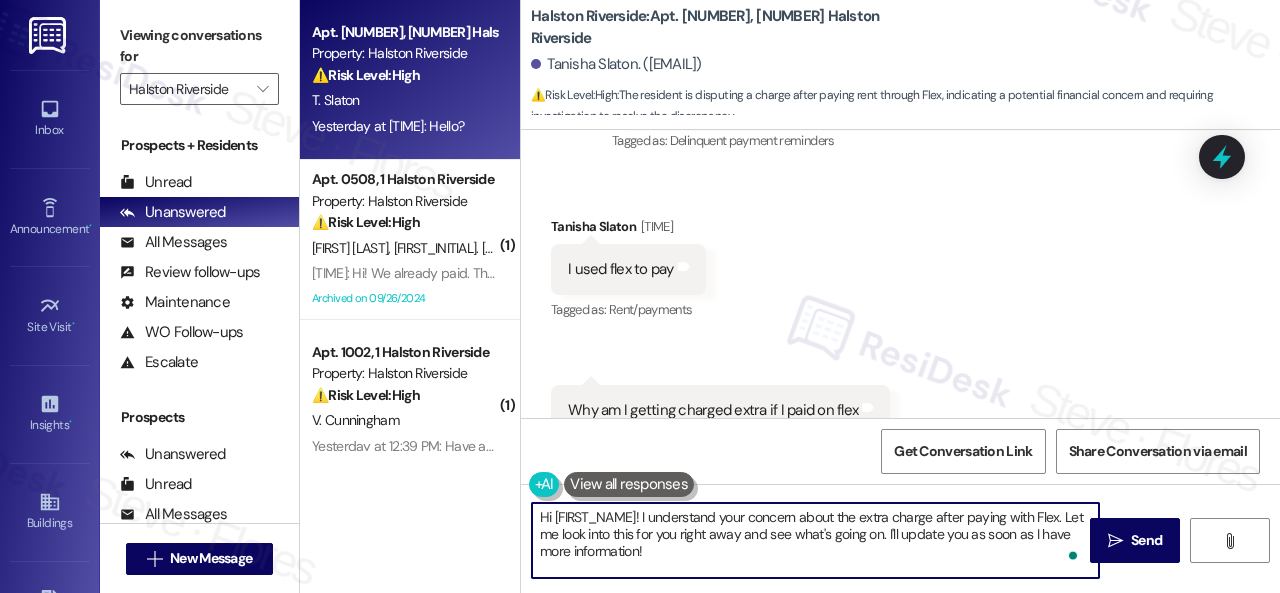 click on "Hi [FIRST_NAME]! I understand your concern about the extra charge after paying with Flex. Let me look into this for you right away and see what's going on. I'll update you as soon as I have more information!" at bounding box center (815, 540) 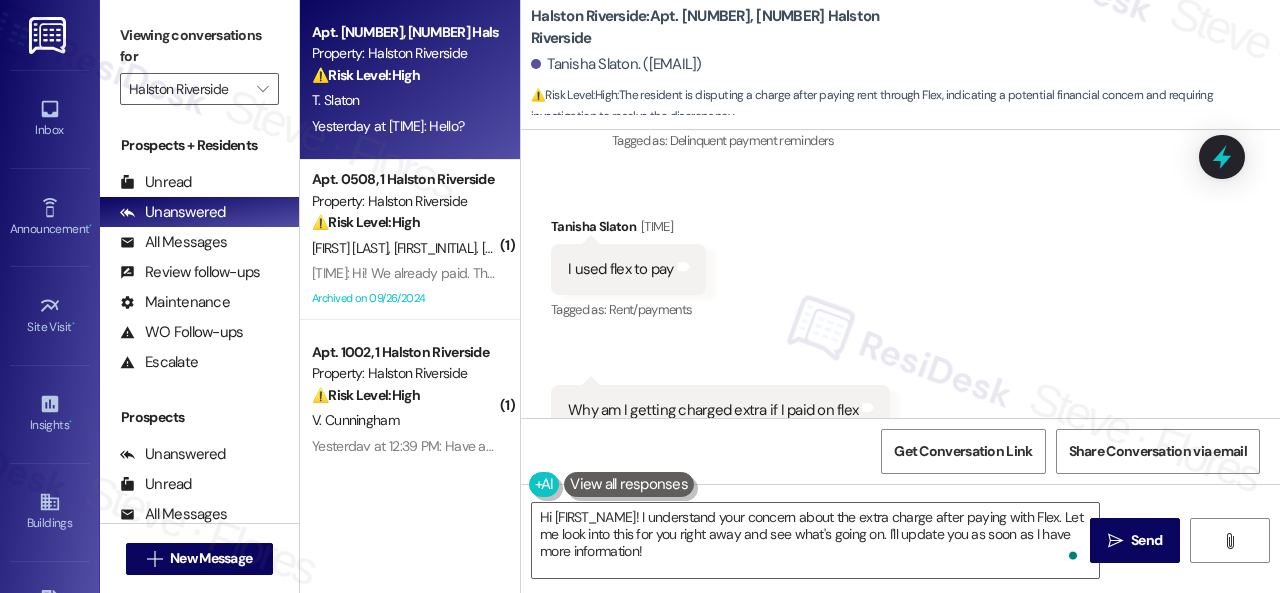 click on "Get Conversation Link Share Conversation via email" at bounding box center [900, 451] 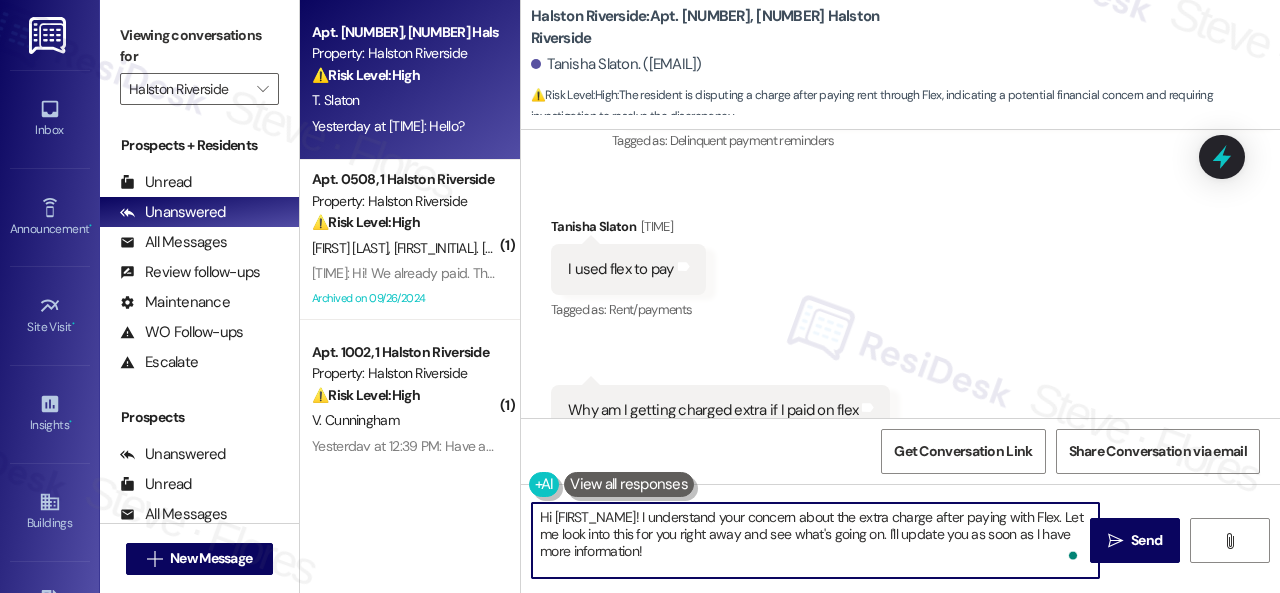drag, startPoint x: 652, startPoint y: 521, endPoint x: 673, endPoint y: 552, distance: 37.44329 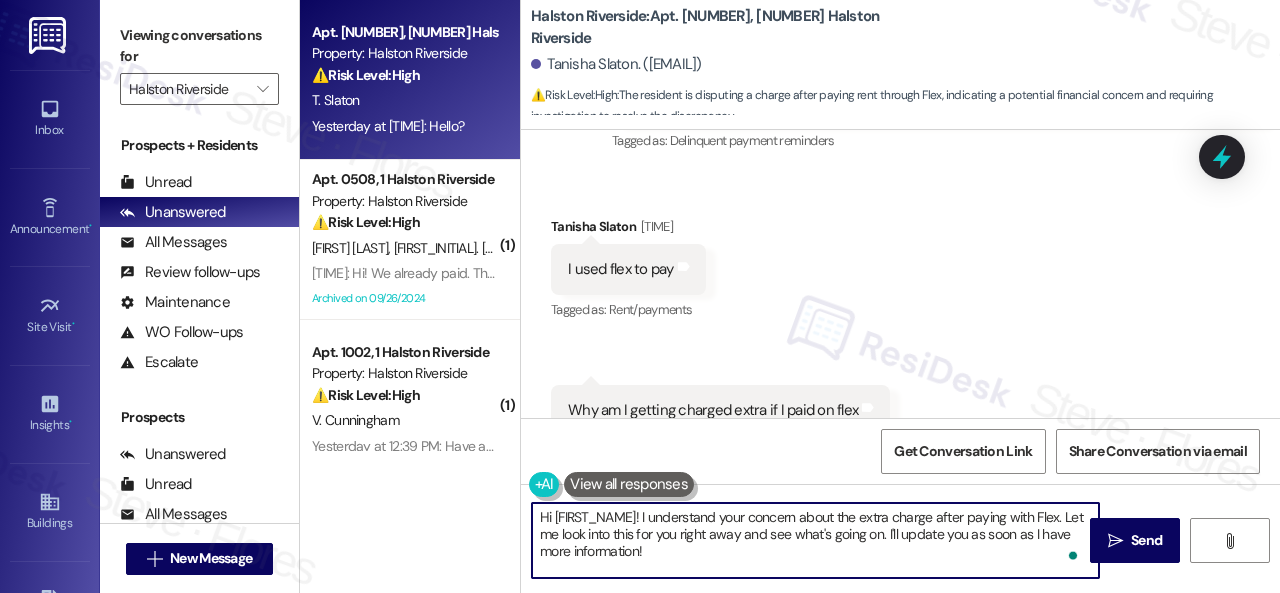 click on "Hi [FIRST_NAME]! I understand your concern about the extra charge after paying with Flex. Let me look into this for you right away and see what's going on. I'll update you as soon as I have more information!" at bounding box center [815, 540] 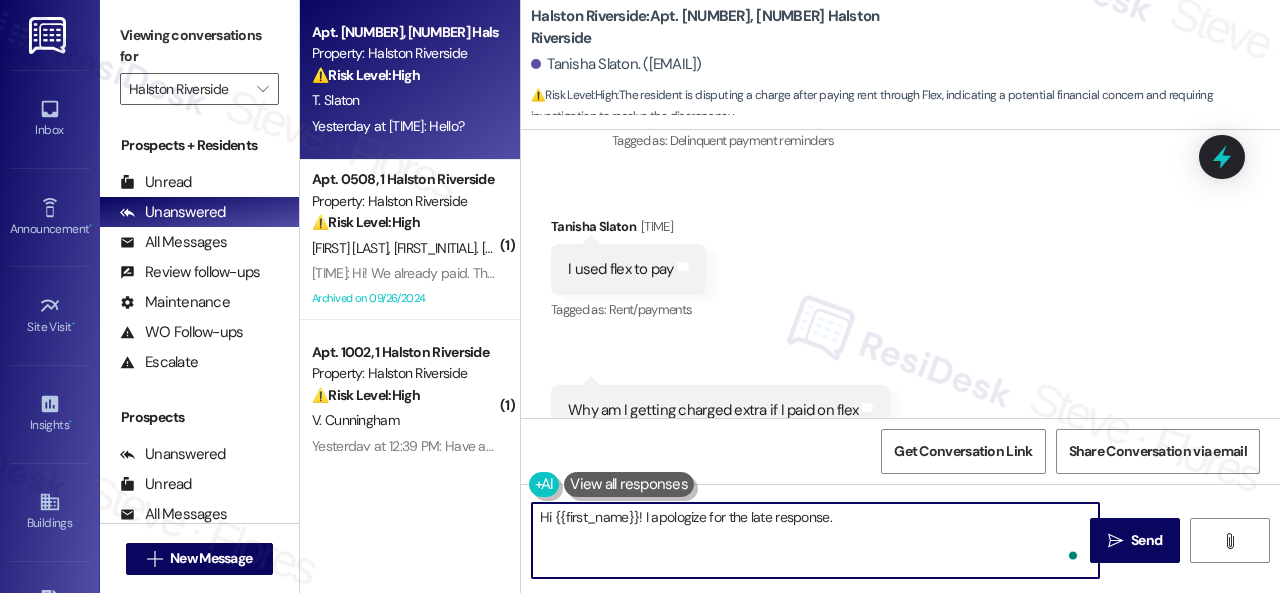 paste on "If you’ve already made a payment but still see an incorrect amount, we apologize for the confusion — it may take some time for the system to reflect the updated balance. If everything is now in order, we appreciate you keeping us informed! Let us know if you have any further questions or concerns." 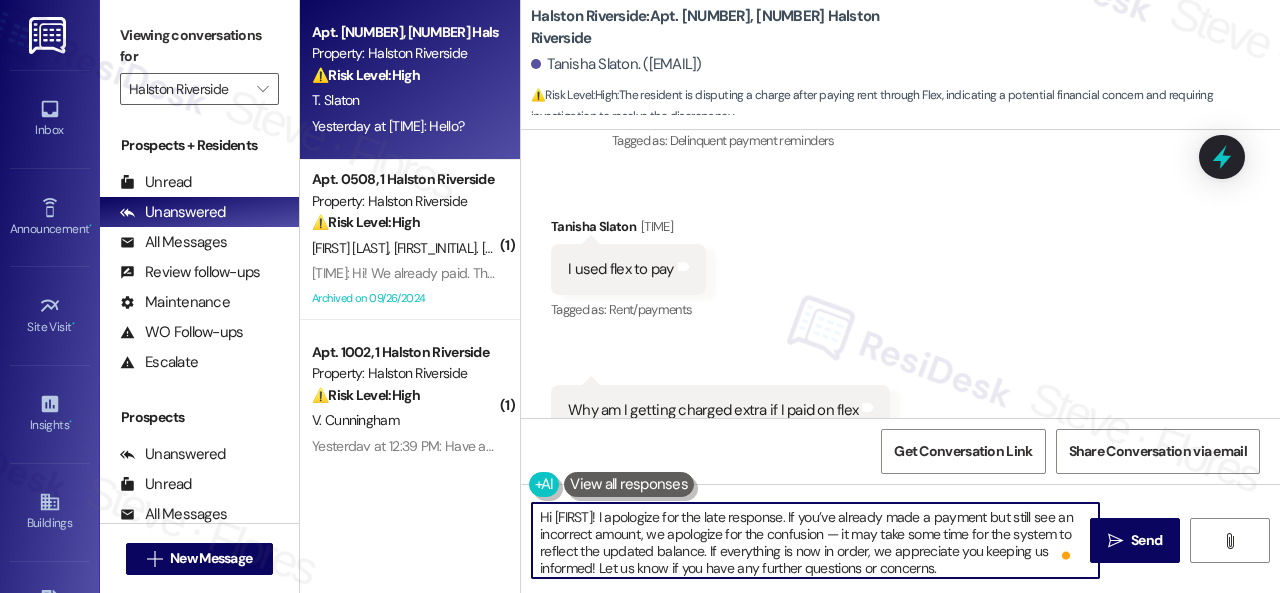 scroll, scrollTop: 4, scrollLeft: 0, axis: vertical 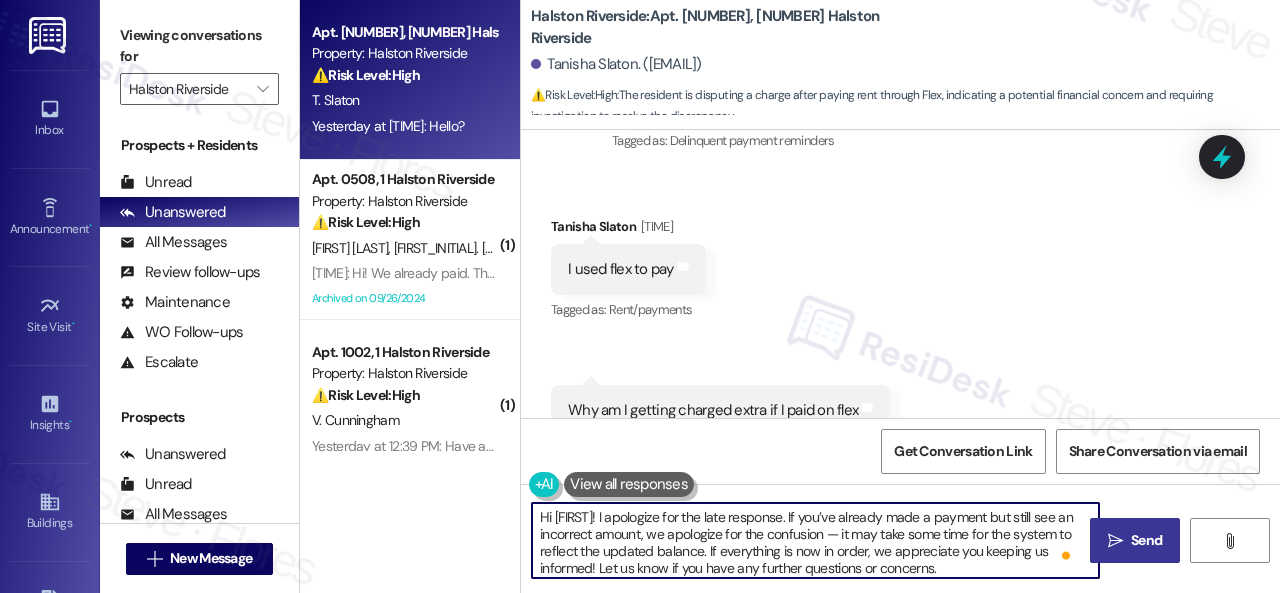 type on "Hi [FIRST]! I apologize for the late response. If you’ve already made a payment but still see an incorrect amount, we apologize for the confusion — it may take some time for the system to reflect the updated balance. If everything is now in order, we appreciate you keeping us informed! Let us know if you have any further questions or concerns." 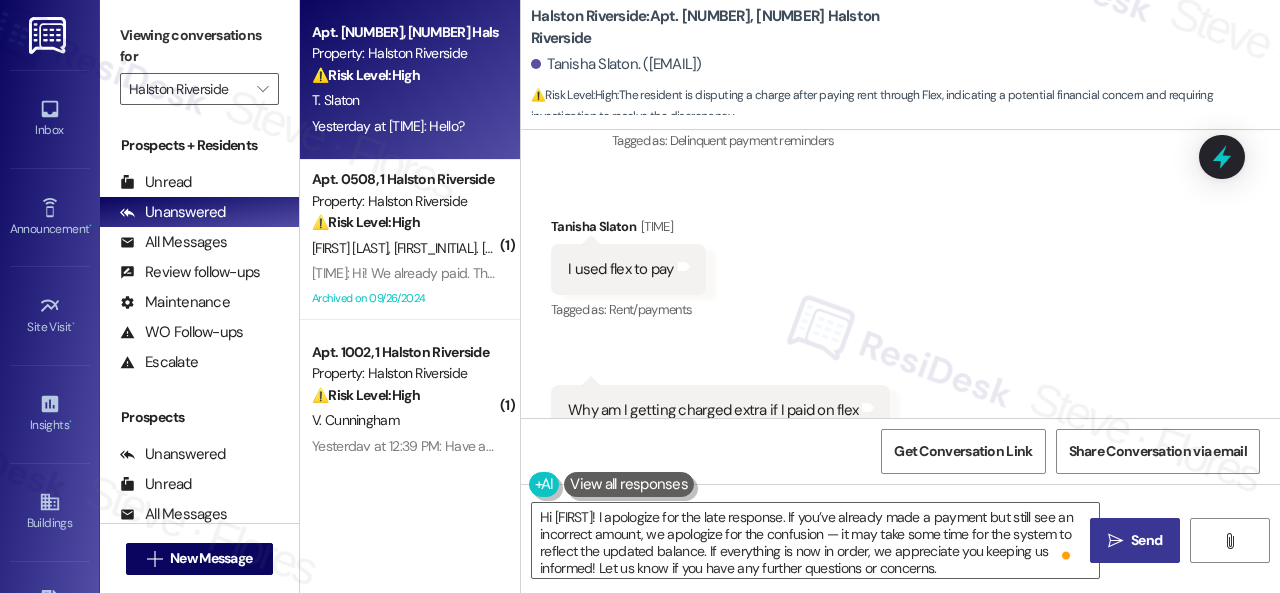 click on "" at bounding box center (1115, 541) 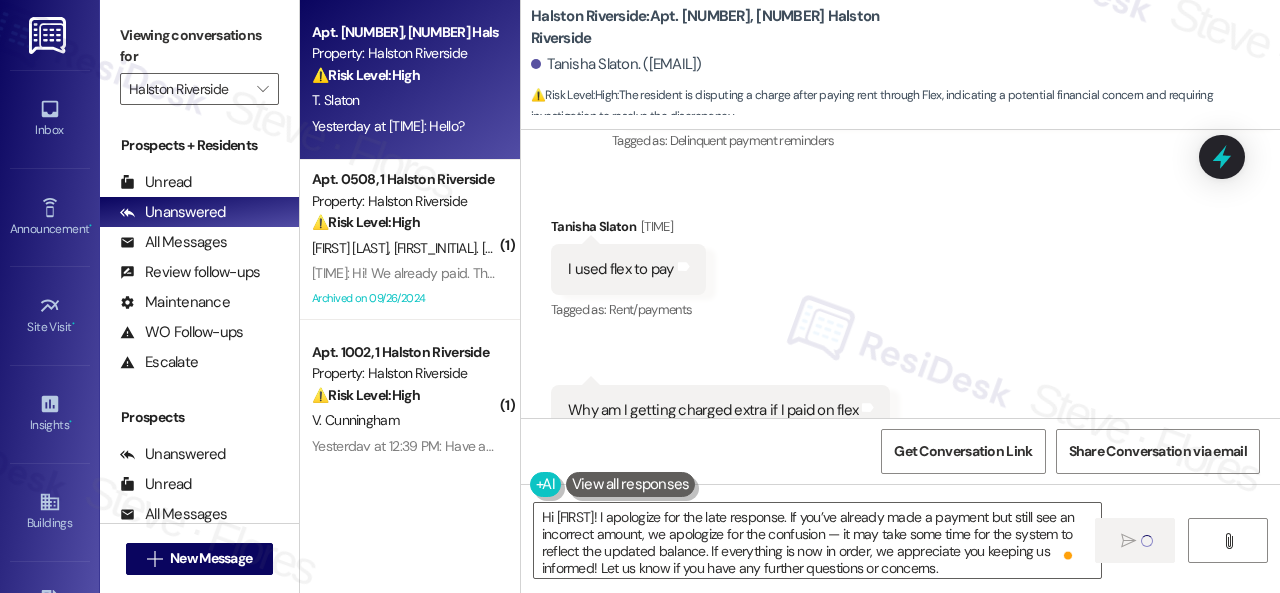 type 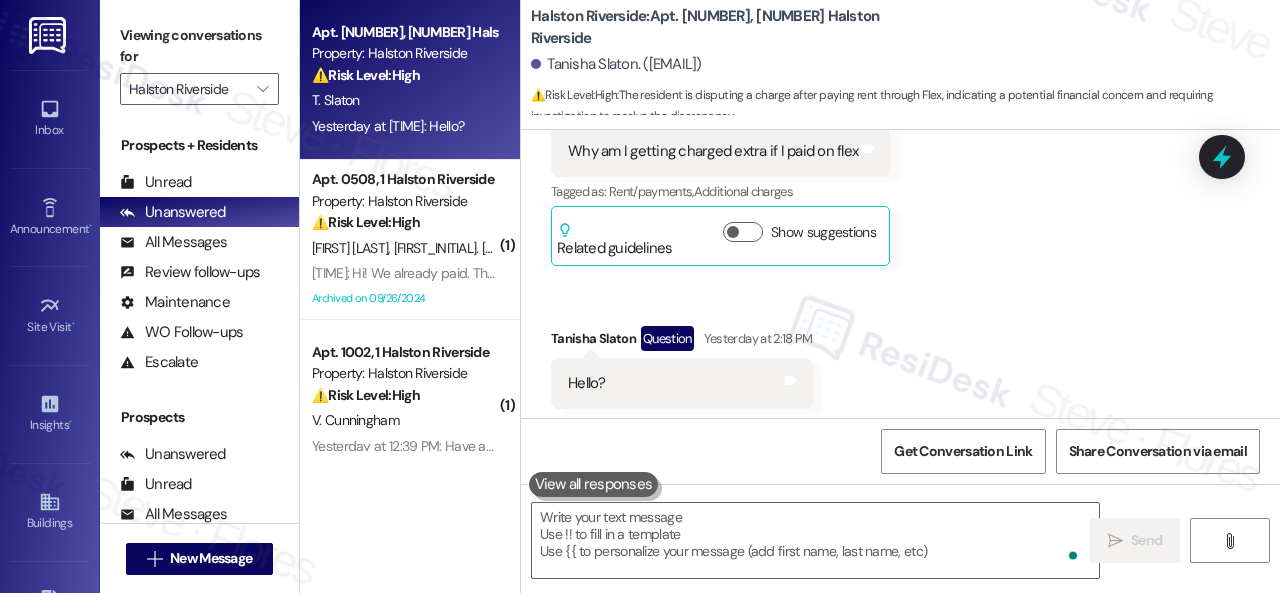 scroll, scrollTop: 3006, scrollLeft: 0, axis: vertical 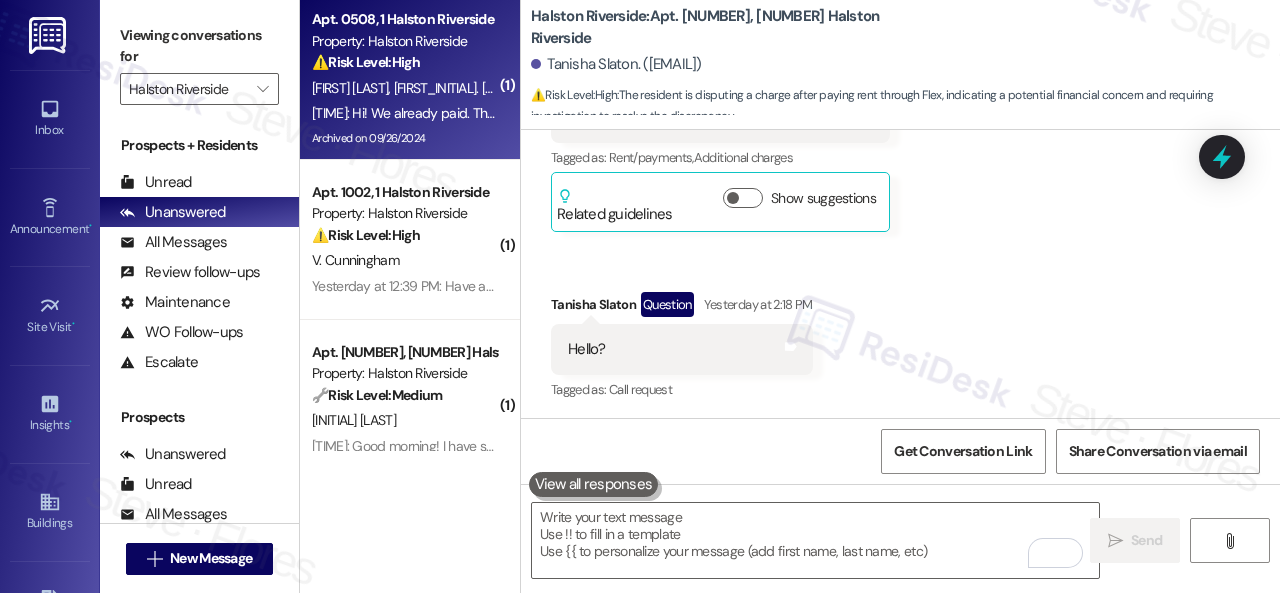 click on "⚠️  Risk Level:  High The resident is reporting an issue with rent payment via Flex, which they claim is due to the office disabling the option. This, coupled with the reminder notice, indicates a potential financial concern and requires urgent attention to resolve the payment issue and avoid late fees." at bounding box center [404, 62] 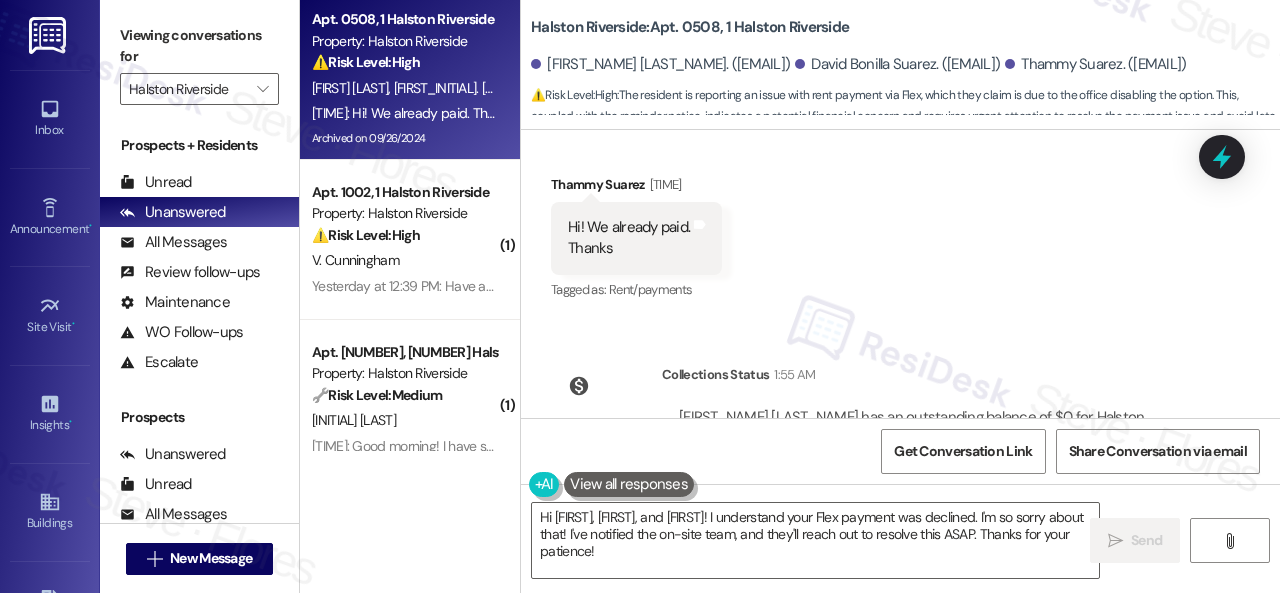 scroll, scrollTop: 13679, scrollLeft: 0, axis: vertical 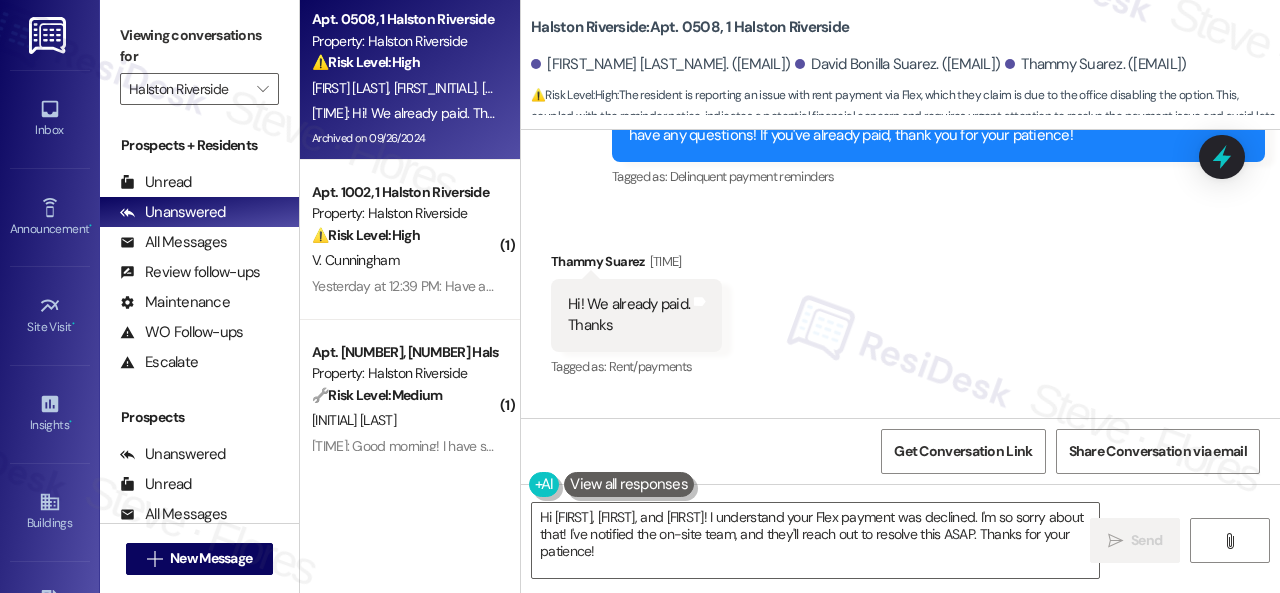 click on "Received via SMS Thammy Suarez Yesterday at [TIME] Hi! We already paid.
Thanks  Tags and notes Tagged as:   Rent/payments Click to highlight conversations about Rent/payments" at bounding box center (900, 301) 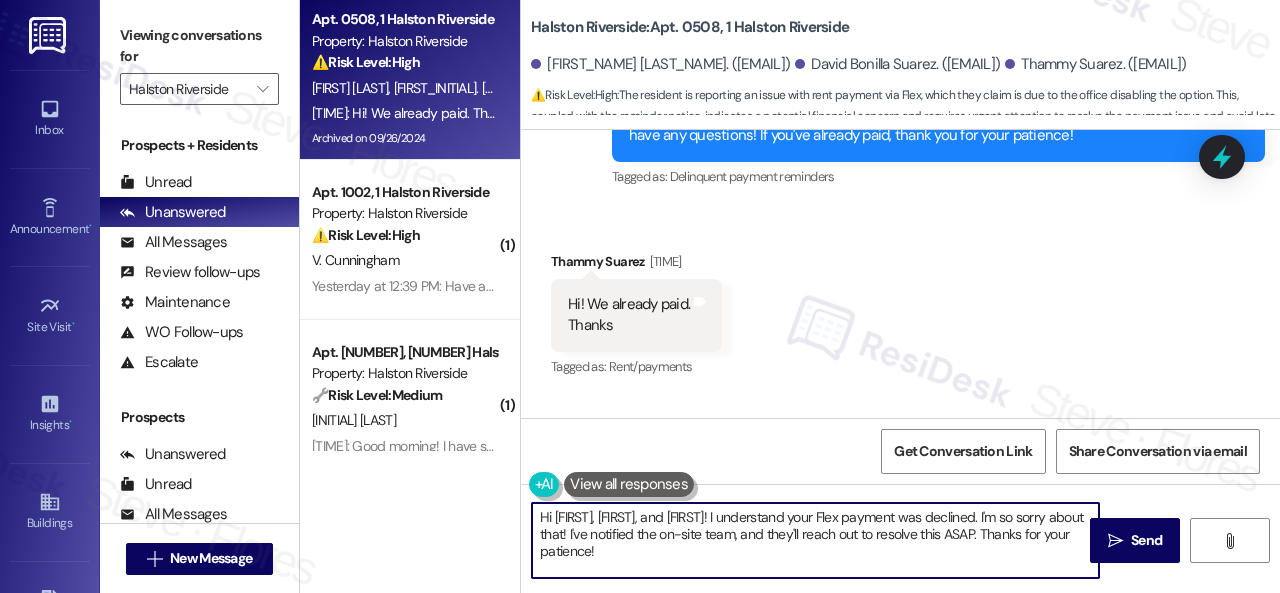 drag, startPoint x: 681, startPoint y: 557, endPoint x: 404, endPoint y: 465, distance: 291.8784 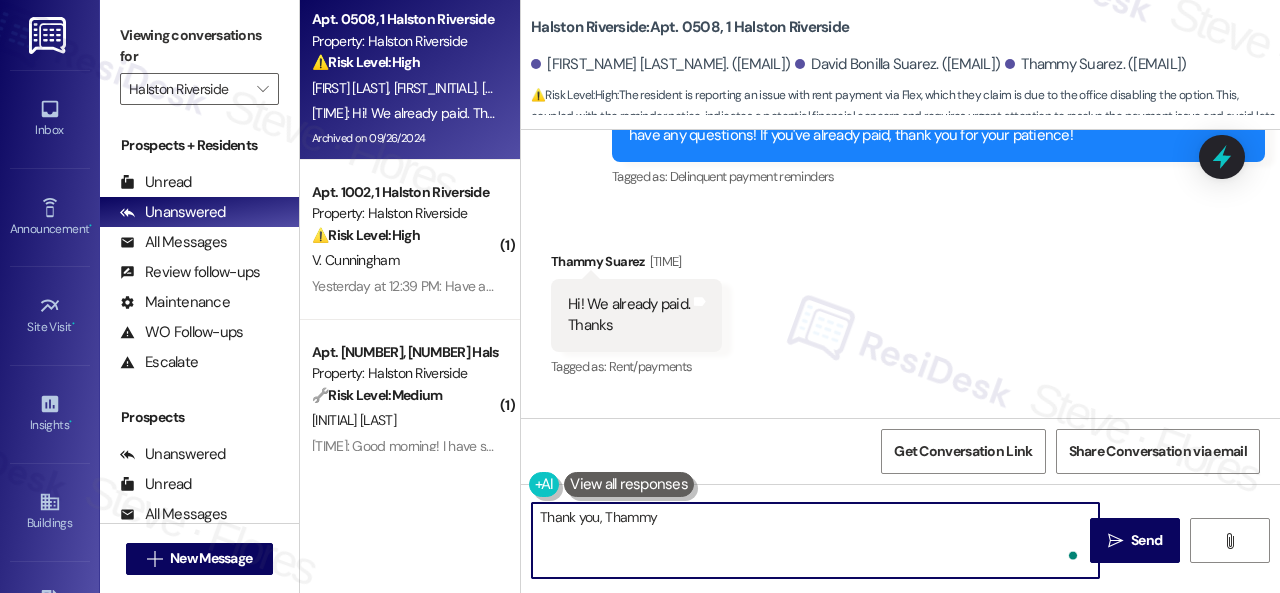 type on "Thank you, Thammy!" 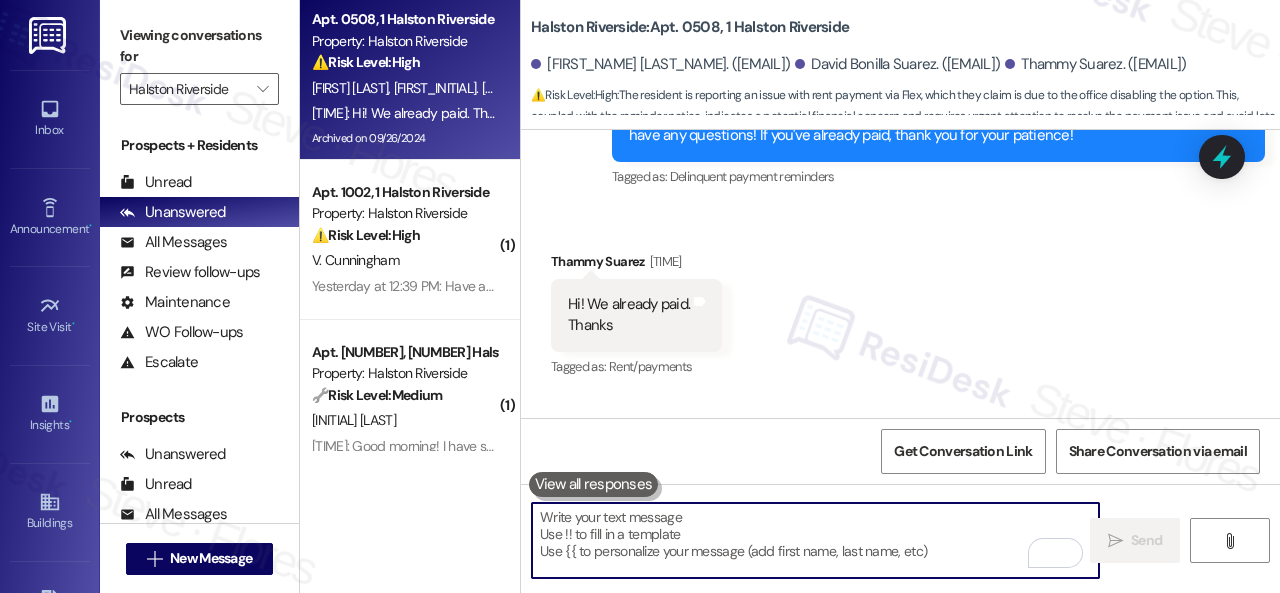 scroll, scrollTop: 13672, scrollLeft: 0, axis: vertical 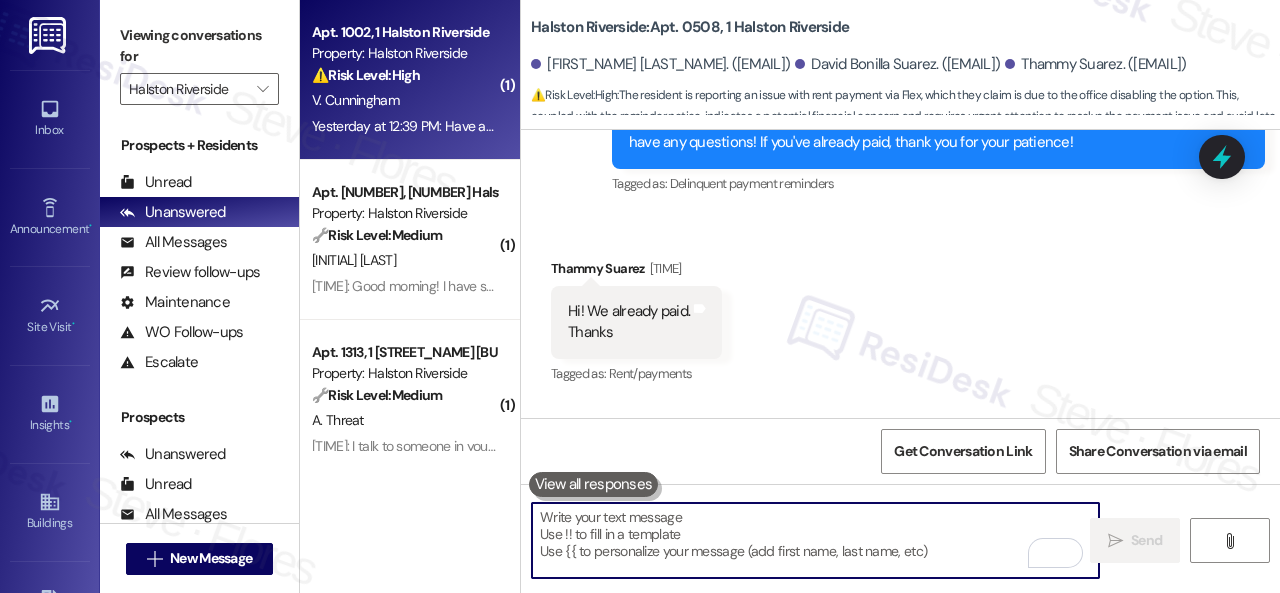 type 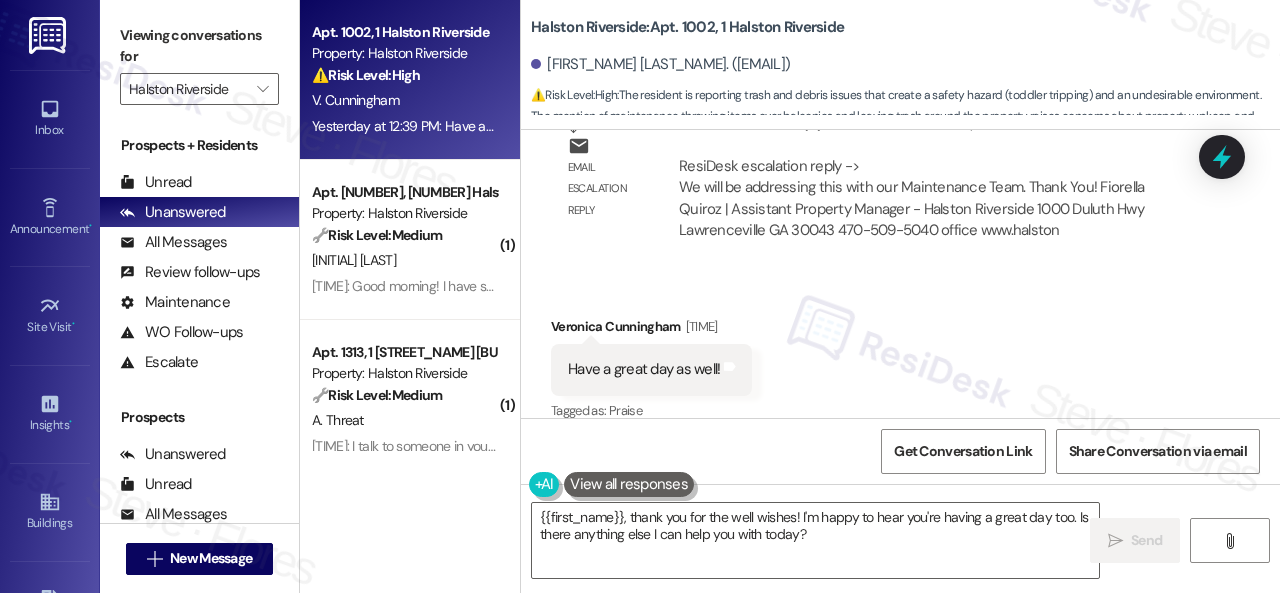 scroll, scrollTop: 4405, scrollLeft: 0, axis: vertical 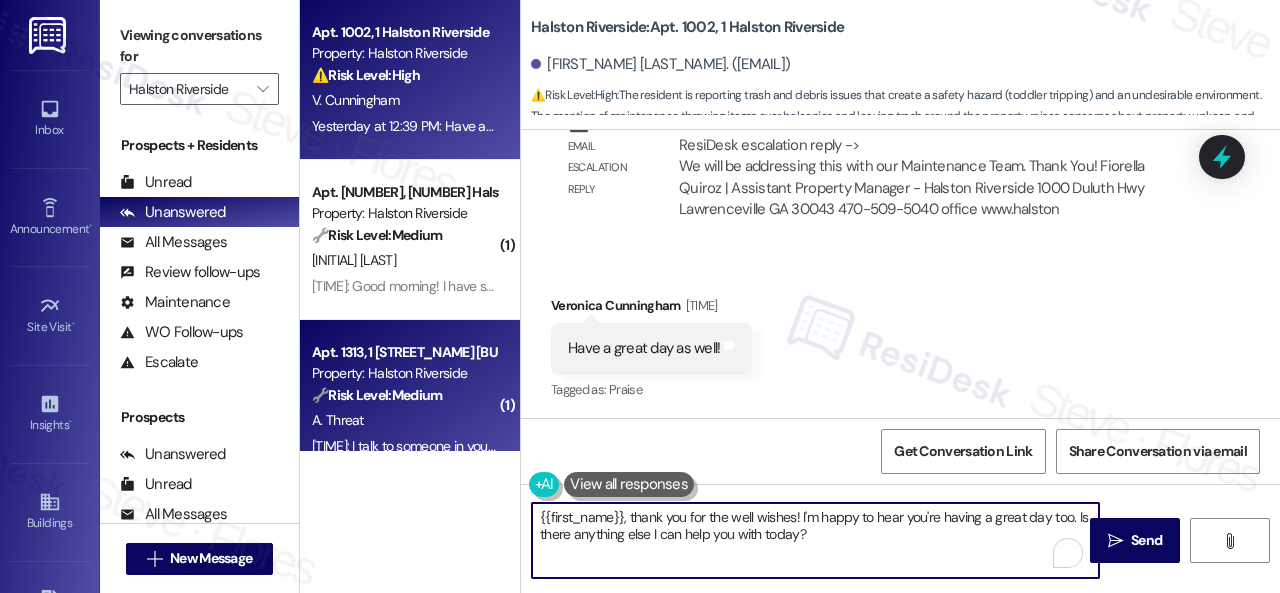 drag, startPoint x: 816, startPoint y: 543, endPoint x: 353, endPoint y: 443, distance: 473.67606 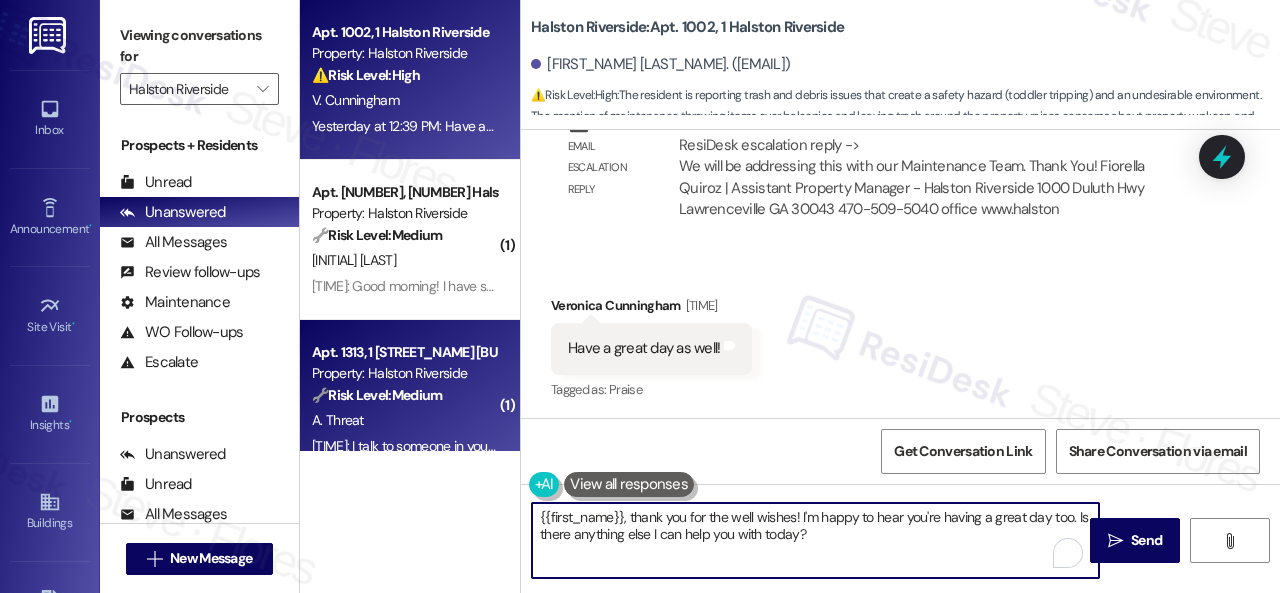 click on "Apt. 1002, 1 Halston Riverside Property: Halston Riverside ⚠️  Risk Level:  High The resident is reporting trash and debris issues that create a safety hazard (toddler tripping) and an undesirable environment. The mention of maintenance throwing items over balconies and leaving trash around the property raises concerns about property upkeep and potential policy violations. The fan creates a tripping hazard. V. Cunningham Yesterday at 12:39 PM: Have a great day as well! Yesterday at 12:39 PM: Have a great day as well! ( 1 ) Apt. 2106, 1 Halston Riverside Property: Halston Riverside 🔧  Risk Level:  Medium The resident is confirming they have communicated with the front office regarding rent payment, which is expected by Friday. This is a routine update on a financial matter, but no immediate action or escalation is needed unless the payment is not received as indicated. J. Haliburton 9:03 AM: Good morning! I have spoken with the front office already and you all should have it by Friday ( 1 ) 🔧 Medium" at bounding box center (790, 296) 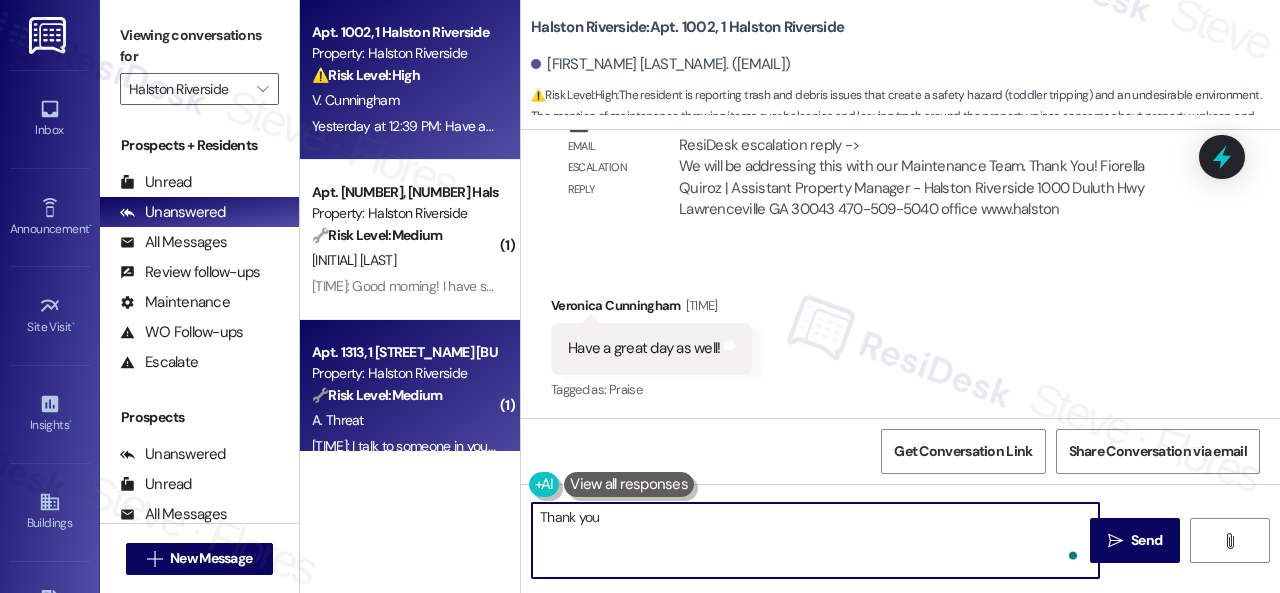 type on "Thank you." 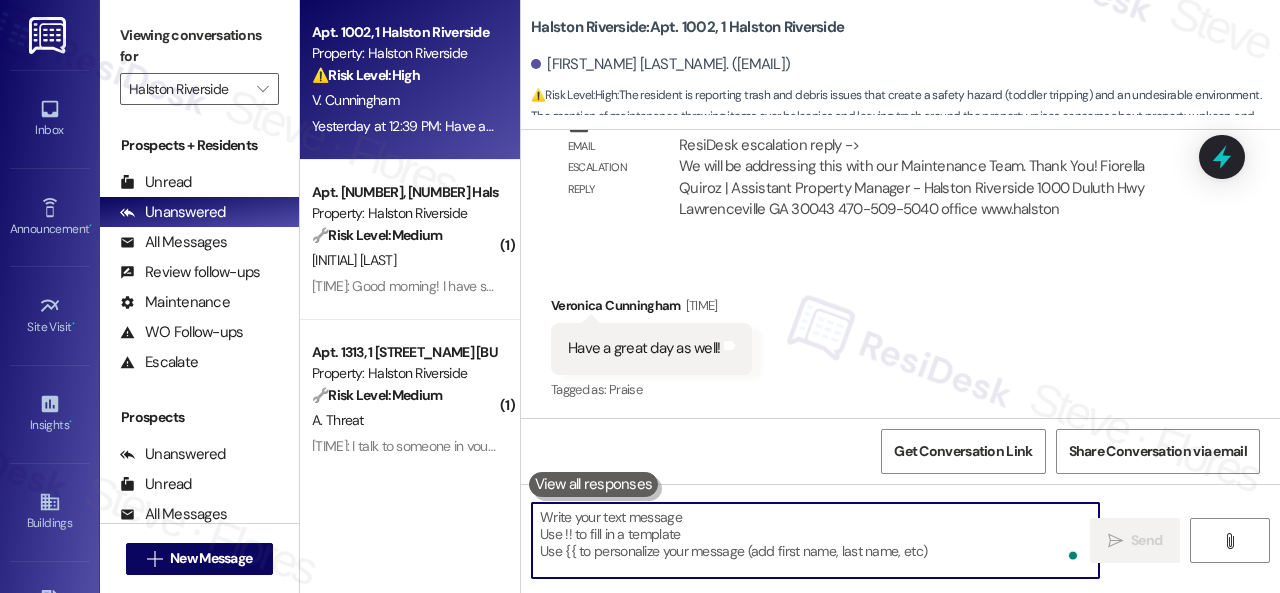 scroll, scrollTop: 4404, scrollLeft: 0, axis: vertical 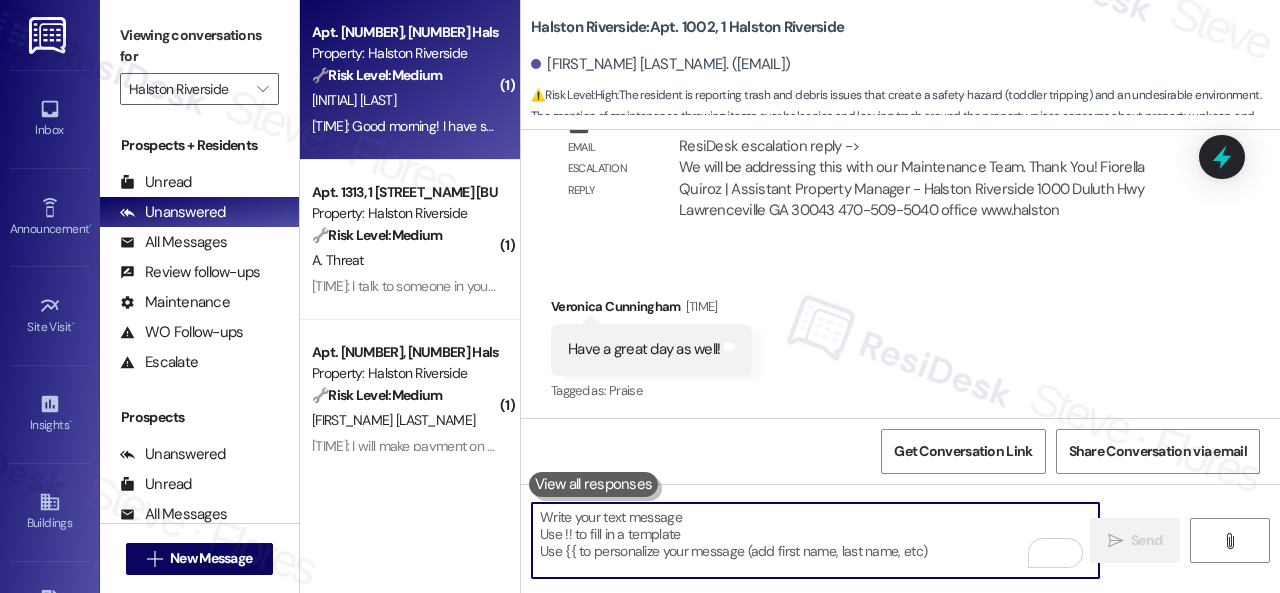 type 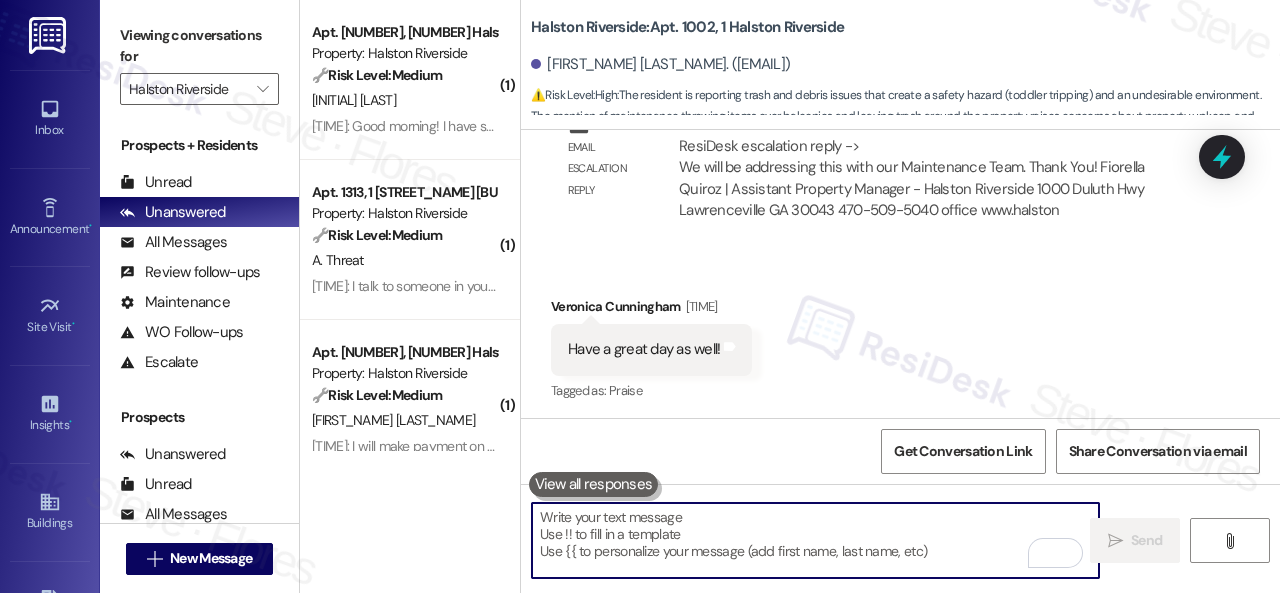 drag, startPoint x: 450, startPoint y: 113, endPoint x: 646, endPoint y: 157, distance: 200.87807 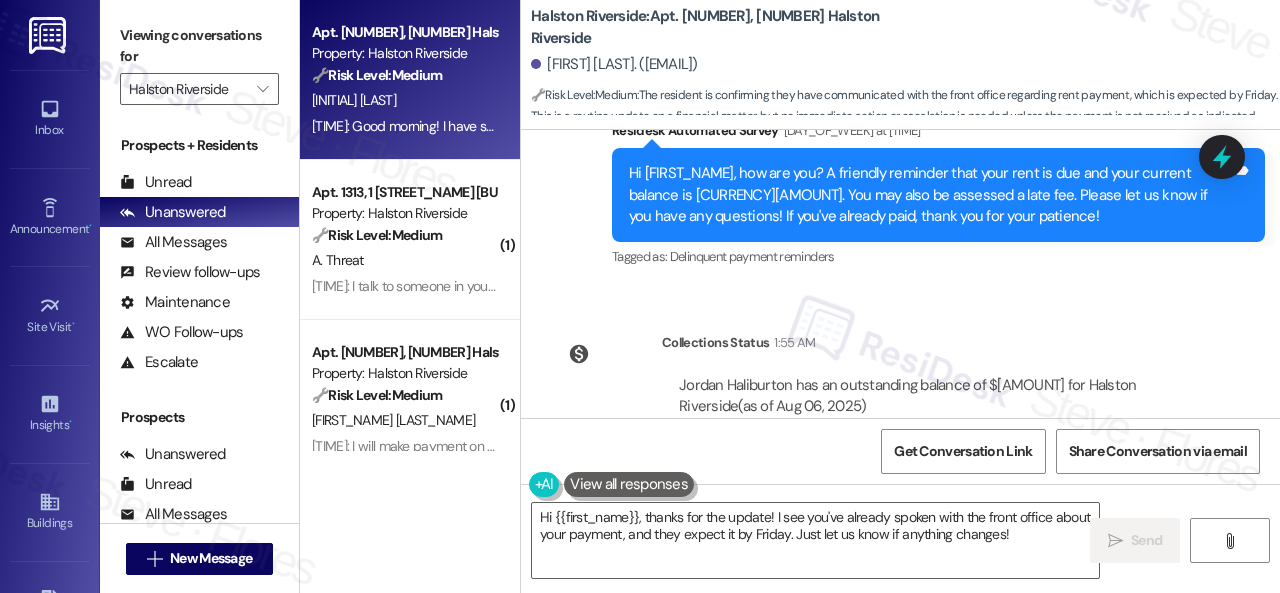 scroll, scrollTop: 14258, scrollLeft: 0, axis: vertical 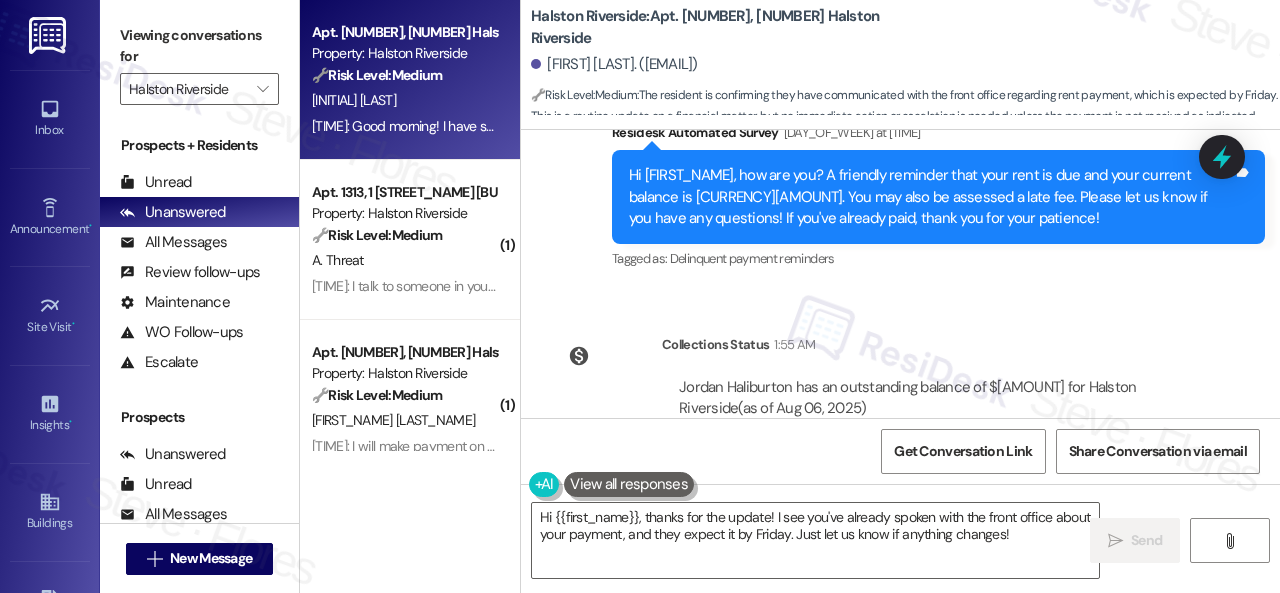 click on "Collections Status 1:55 AM Jordan Haliburton has an outstanding balance of $1612.06 for Halston Riverside  (as of Aug 06, 2025) Click to show details" at bounding box center [877, 406] 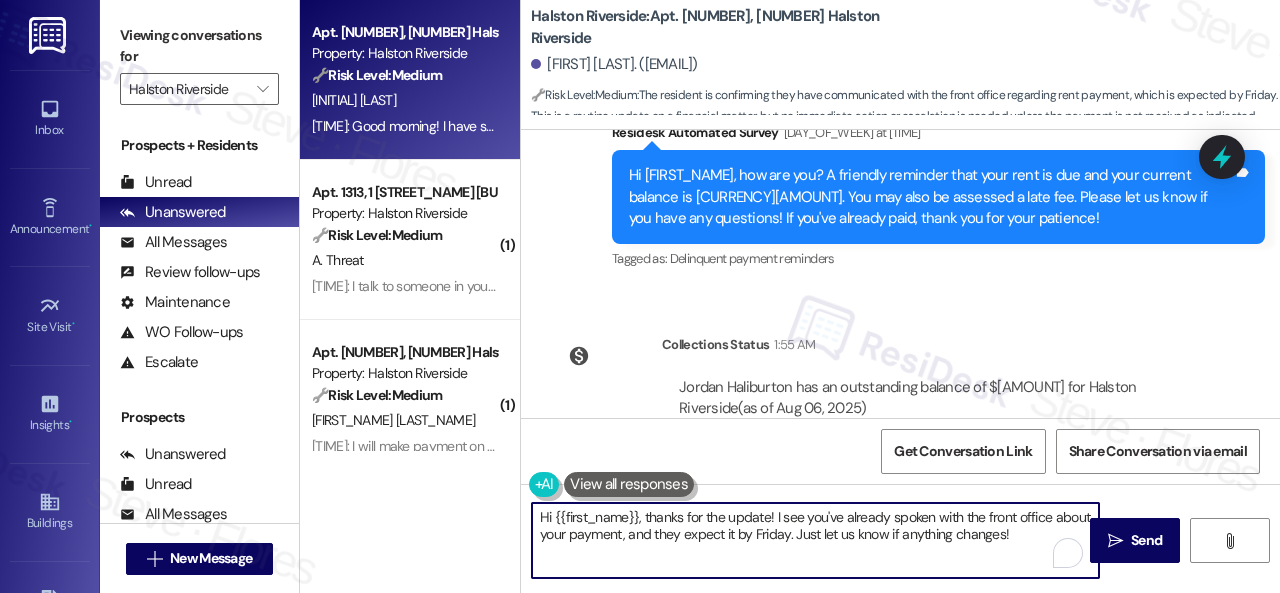 drag, startPoint x: 845, startPoint y: 533, endPoint x: 380, endPoint y: 499, distance: 466.24136 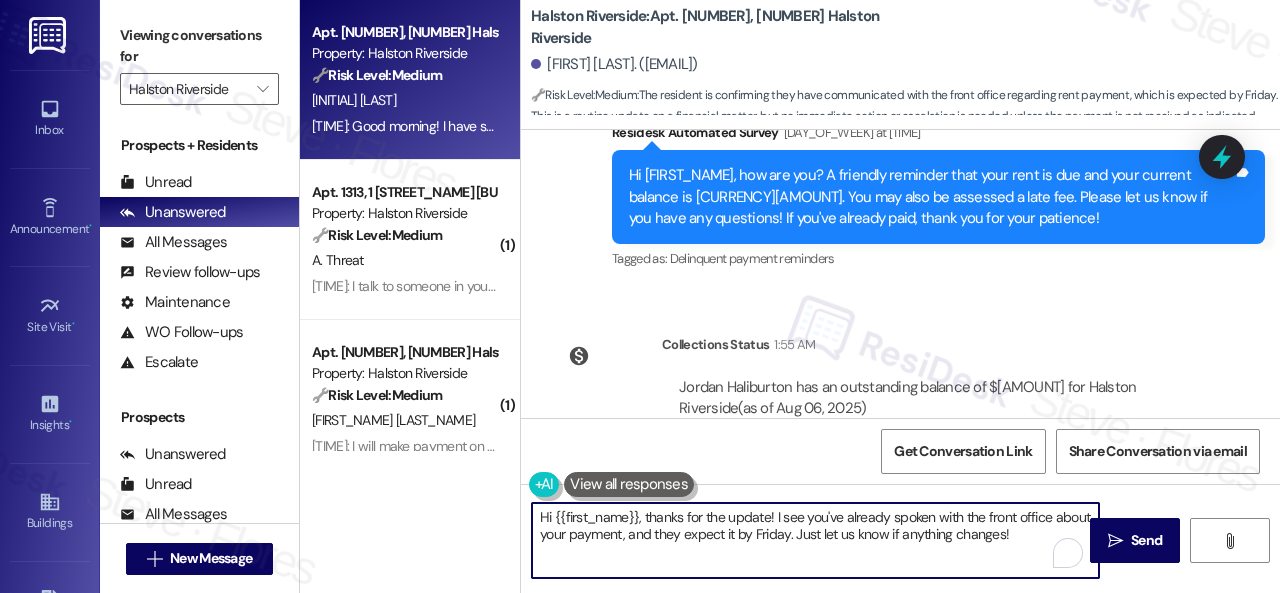 click on "Apt. [NUMBER], [NUMBER] [STREET_NAME] Property: [STREET_NAME] 🔧  Risk Level:  Medium The resident is confirming they have communicated with the front office regarding rent payment, which is expected by Friday. This is a routine update on a financial matter, but no immediate action or escalation is needed unless the payment is not received as indicated. [FIRST_INITIAL]. [LAST_NAME] [TIME]: Good morning! I have spoken with the front office already and you all should have it by Friday [TIME]: Good morning! I have spoken with the front office already and you all should have it by Friday ( 1 ) Apt. [NUMBER], [NUMBER] [STREET_NAME] Property: [STREET_NAME] 🔧  Risk Level:  Medium The resident is responding to a rent reminder, indicating they spoke with someone in the office. This suggests a possible payment arrangement or clarification, but there's no immediate urgency or dispute. It's a financial concern but not yet escalated. [FIRST_NAME]. [LAST_NAME] [TIME]: I talk to someone in your office this morning ( 1 ) 🔧  Risk Level:" at bounding box center [790, 296] 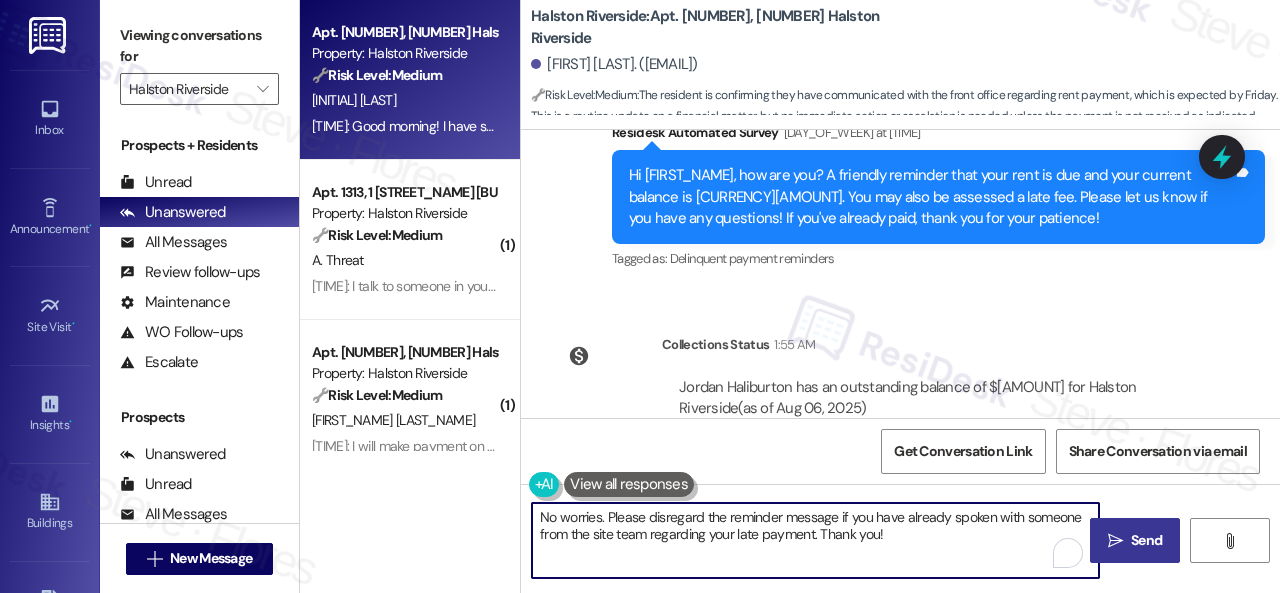 type on "No worries. Please disregard the reminder message if you have already spoken with someone from the site team regarding your late payment. Thank you!" 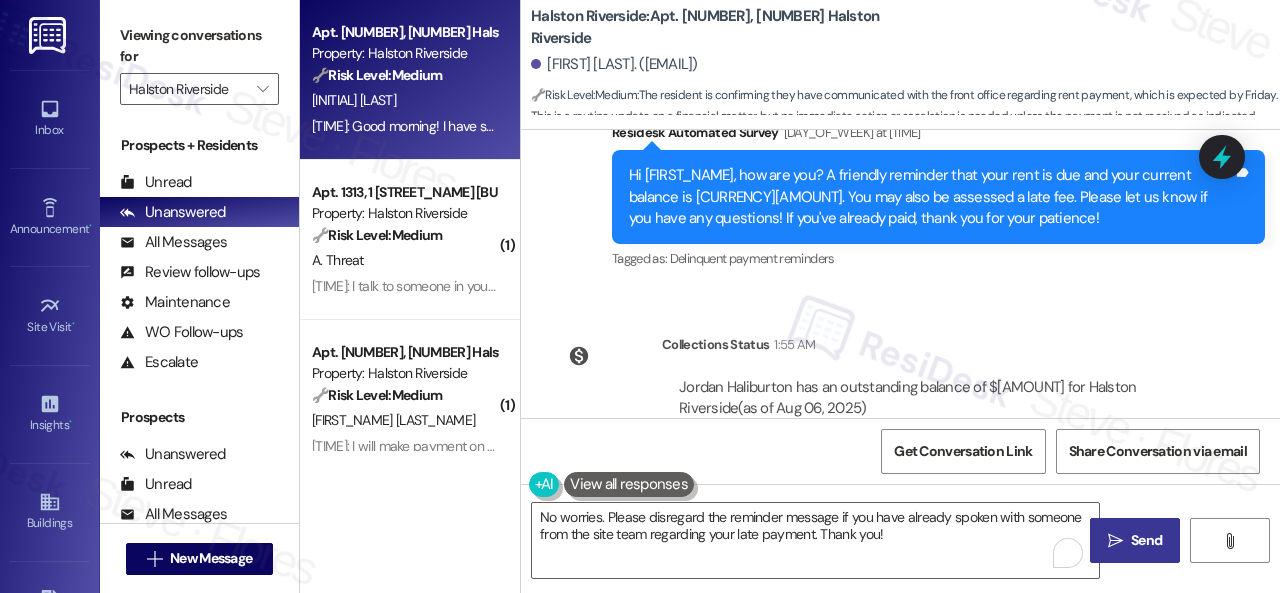 click on "Send" at bounding box center [1146, 540] 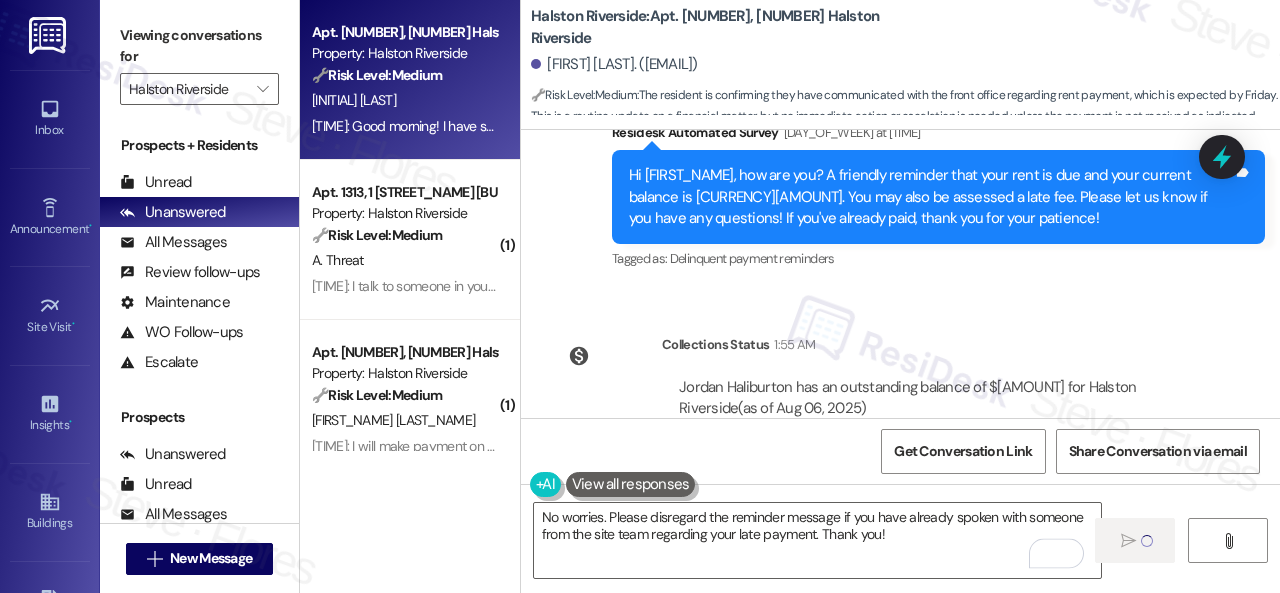 type 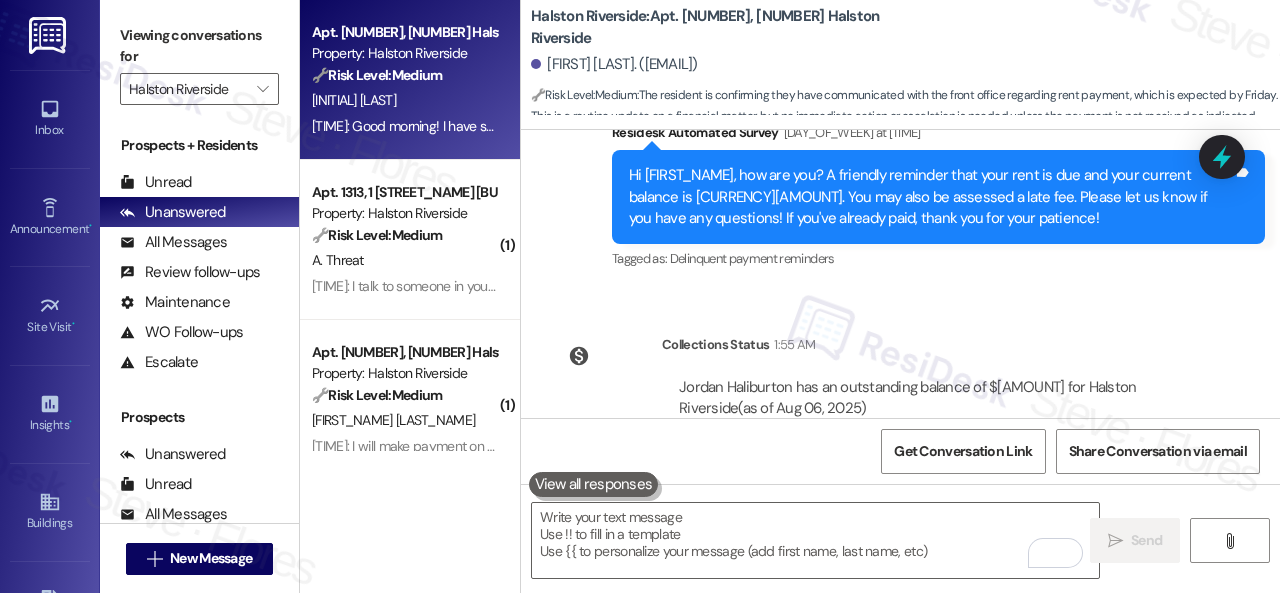 scroll, scrollTop: 14456, scrollLeft: 0, axis: vertical 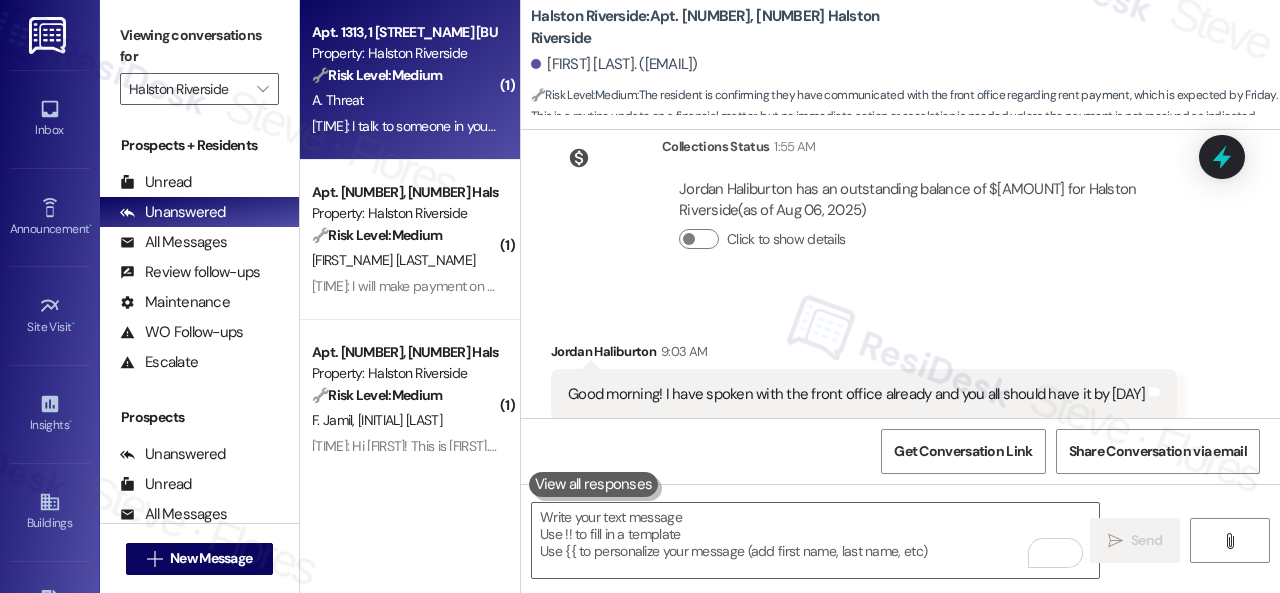 click on "A. Threat" at bounding box center (404, 100) 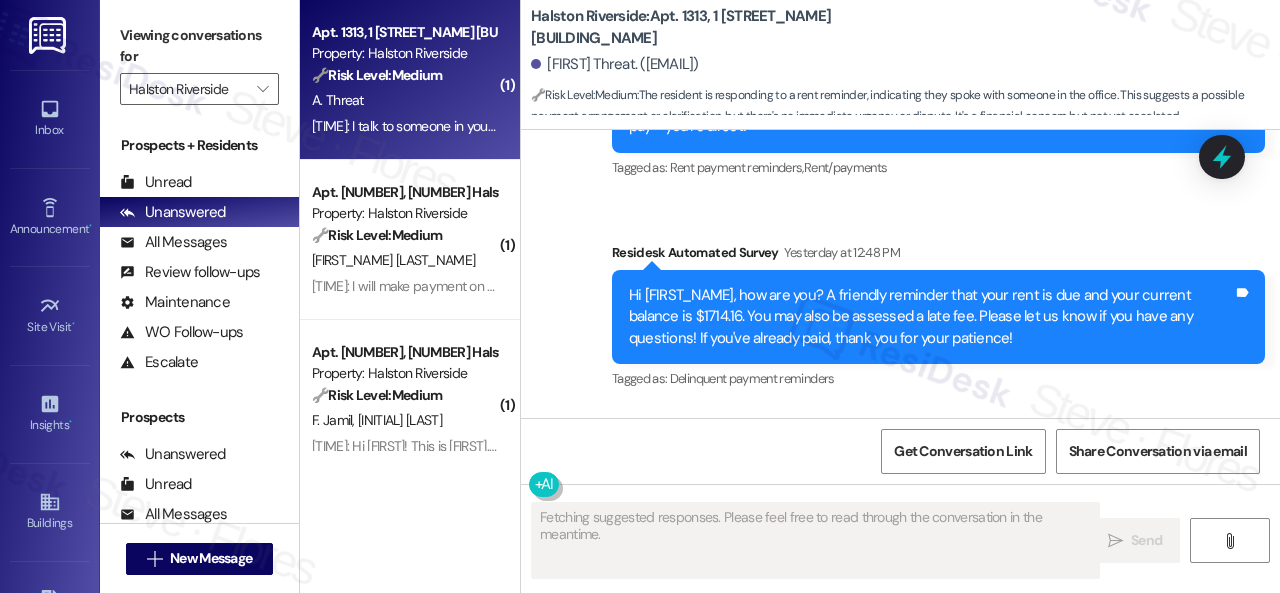 scroll, scrollTop: 2798, scrollLeft: 0, axis: vertical 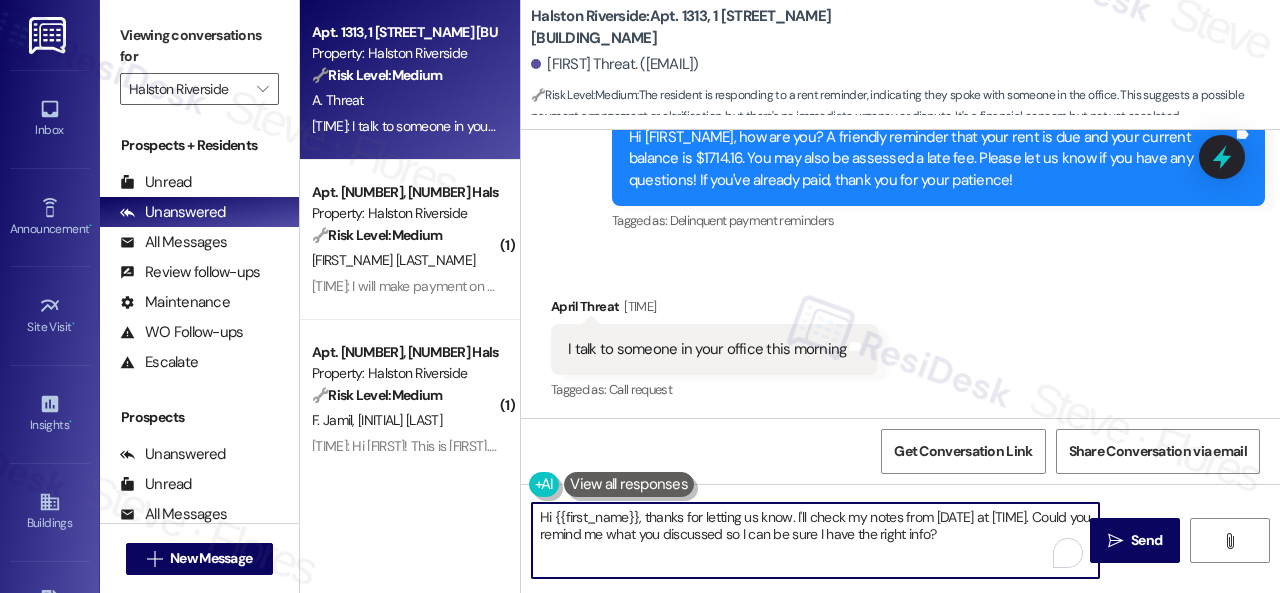 drag, startPoint x: 918, startPoint y: 537, endPoint x: 415, endPoint y: 507, distance: 503.89383 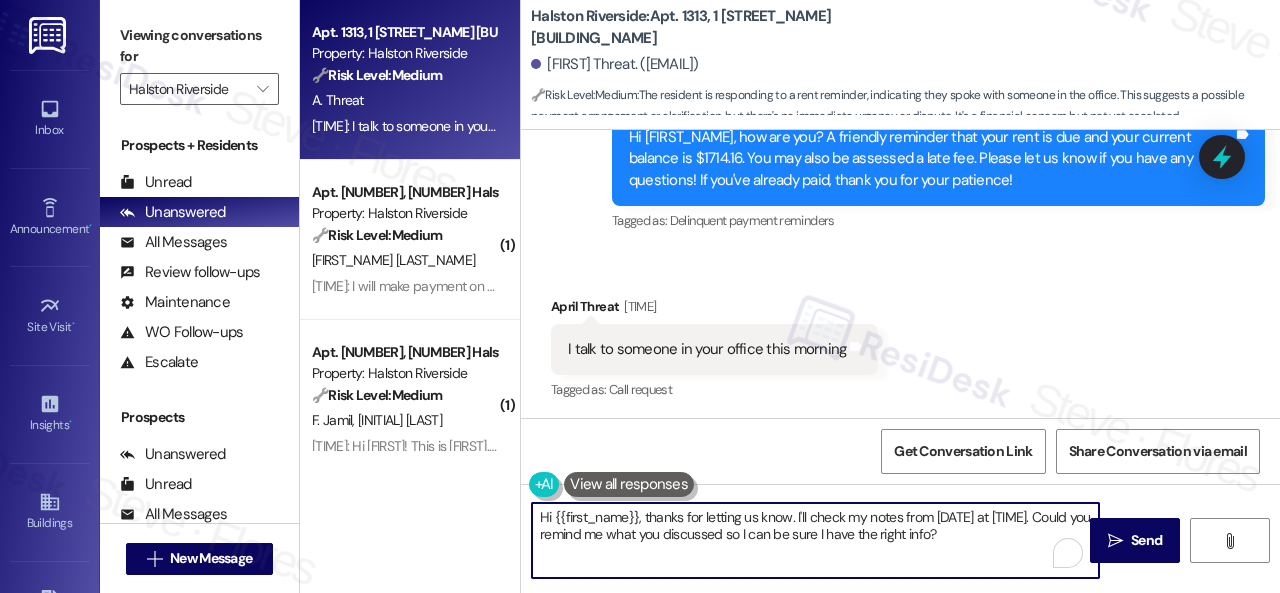 click on "Apt. [NUMBER], [NUMBER] Halston Riverside Property: Halston Riverside 🔧  Risk Level:  Medium The resident is responding to a rent reminder, indicating they spoke with someone in the office. This suggests a possible payment arrangement or clarification, but there's no immediate urgency or dispute. It's a financial concern but not yet escalated. A. Threat [TIME]: I talk to someone in your office this morning [TIME]: I talk to someone in your office this morning ( 1 ) Apt. [NUMBER], [NUMBER] Halston Riverside Property: Halston Riverside 🔧  Risk Level:  Medium The resident is responding to a rent reminder and stating they will pay on Thursday. This is a standard payment arrangement and does not indicate any immediate financial distress or dispute. V. Murphy [TIME]: I will make payment on Thursday  [TIME]: I will make payment on Thursday  ( 1 ) Apt. [NUMBER], [NUMBER] Halston Riverside Property: Halston Riverside 🔧  Risk Level:  Medium F. Jamil N. Naveed ( 1 ) 🔧  Risk Level:" at bounding box center (790, 296) 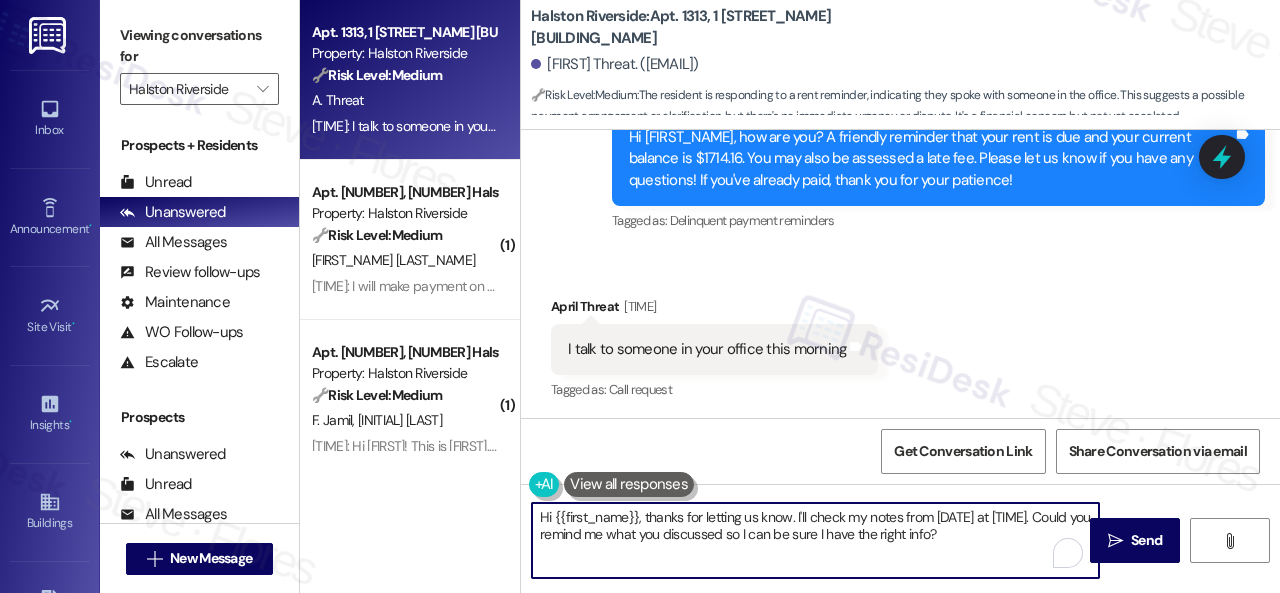 paste on "No worries. Please disregard the reminder message if you have already spoken with someone from the site team regarding your late payment. Thank you!" 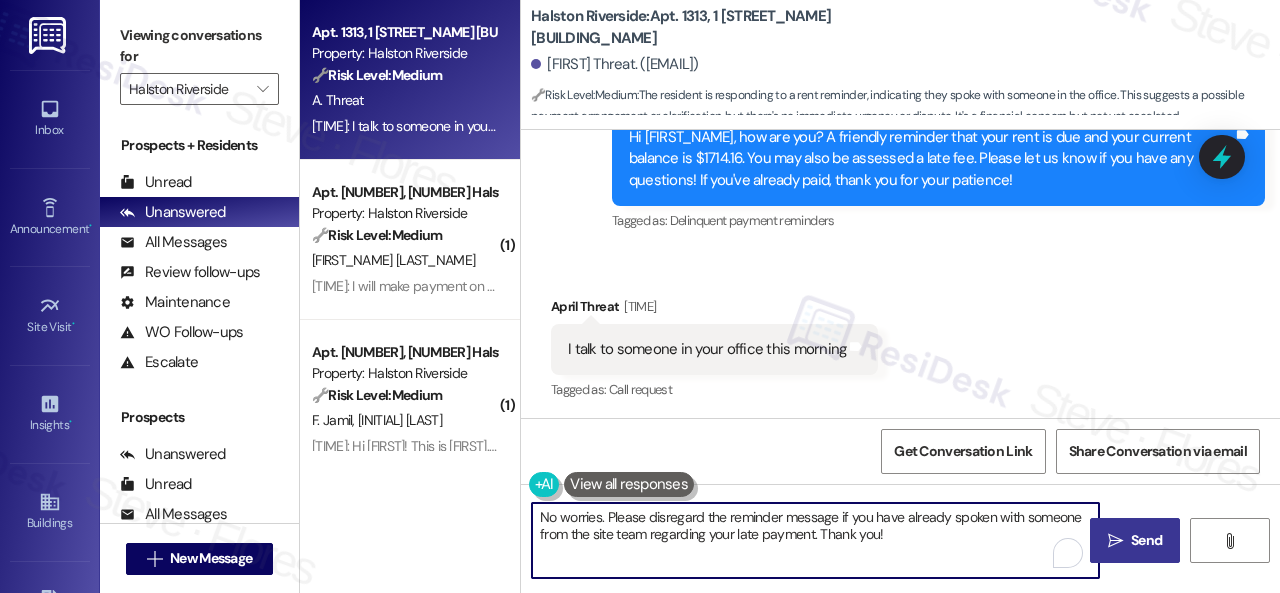 type on "No worries. Please disregard the reminder message if you have already spoken with someone from the site team regarding your late payment. Thank you!" 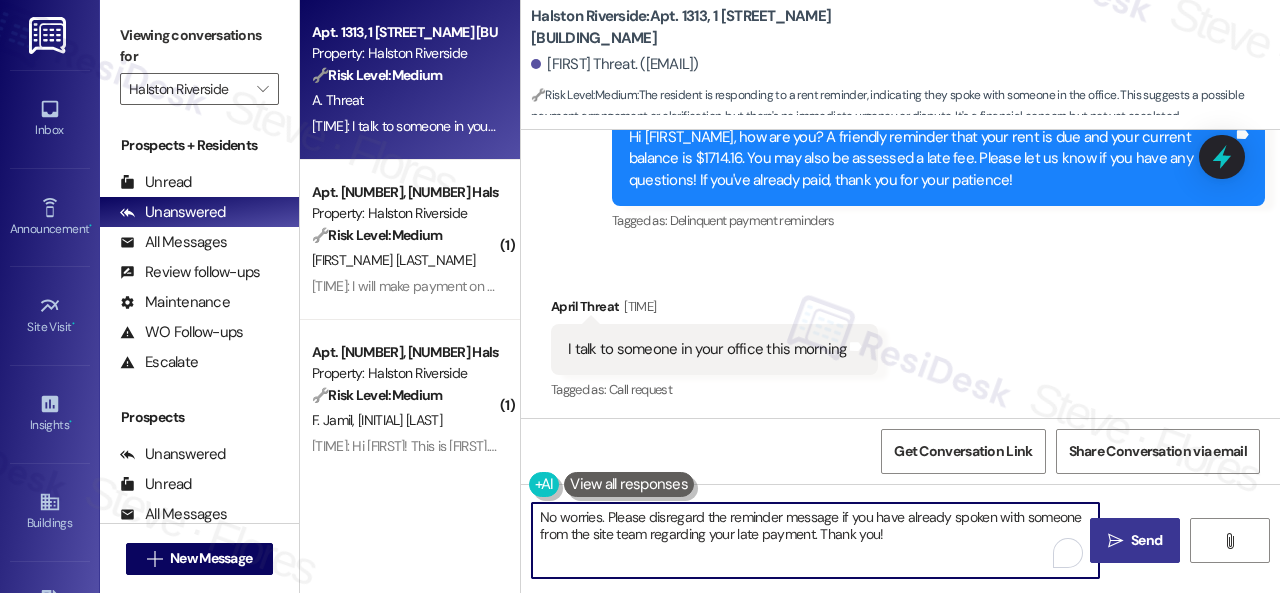 click on " Send" at bounding box center [1135, 540] 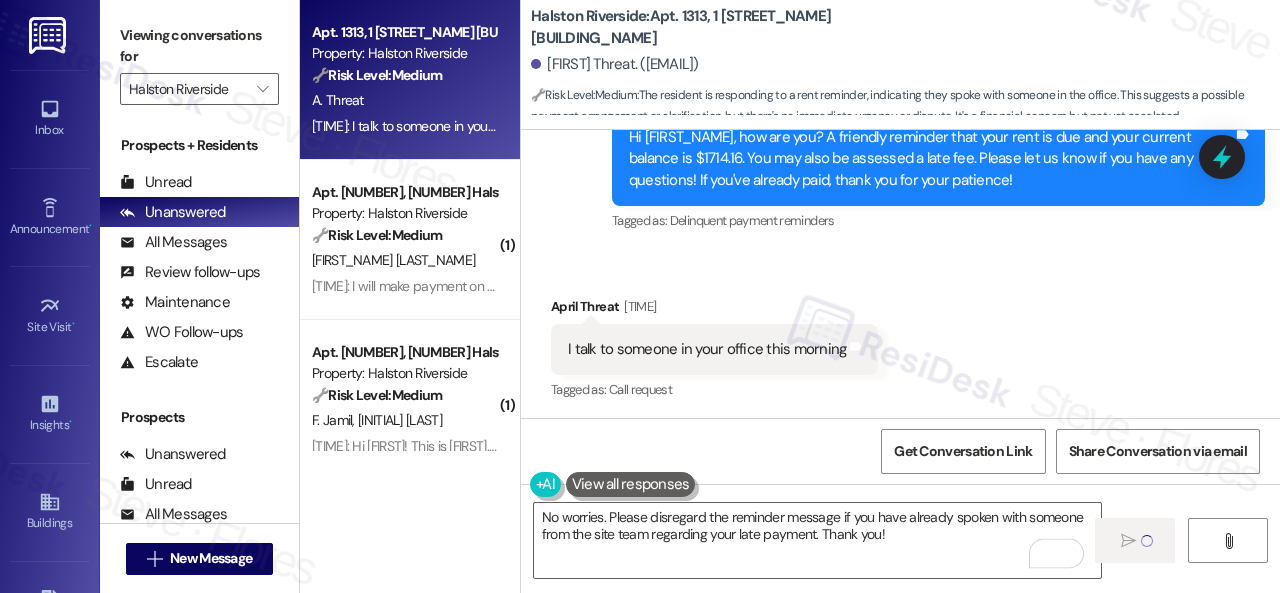 type 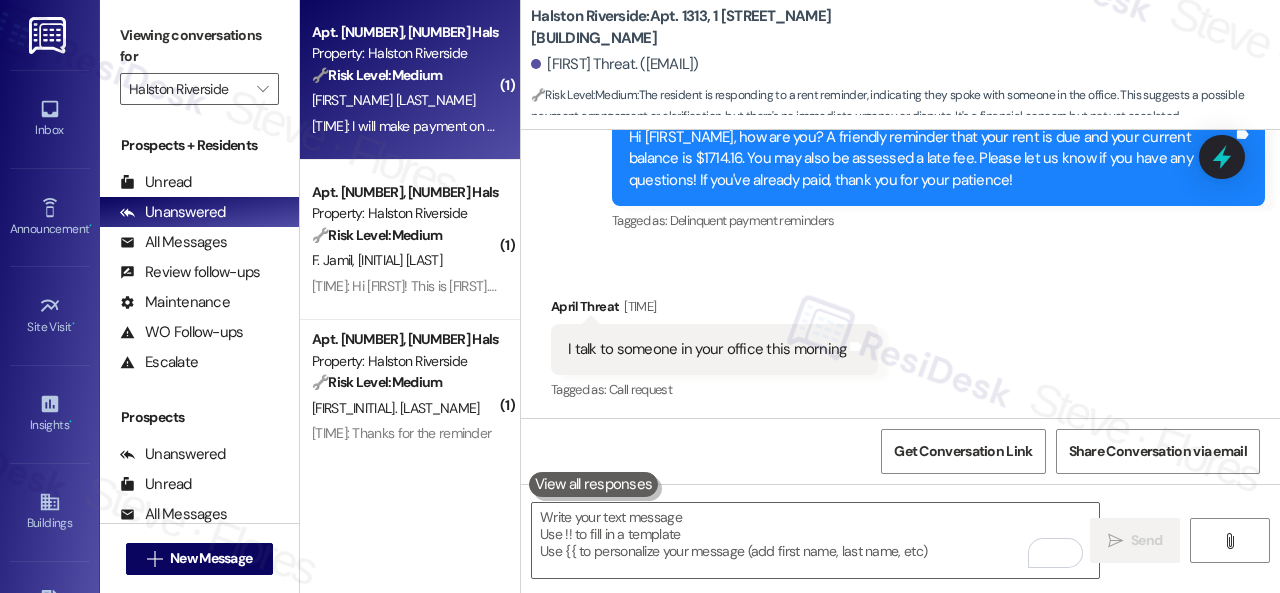 click on "Yesterday at 12:57 PM: I will make payment on Thursday  Yesterday at 12:57 PM: I will make payment on Thursday" at bounding box center [404, 126] 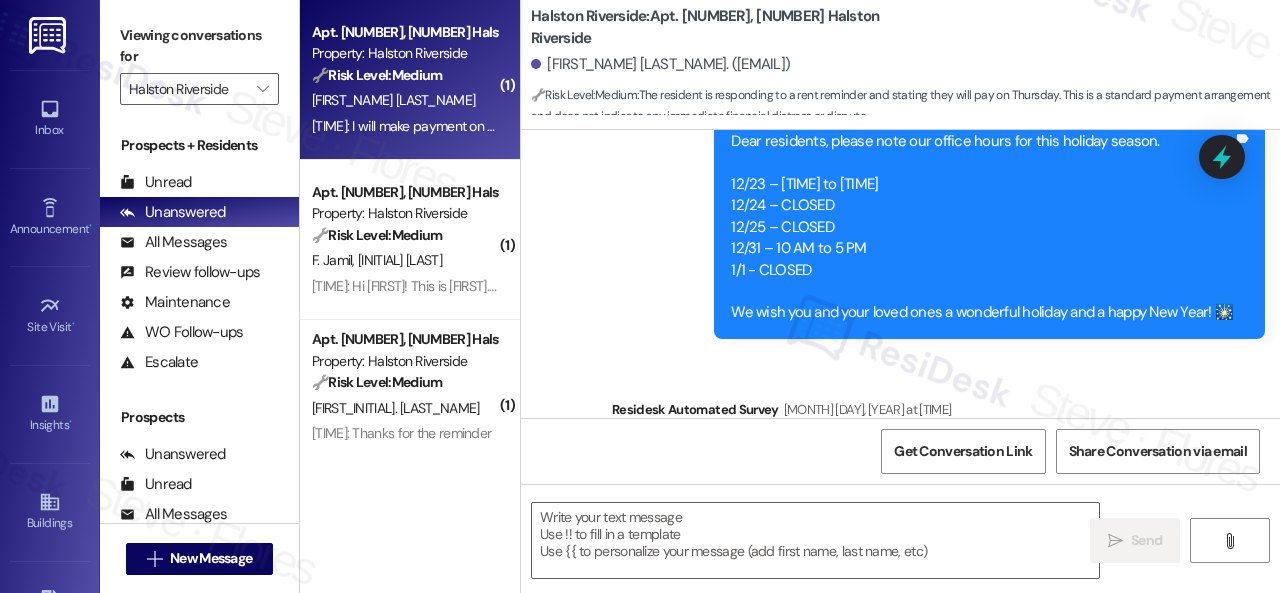 scroll, scrollTop: 9522, scrollLeft: 0, axis: vertical 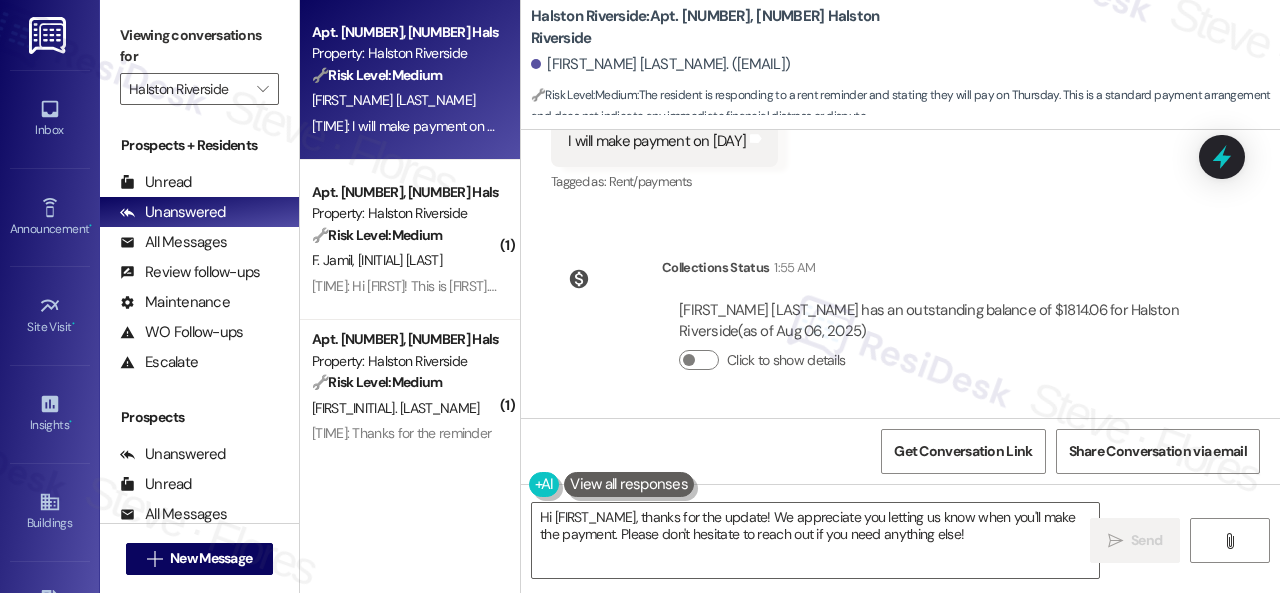 click on "Collections Status [TIME] [FIRST_NAME] [LAST_NAME] has an outstanding balance of [CURRENCY][AMOUNT] for [STREET_NAME] (as of [MONTH] [DAY], [YEAR]) Click to show details" at bounding box center (877, 329) 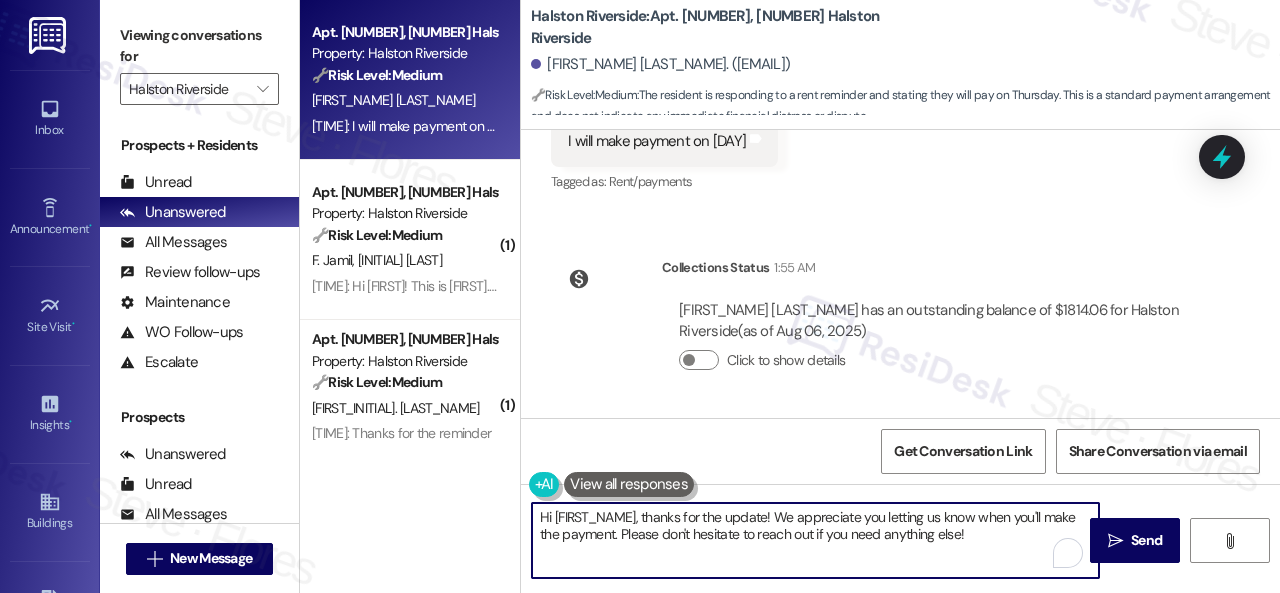 drag, startPoint x: 776, startPoint y: 533, endPoint x: 392, endPoint y: 499, distance: 385.50226 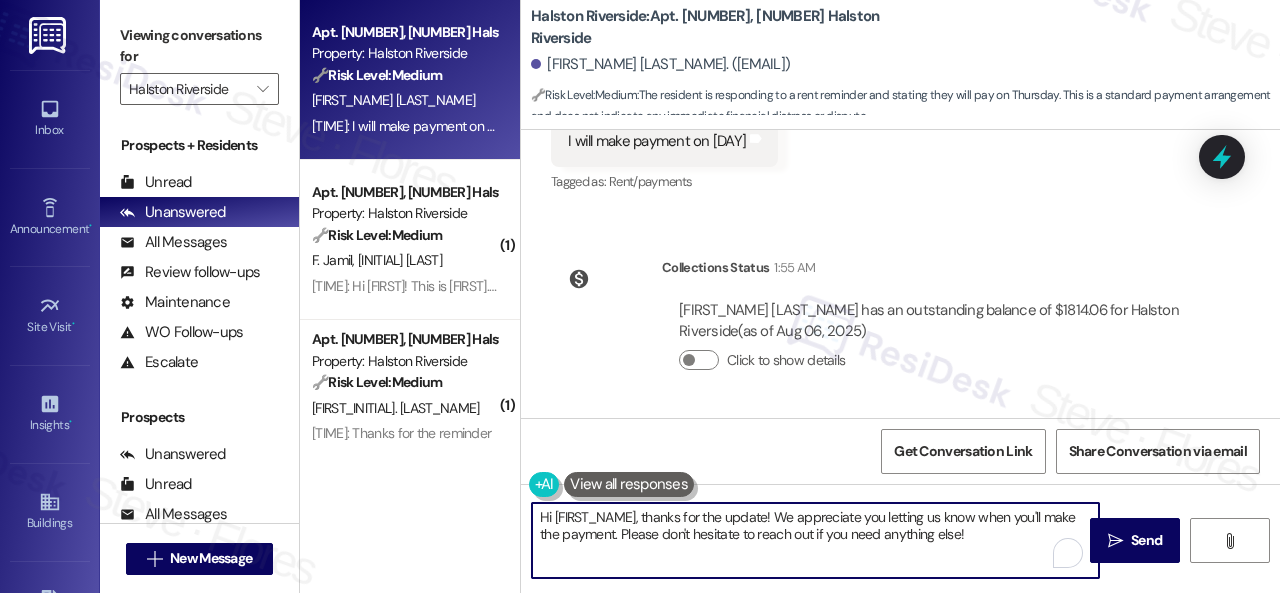 click on "Apt. 0207, 1 Halston Riverside Property: Halston Riverside 🔧  Risk Level:  Medium The resident is responding to a rent reminder and stating they will pay on Thursday. This is a standard payment arrangement and does not indicate any immediate financial distress or dispute. [NAME] [LAST NAME] Yesterday at 12:57 PM: I will make payment on Thursday  Yesterday at 12:57 PM: I will make payment on Thursday  ( 1 ) Apt. 2205, 1 Halston Riverside Property: Halston Riverside 🔧  Risk Level:  Medium The resident claims to have already paid the rent after receiving a reminder. This requires verification but does not indicate an immediate issue or dispute. [NAME] [LAST NAME] [LAST NAME] Yesterday at 12:55 PM: Hi Sarah! This is [NAME]. We already paid the full rent for this month. Yesterday at 12:55 PM: Hi Sarah! This is [NAME]. We already paid the full rent for this month. ( 1 ) Apt. 1009, 1 Halston Riverside Property: Halston Riverside 🔧  Risk Level:  Medium [LAST NAME] [LAST NAME] Yesterday at 12:51 PM: Thanks for the reminder  ( 1 ) 🔧 Medium" at bounding box center (790, 296) 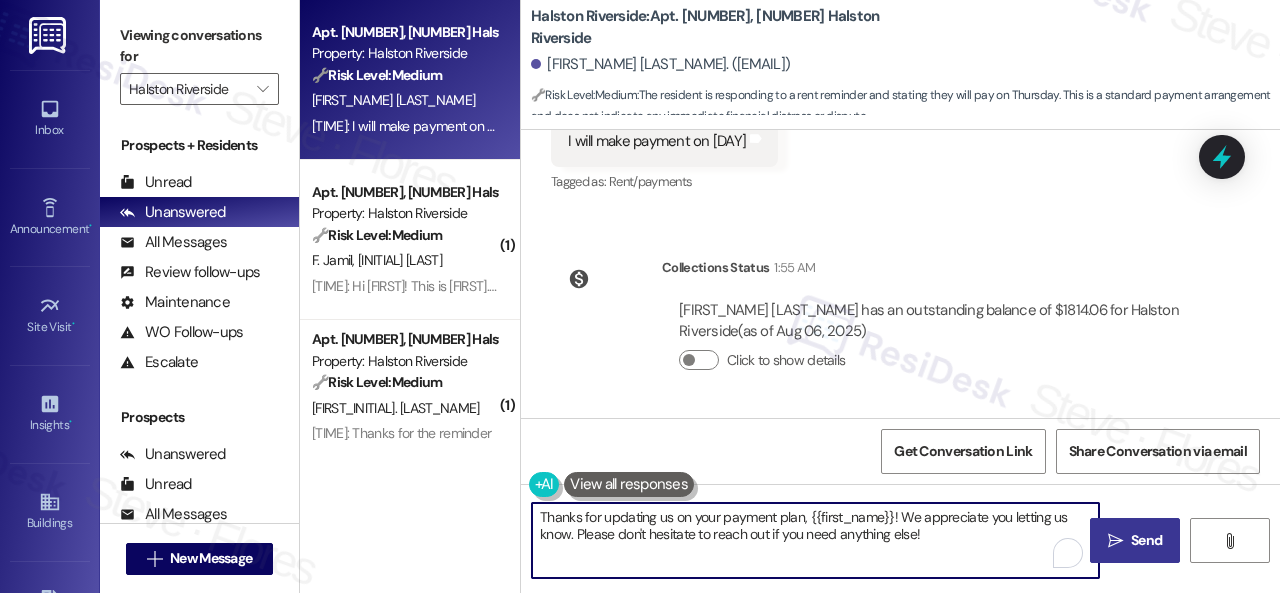 type on "Thanks for updating us on your payment plan, {{first_name}}! We appreciate you letting us know. Please don't hesitate to reach out if you need anything else!" 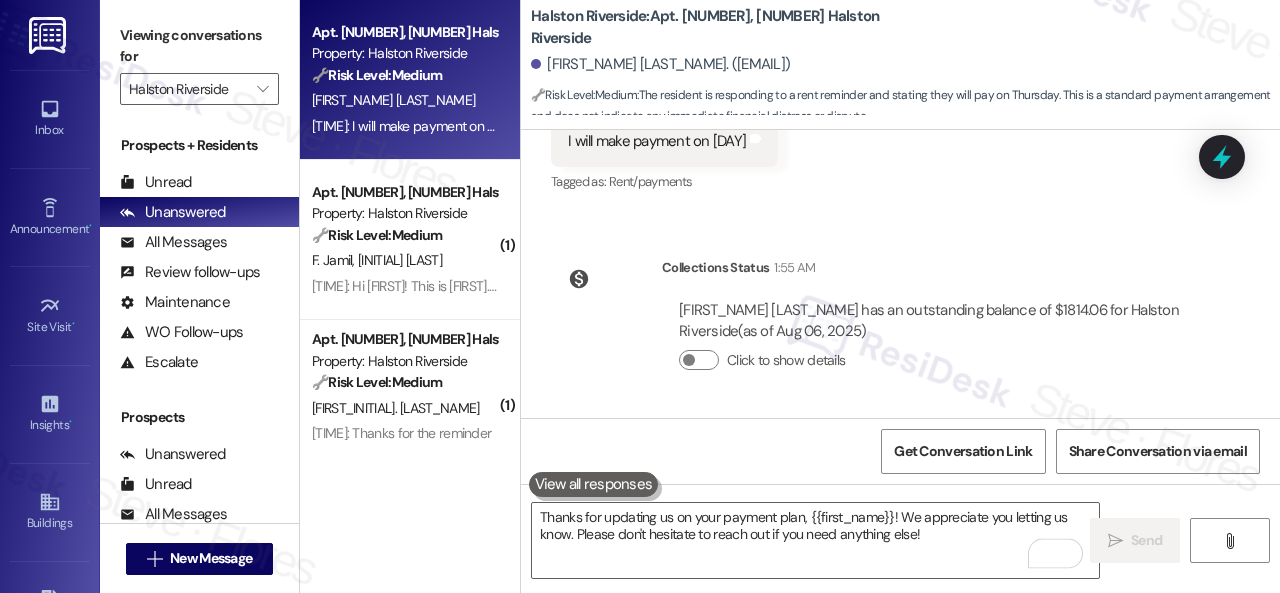 type 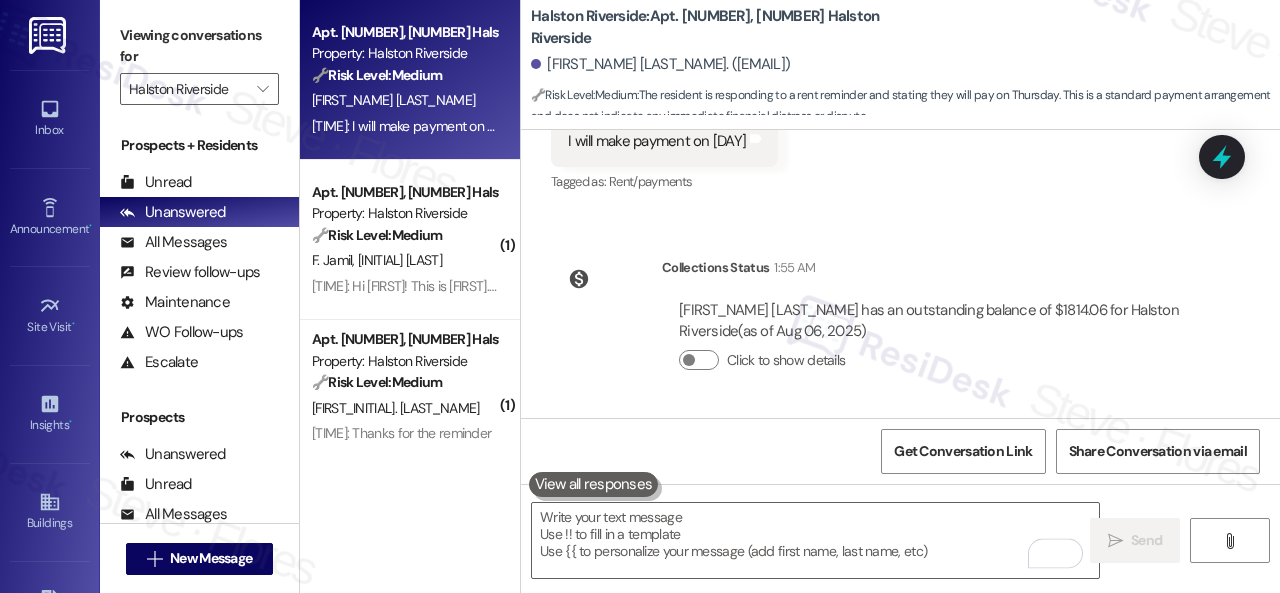 scroll, scrollTop: 9315, scrollLeft: 0, axis: vertical 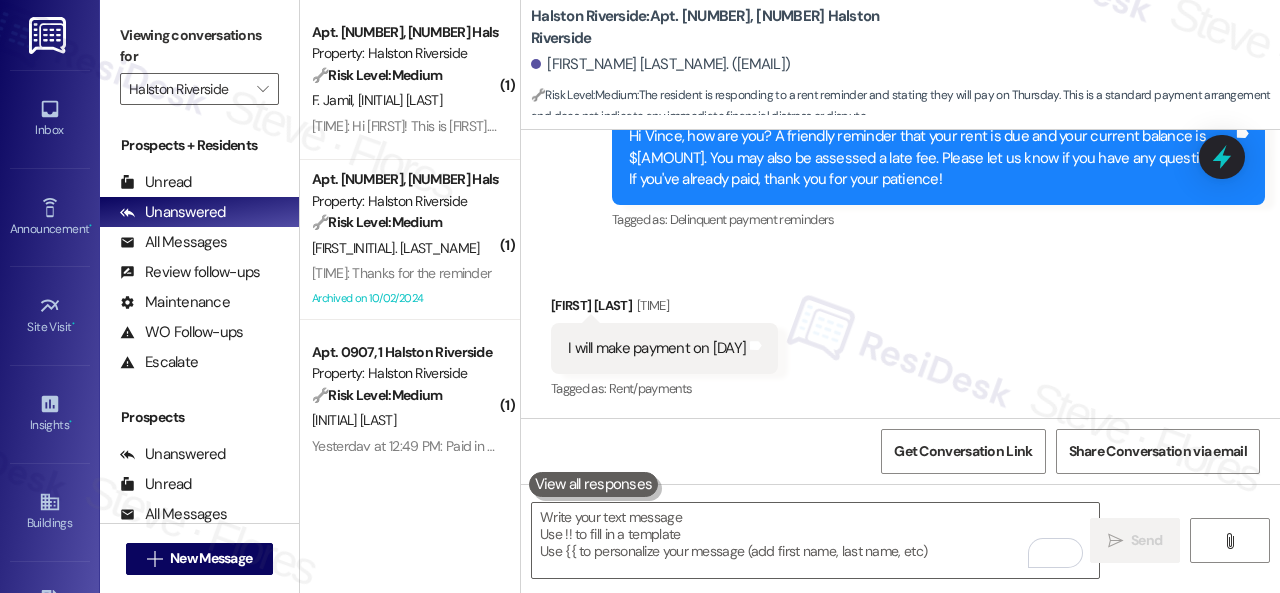 click on "Received via SMS Vince Murphy Yesterday at 12:57 PM I will make payment on Thursday  Tags and notes Tagged as:   Rent/payments Click to highlight conversations about Rent/payments" at bounding box center (900, 334) 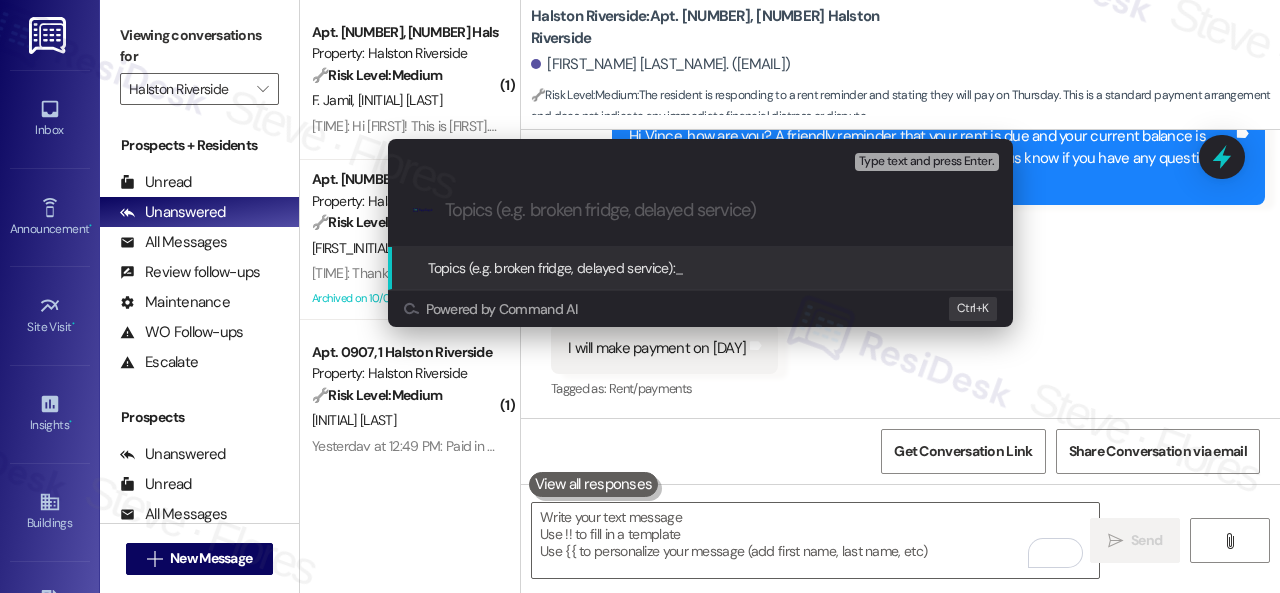 click at bounding box center [716, 210] 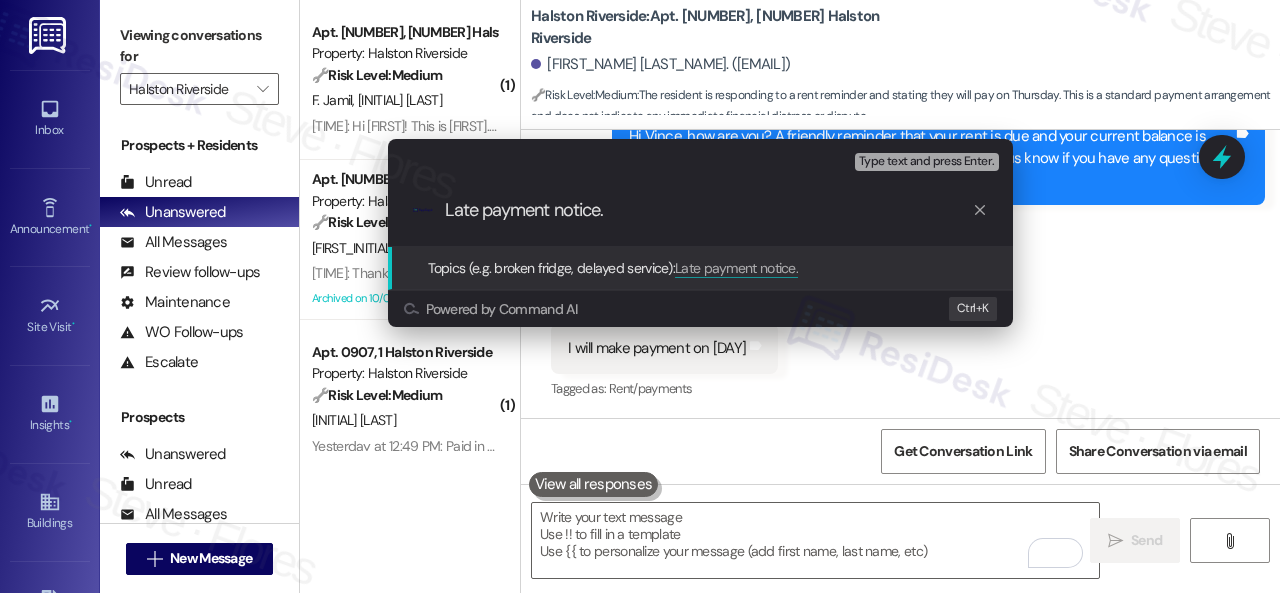 click on "Escalate Conversation How risky is the relationship with this person? Topics (e.g. broken fridge, delayed service) Any messages to highlight in the email? How risky is the relationship with this person? Topics (e.g. broken fridge, delayed service) Any messages to highlight in the email? Type text and press Enter. .cls-1{fill:#0a055f;}.cls-2{fill:#0cc4c4;} resideskLogoBlueOrange Late payment notice. Topics (e.g. broken fridge, delayed service):  Late payment notice. Powered by Command AI Ctrl+ K" at bounding box center [640, 296] 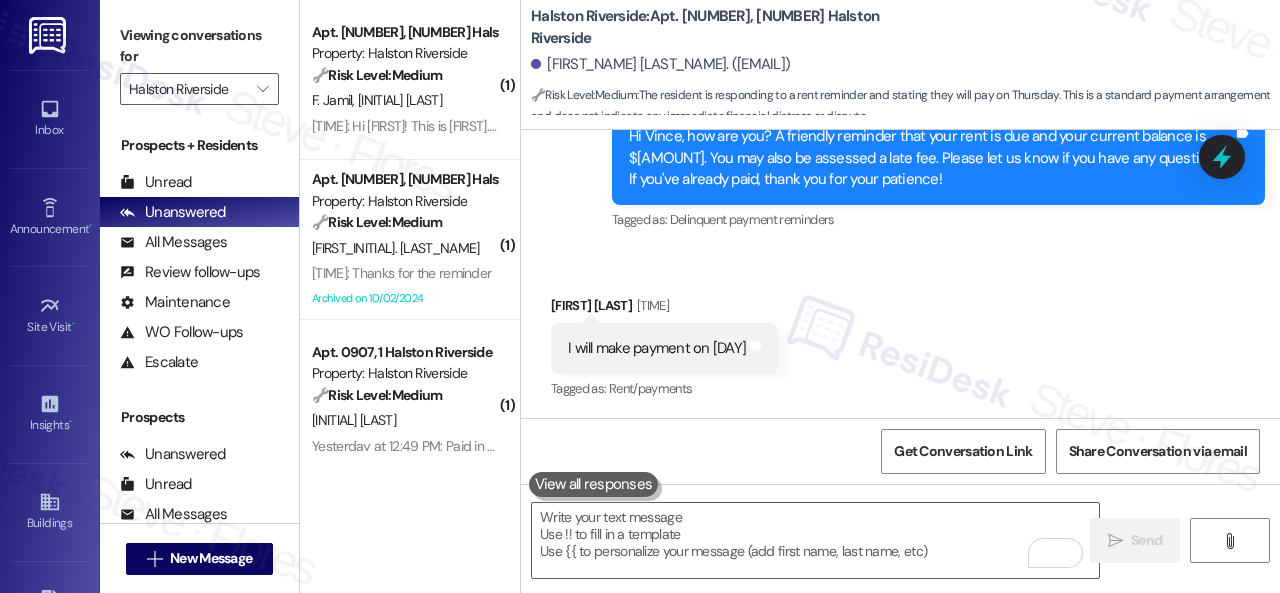 type on "e" 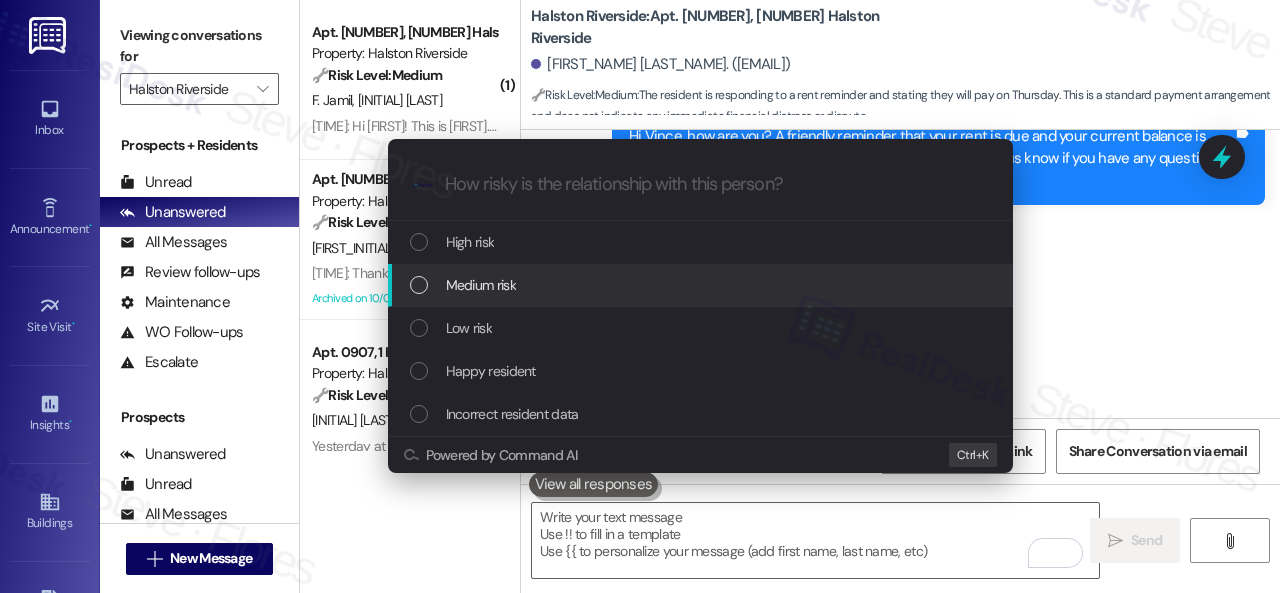 click on "Escalate Conversation How risky is the relationship with this person? Topics (e.g. broken fridge, delayed service) Any messages to highlight in the email? .cls-1{fill:#0a055f;}.cls-2{fill:#0cc4c4;} resideskLogoBlueOrange High risk Medium risk Low risk Happy resident Incorrect resident data Powered by Command AI Ctrl+ K" at bounding box center [640, 296] 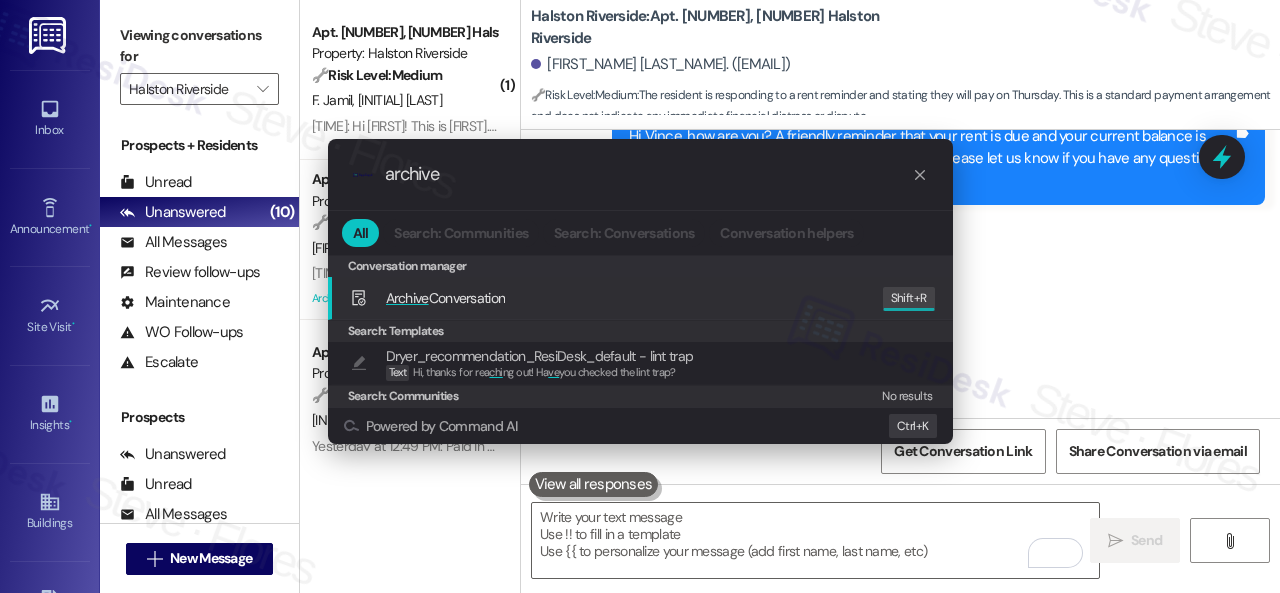 scroll, scrollTop: 0, scrollLeft: 0, axis: both 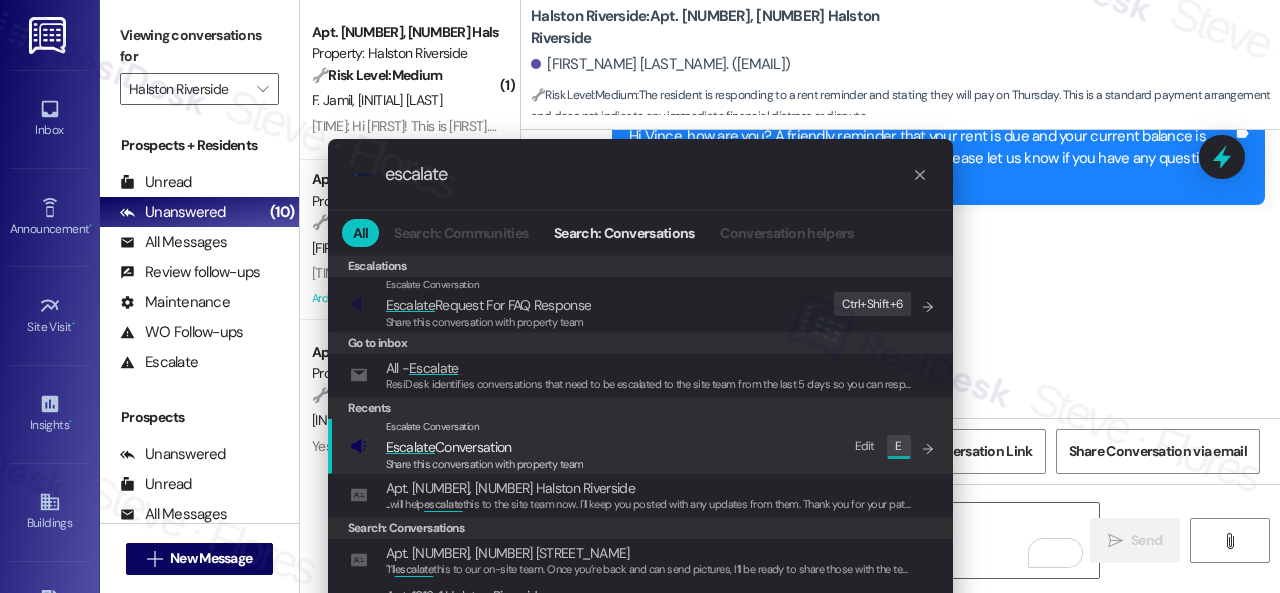 type on "escalate" 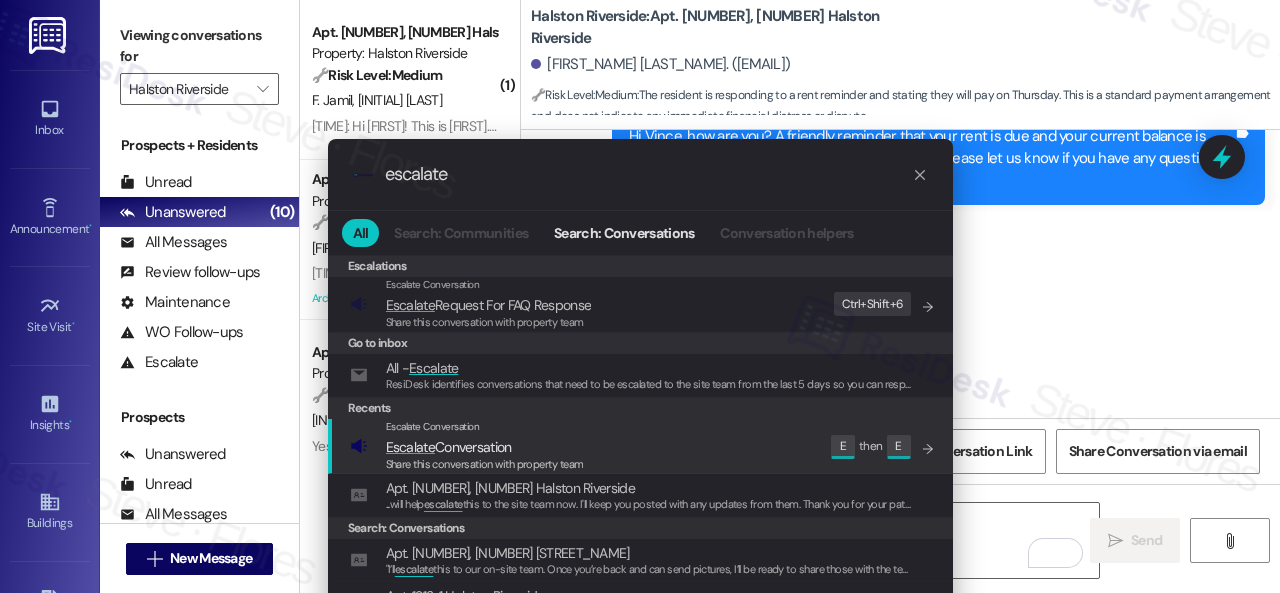 click 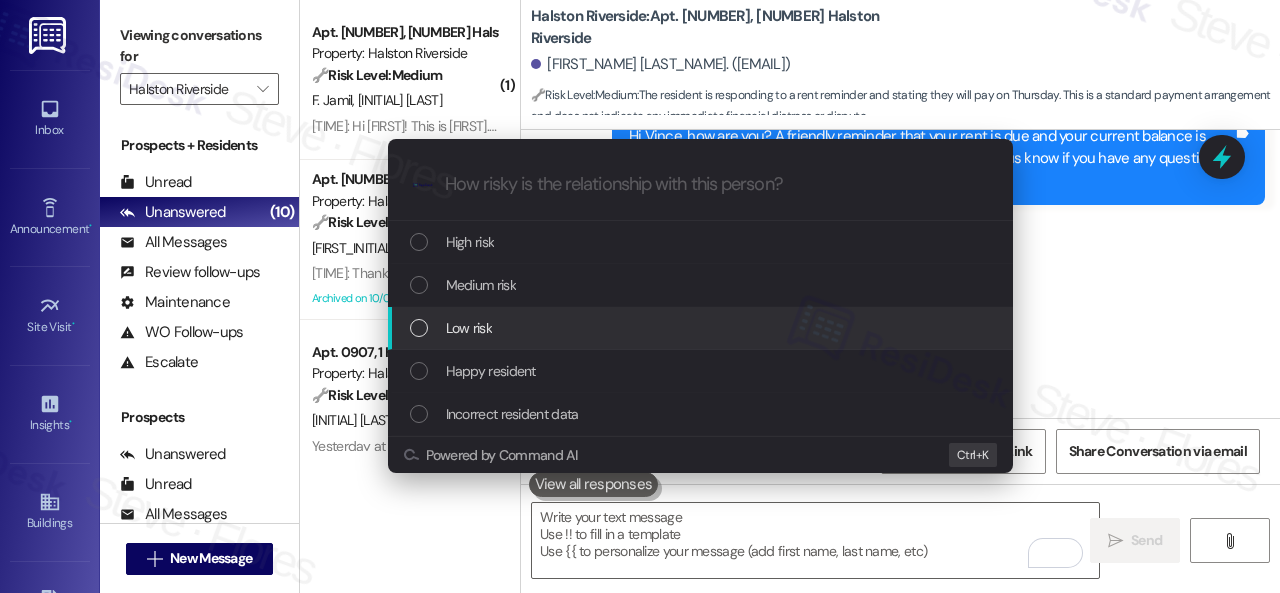 drag, startPoint x: 463, startPoint y: 317, endPoint x: 573, endPoint y: 297, distance: 111.8034 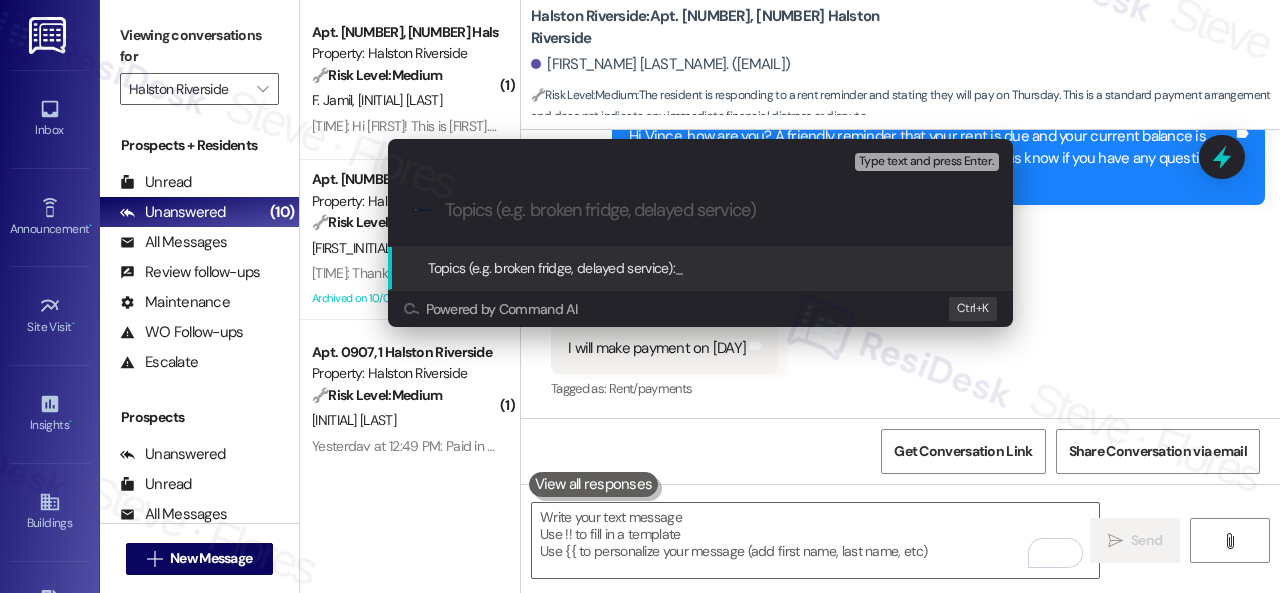paste on "Late payment notice." 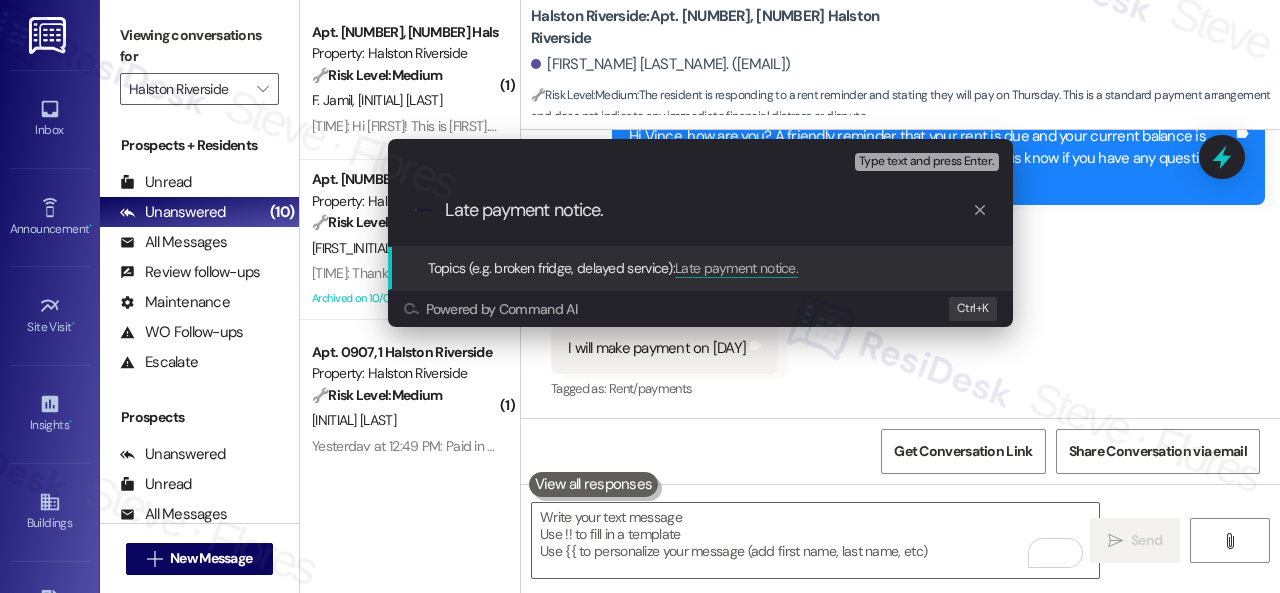 type 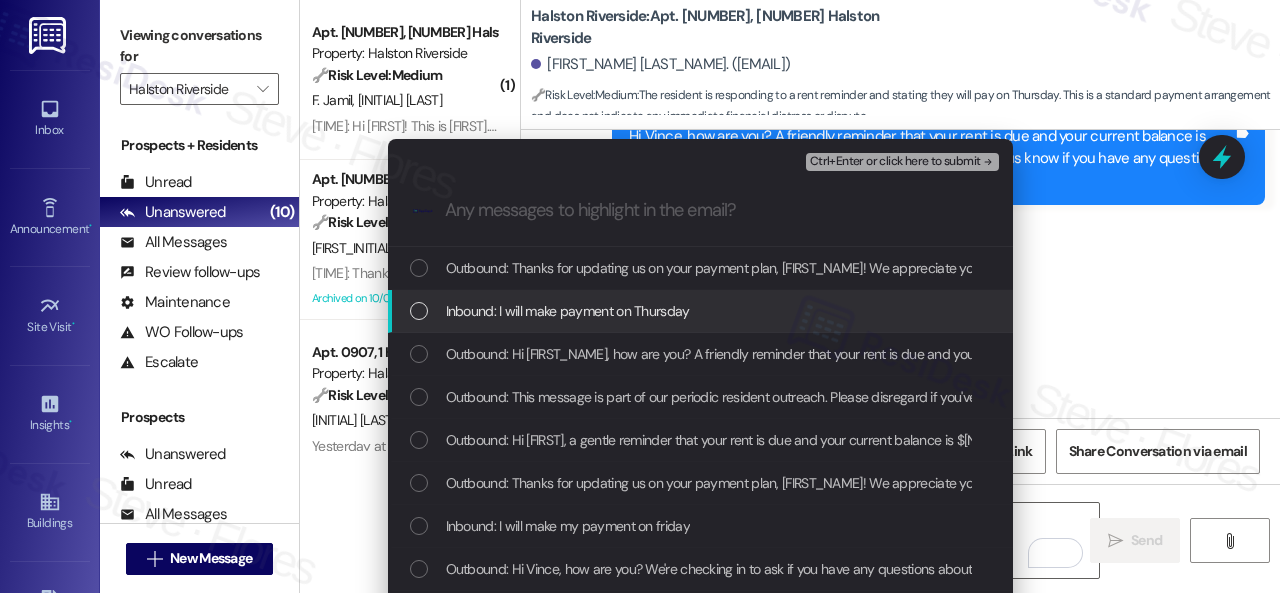 drag, startPoint x: 644, startPoint y: 318, endPoint x: 657, endPoint y: 307, distance: 17.029387 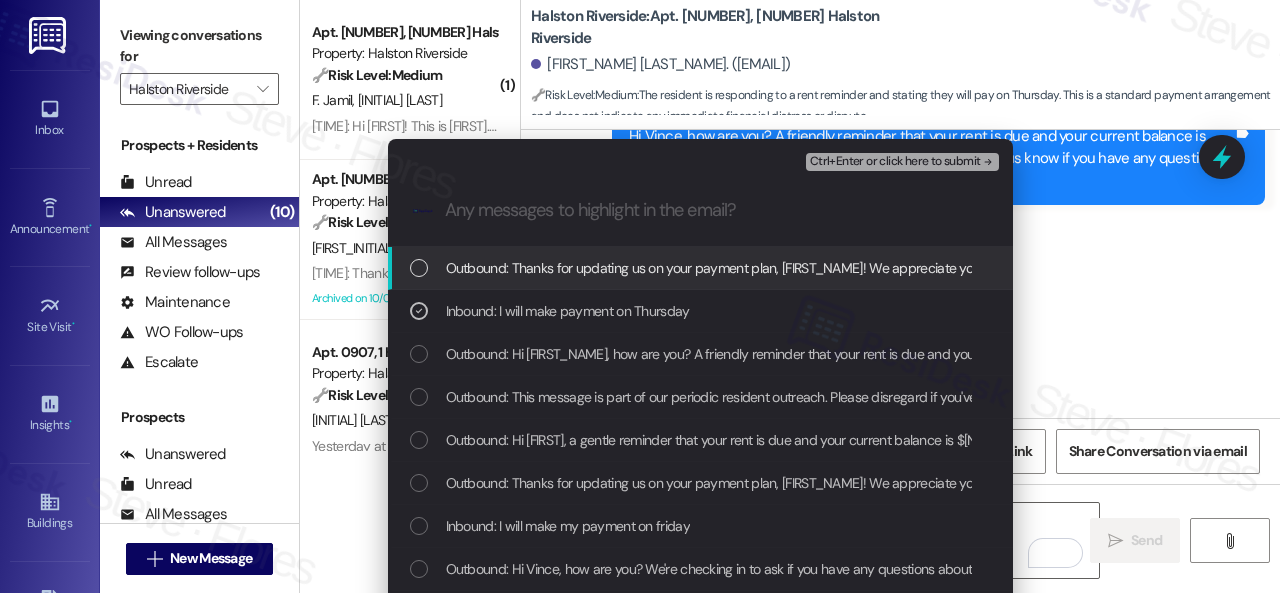 click on "Ctrl+Enter or click here to submit" at bounding box center [895, 162] 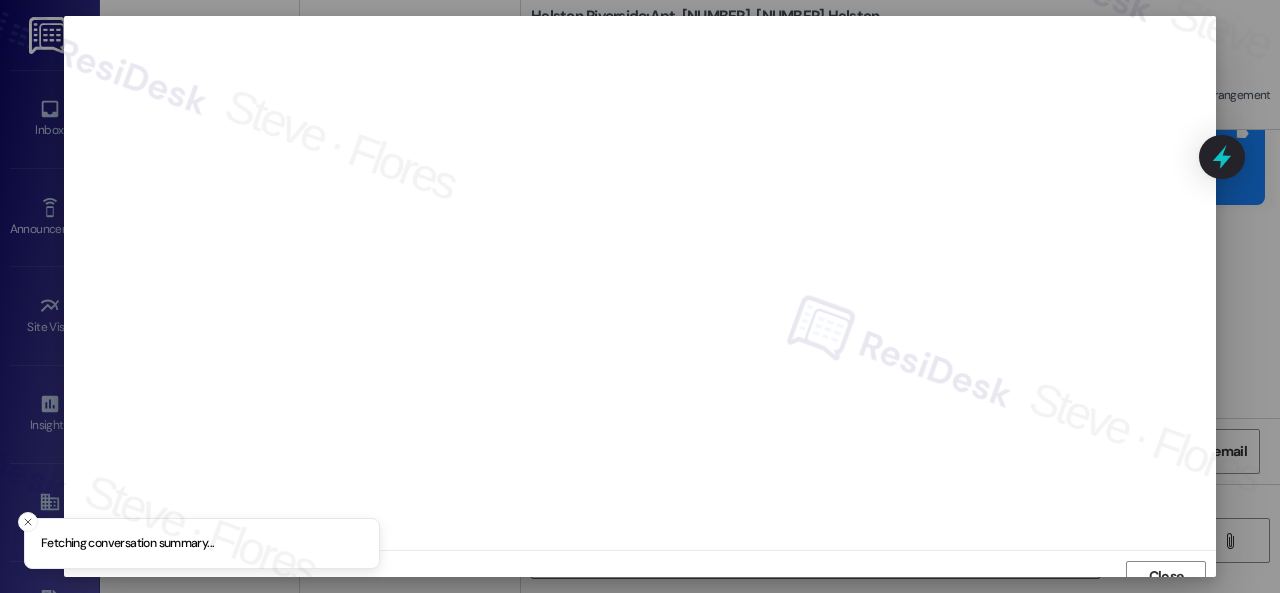 scroll, scrollTop: 15, scrollLeft: 0, axis: vertical 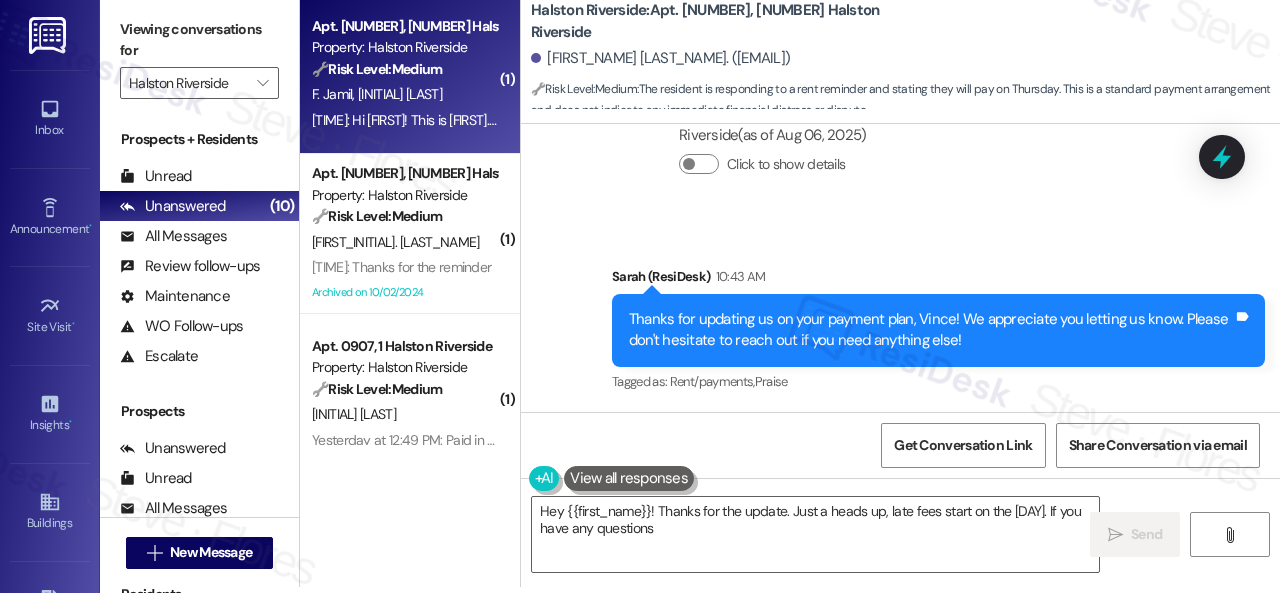 type on "Hey {{first_name}}! Thanks for the update. Just a heads up, late fees start on the 4th. If you have any questions about" 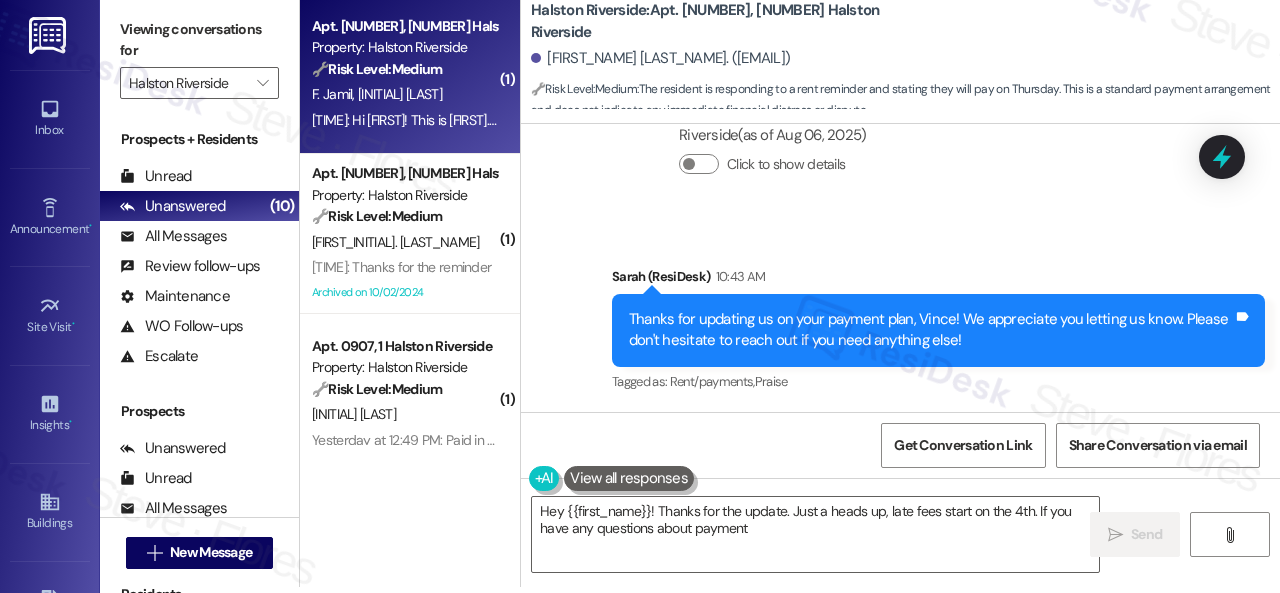 click on "F. Jamil N. Naveed" at bounding box center (404, 94) 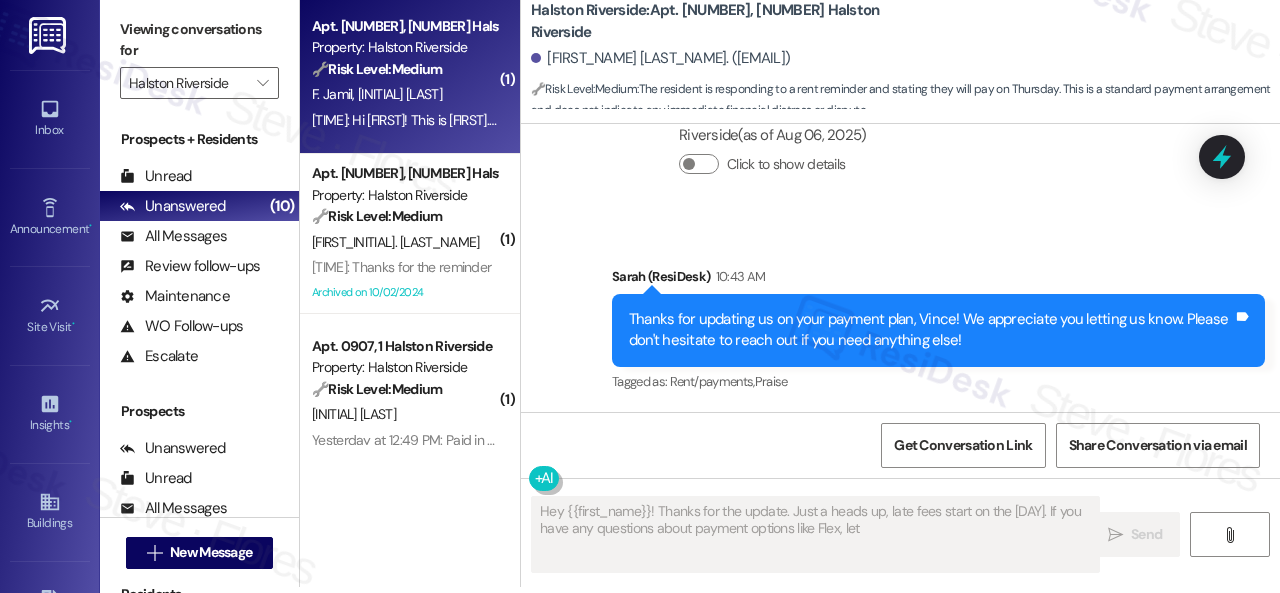type on "Hey {{first_name}}! Thanks for the update. Just a heads up, late fees start on the [DAY]. If you have any questions about payment options like Flex, let" 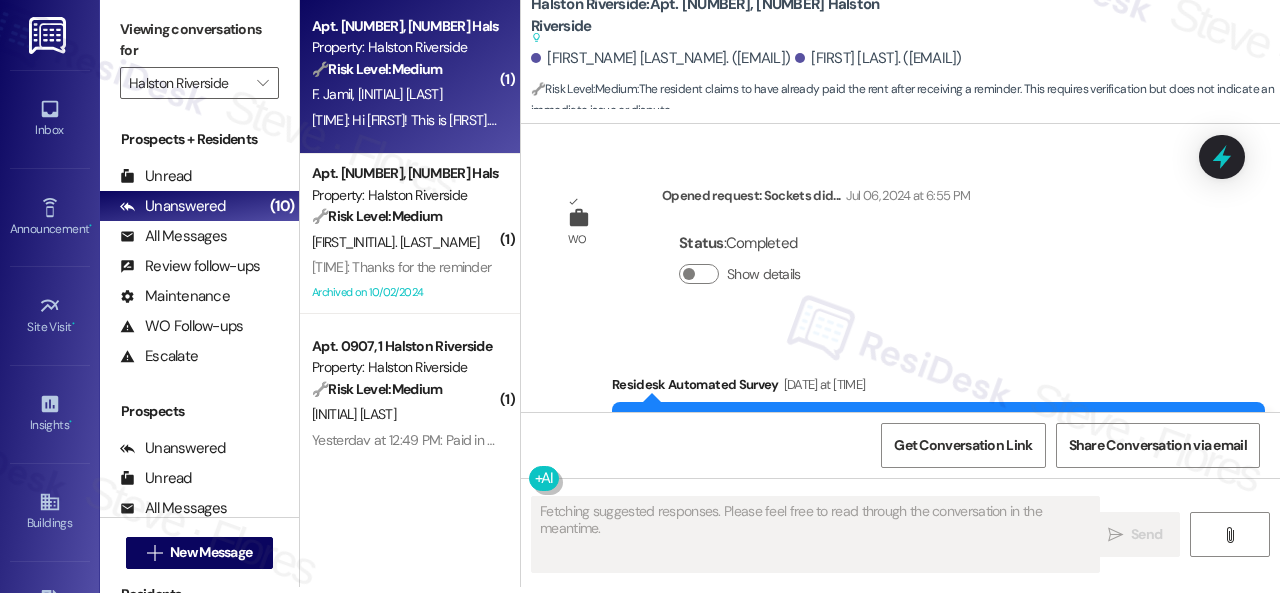 scroll, scrollTop: 0, scrollLeft: 0, axis: both 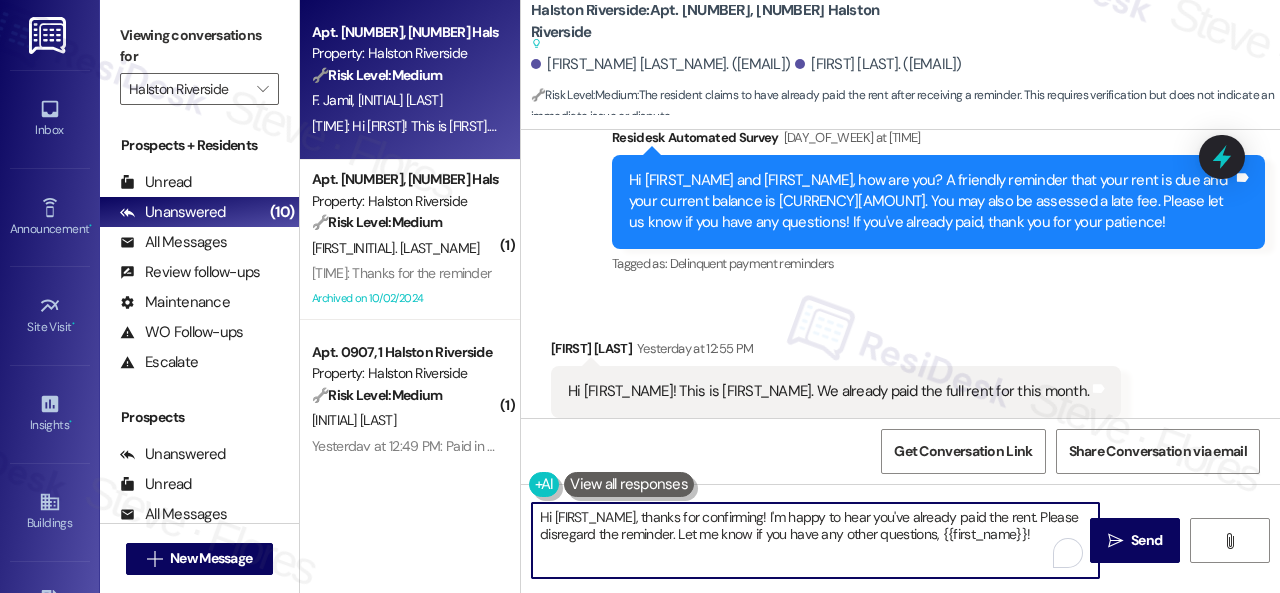 click on "Hi [FIRST_NAME], thanks for confirming! I'm happy to hear you've already paid the rent. Please disregard the reminder. Let me know if you have any other questions, {{first_name}}!" at bounding box center (815, 540) 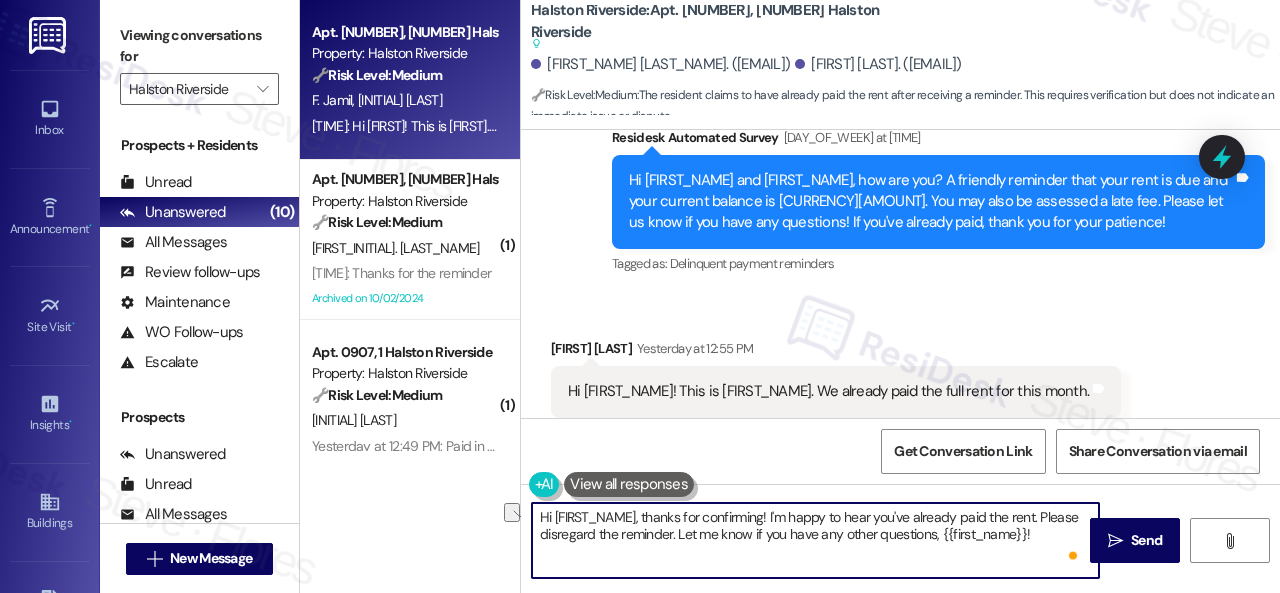 drag, startPoint x: 676, startPoint y: 529, endPoint x: 1045, endPoint y: 527, distance: 369.00543 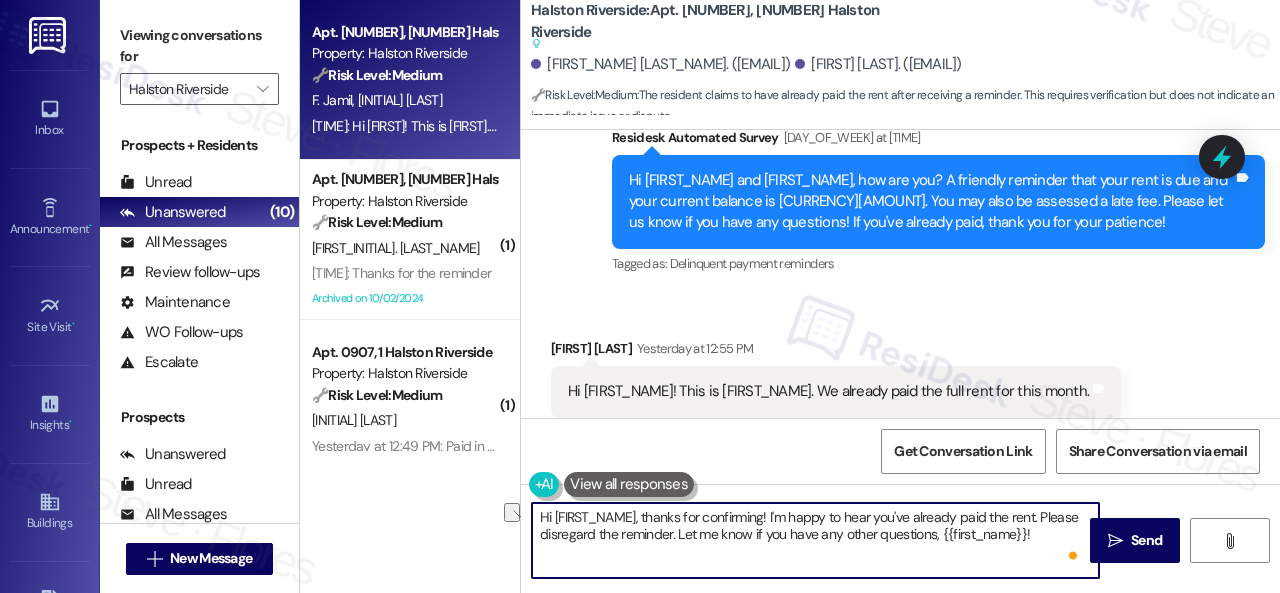 click on "Hi [FIRST_NAME], thanks for confirming! I'm happy to hear you've already paid the rent. Please disregard the reminder. Let me know if you have any other questions, {{first_name}}!" at bounding box center [815, 540] 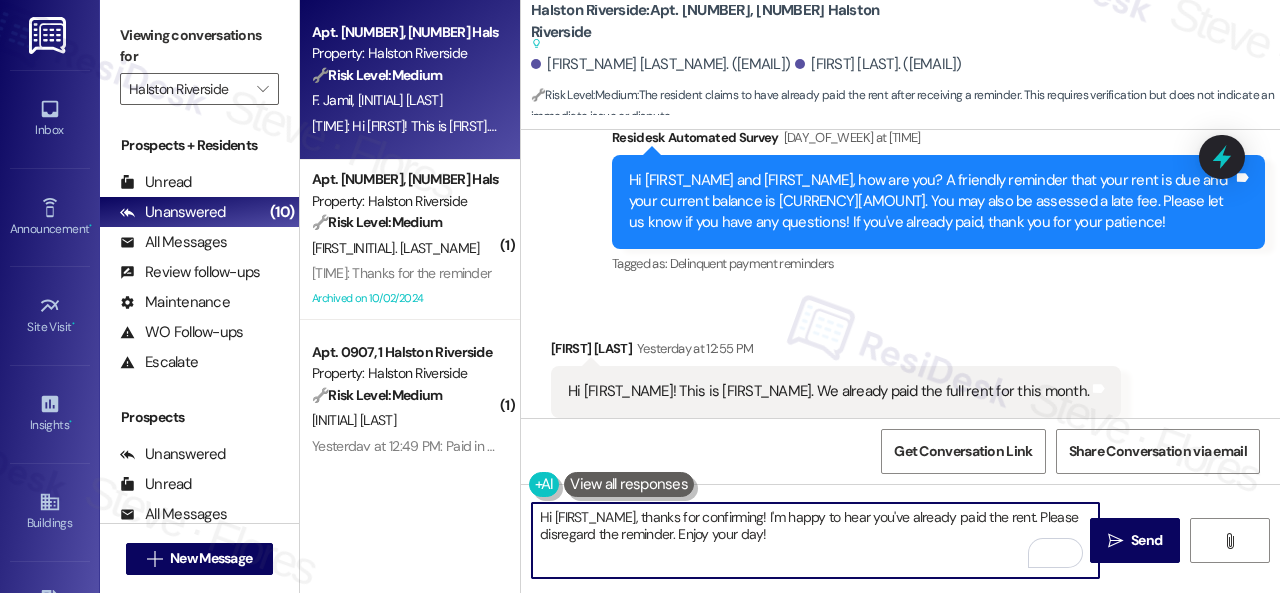 type on "Hi [FIRST_NAME], thanks for confirming! I'm happy to hear you've already paid the rent. Please disregard the reminder. Enjoy your day!" 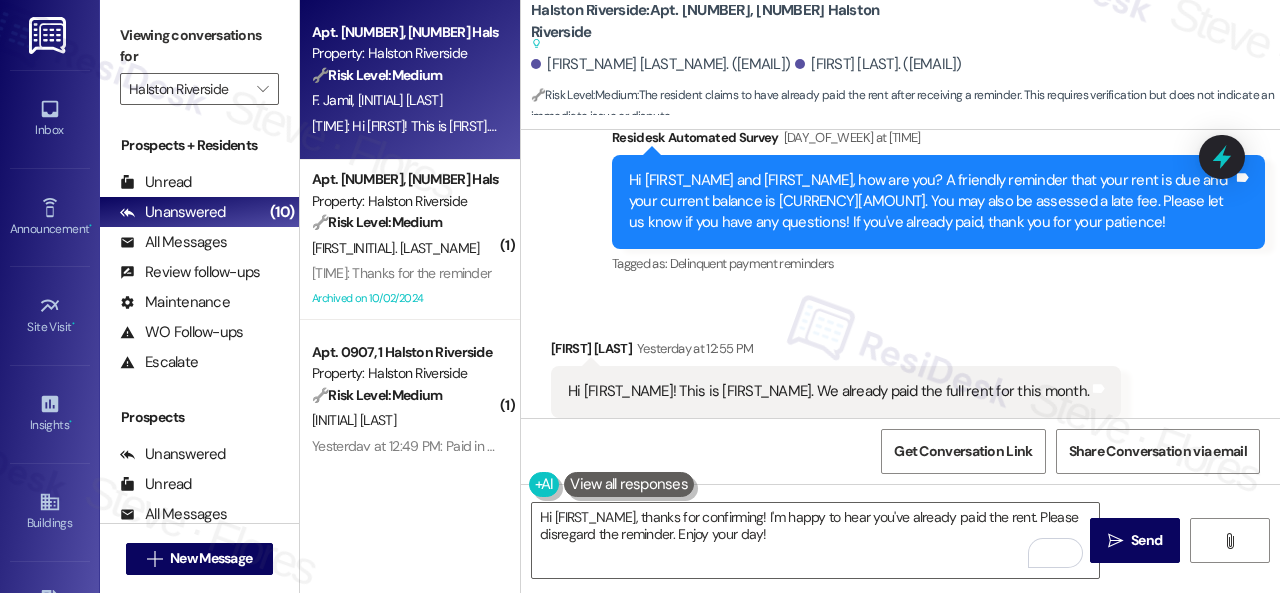 drag, startPoint x: 586, startPoint y: 271, endPoint x: 663, endPoint y: 287, distance: 78.64477 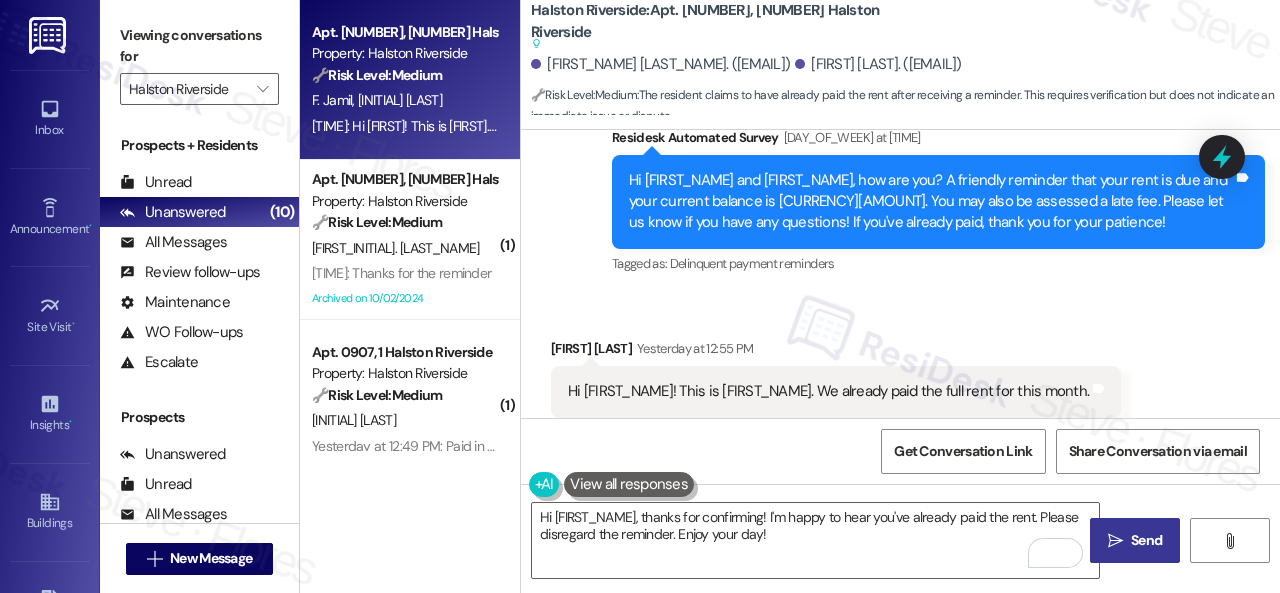 click on "Send" at bounding box center [1146, 540] 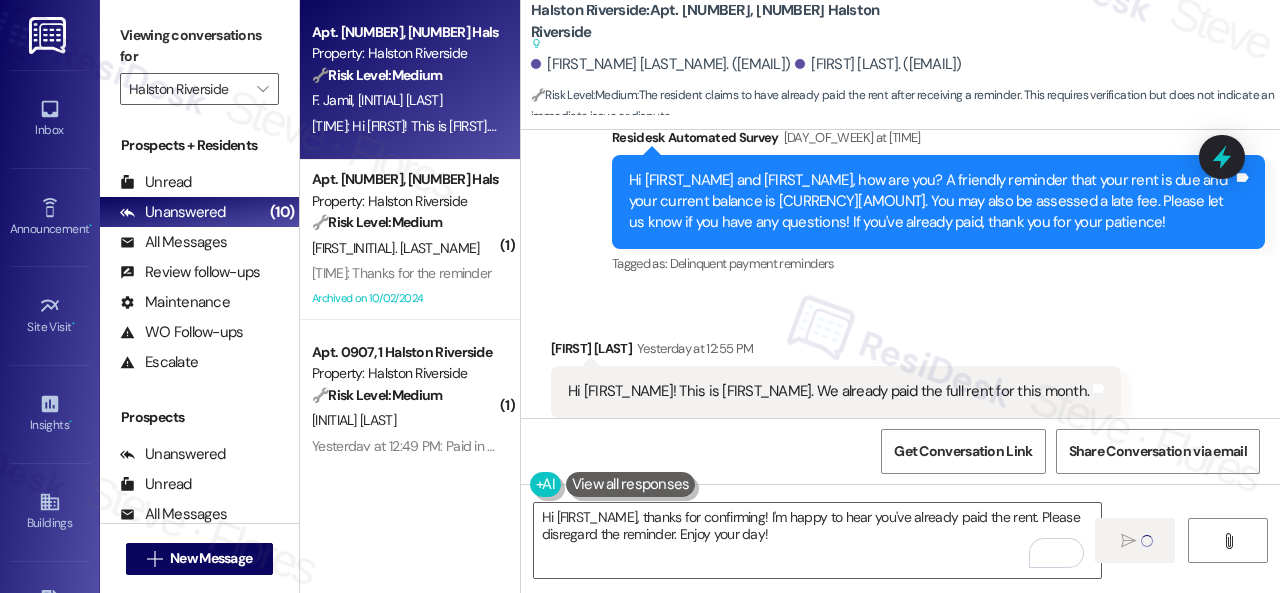 type 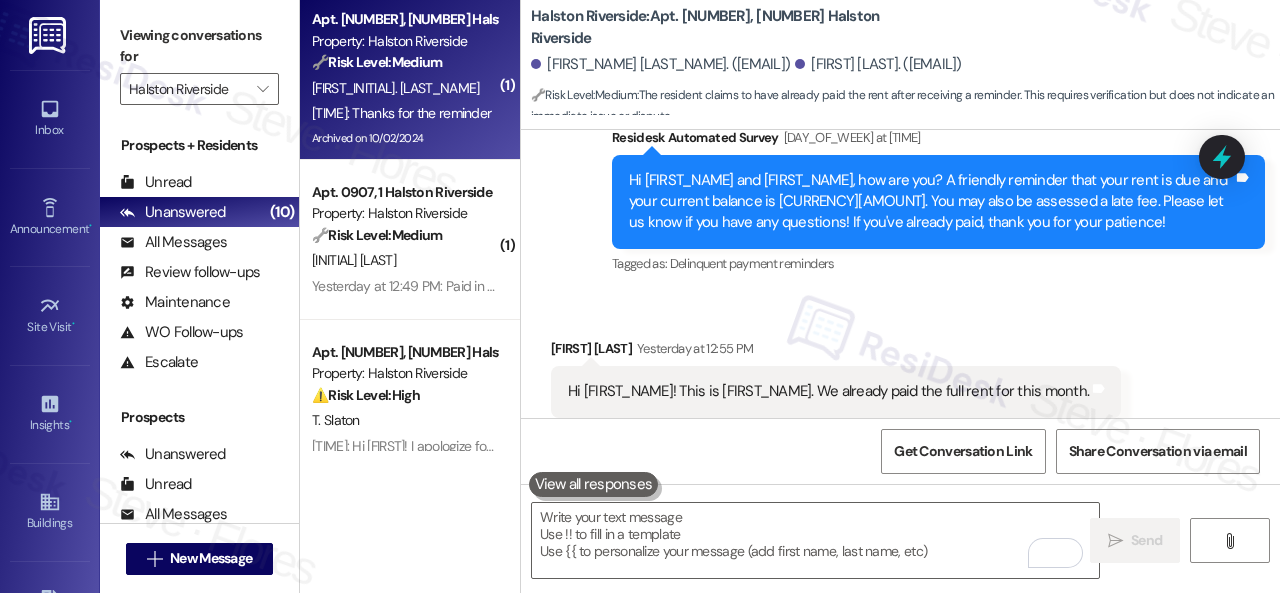 click on "[FIRST_INITIAL]. [LAST_NAME]" at bounding box center [404, 88] 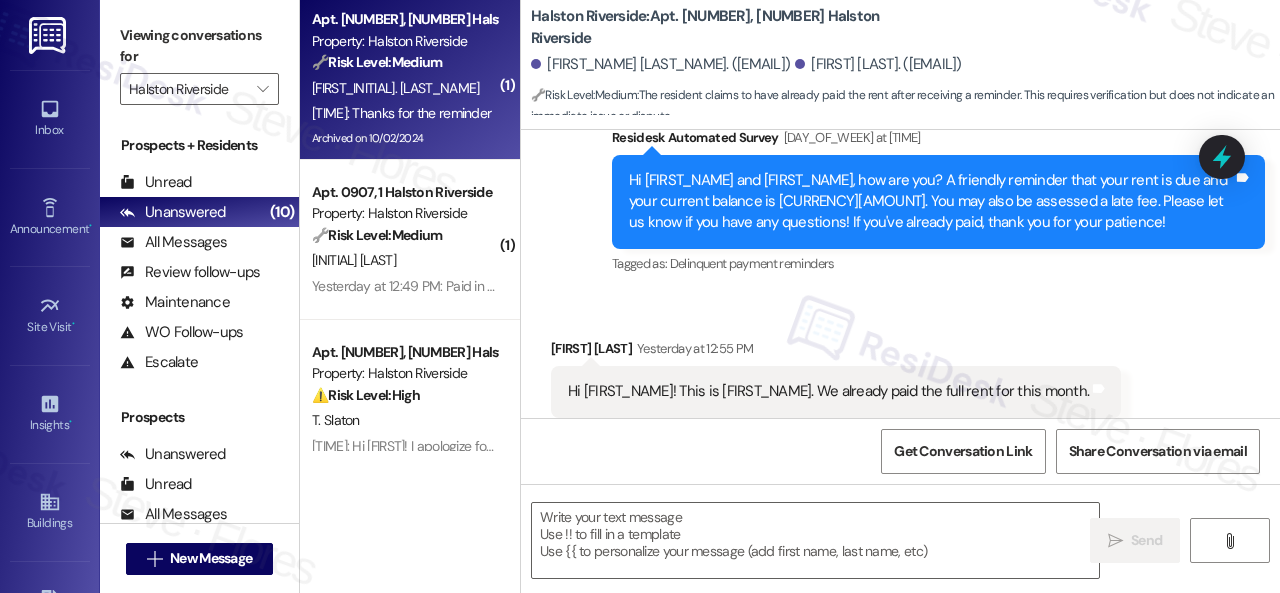 type on "Fetching suggested responses. Please feel free to read through the conversation in the meantime." 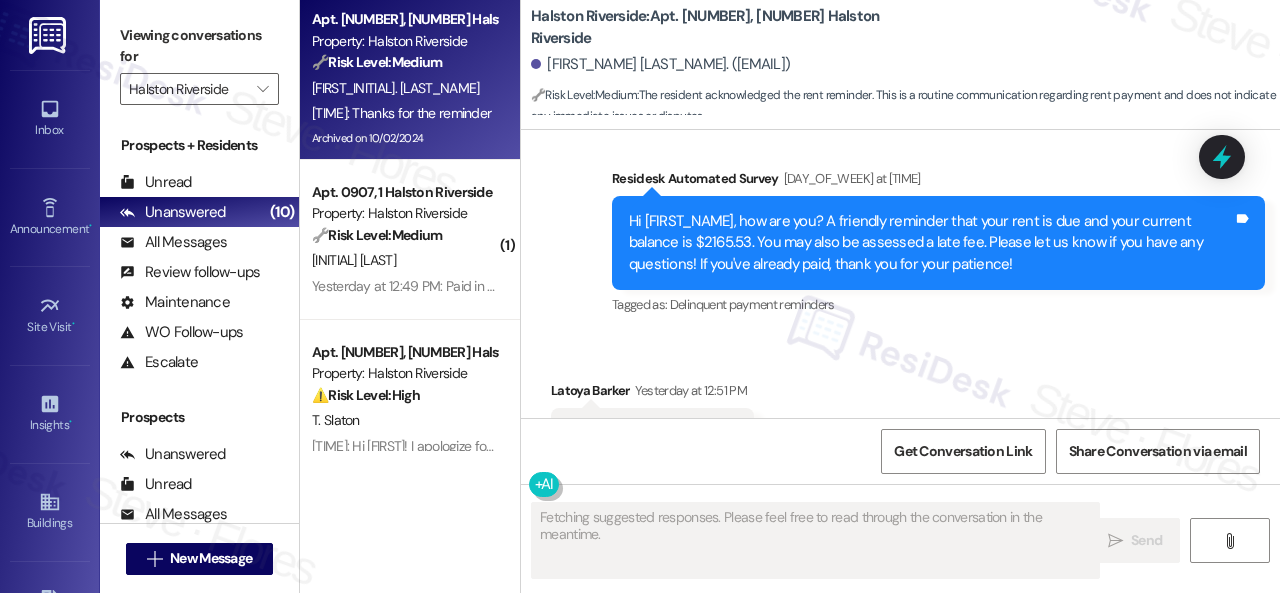 scroll, scrollTop: 23310, scrollLeft: 0, axis: vertical 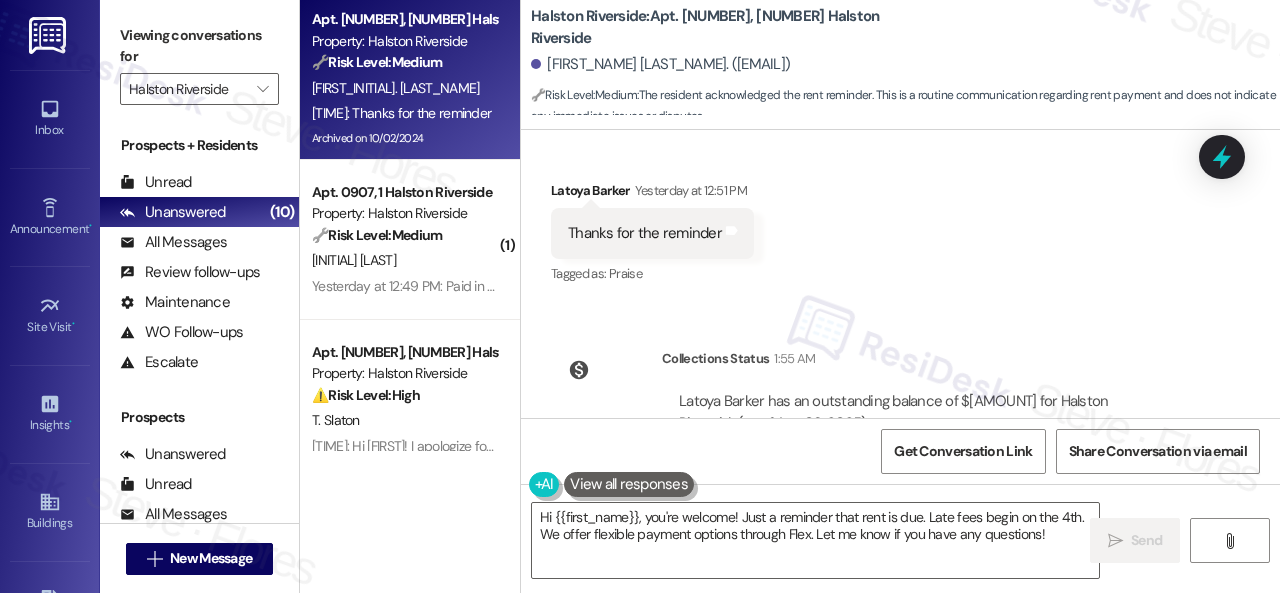 drag, startPoint x: 1044, startPoint y: 531, endPoint x: 297, endPoint y: 541, distance: 747.06696 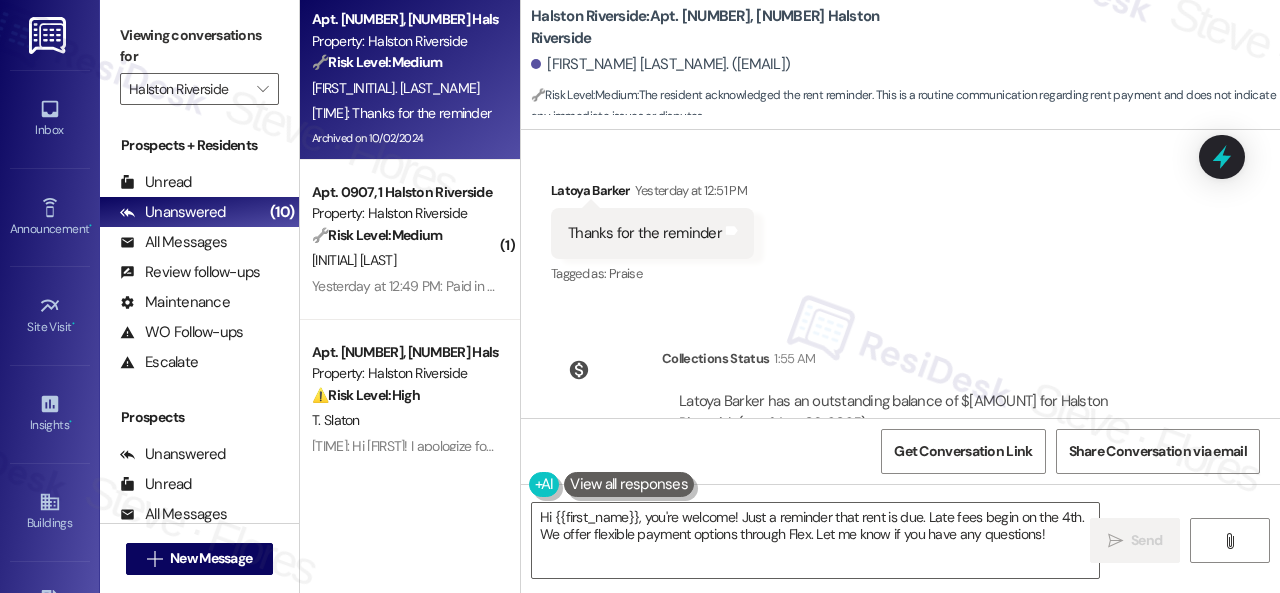 click on "Apt. [NUMBER], [NUMBER] Halston Riverside Property: Halston Riverside 🔧  Risk Level:  Medium The resident acknowledged the rent reminder. This is a routine communication regarding rent payment and does not indicate any immediate issues or disputes. L. Barker Yesterday at [TIME]: Thanks for the reminder  Yesterday at [TIME]: Thanks for the reminder  Archived on [DATE] ( [NUMBER] ) Apt. [NUMBER], [NUMBER] Halston Riverside Property: Halston Riverside 🔧  Risk Level:  Medium The resident confirmed payment in response to a rent reminder. This is a routine payment update, and there is no indication of a dispute or issue. G. Johnson Yesterday at [TIME]: Paid in full  Yesterday at [TIME]: Paid in full  Apt. [NUMBER], [NUMBER] Halston Riverside Property: Halston Riverside ⚠️  Risk Level:  High The resident is disputing a charge after paying rent through Flex, indicating a potential financial concern and requiring investigation to resolve the discrepancy. T. Slaton Apt. [NUMBER], [NUMBER] Halston Riverside Property: Halston Riverside ⚠️ High" at bounding box center (790, 296) 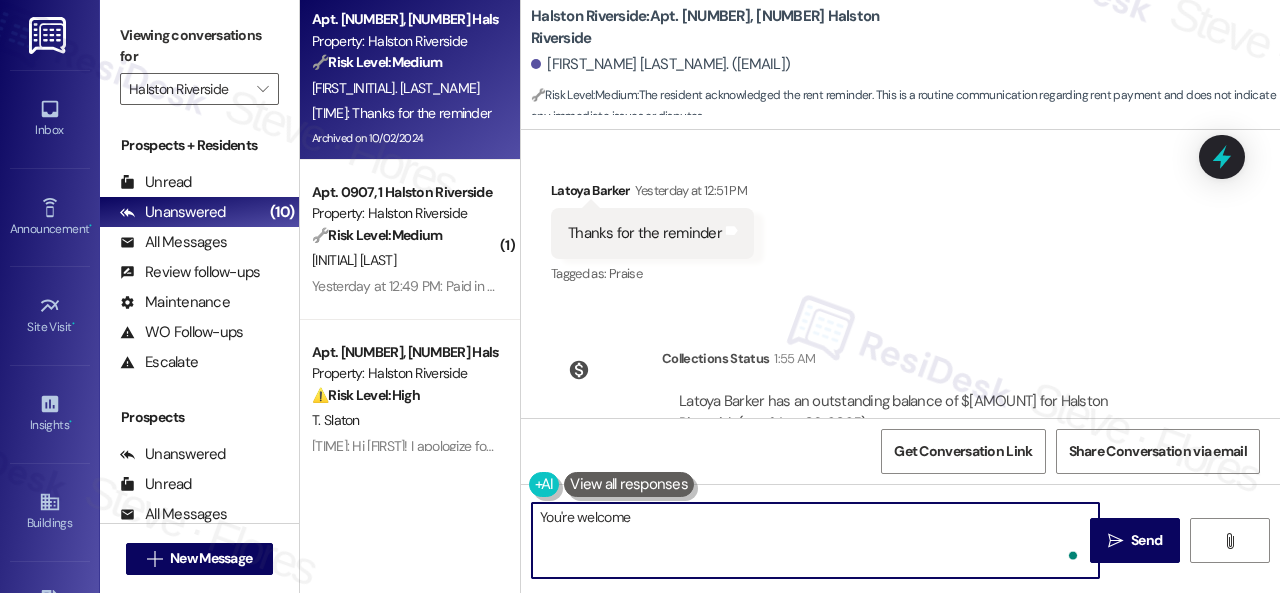 type on "You're welcome!" 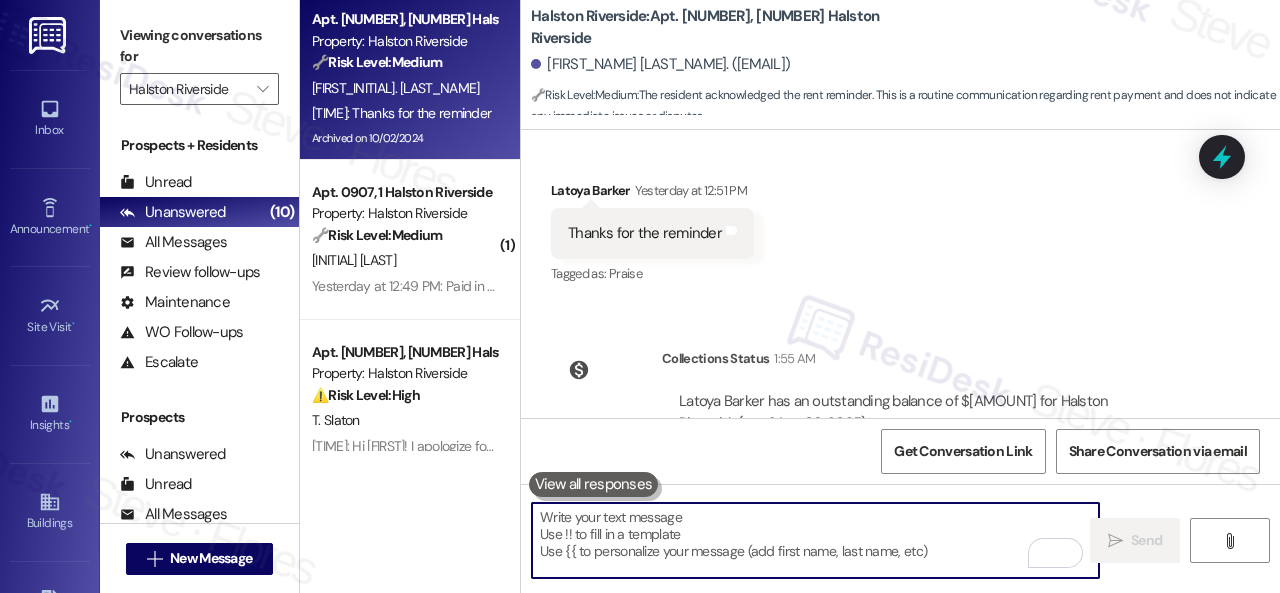 scroll, scrollTop: 23103, scrollLeft: 0, axis: vertical 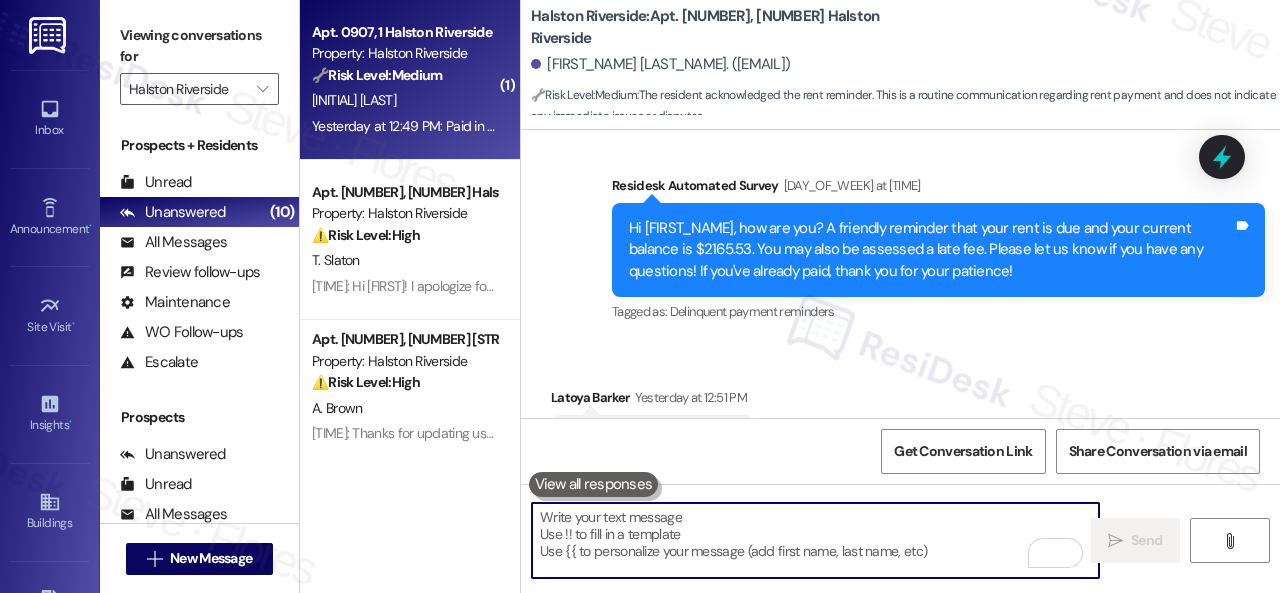 type 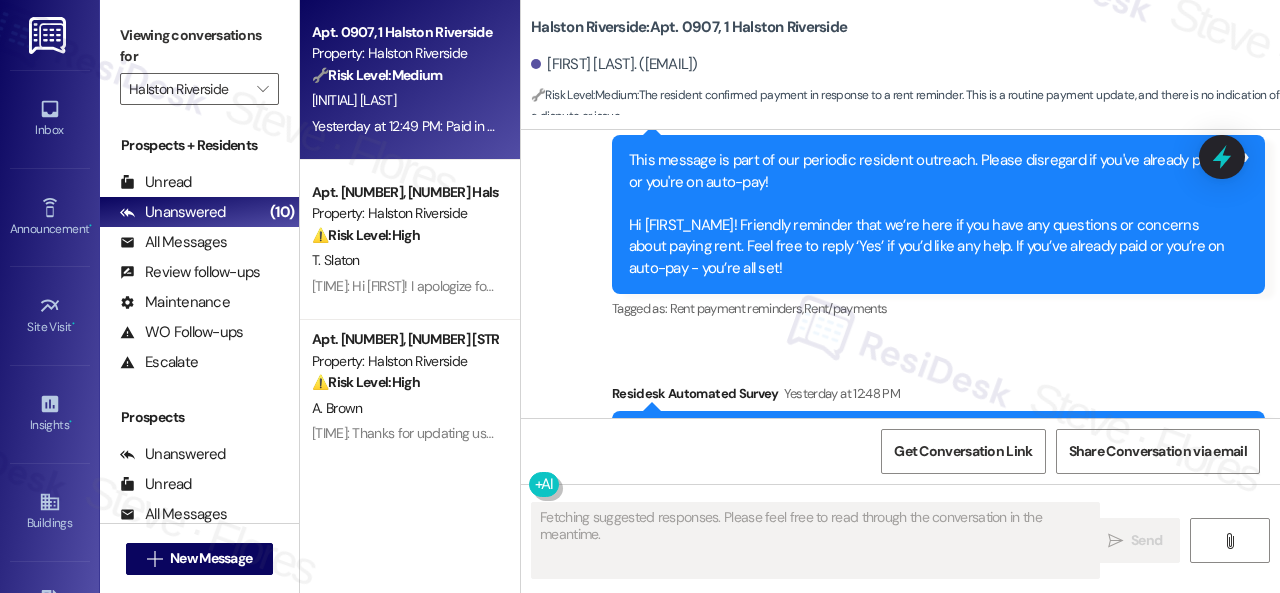 scroll, scrollTop: 3159, scrollLeft: 0, axis: vertical 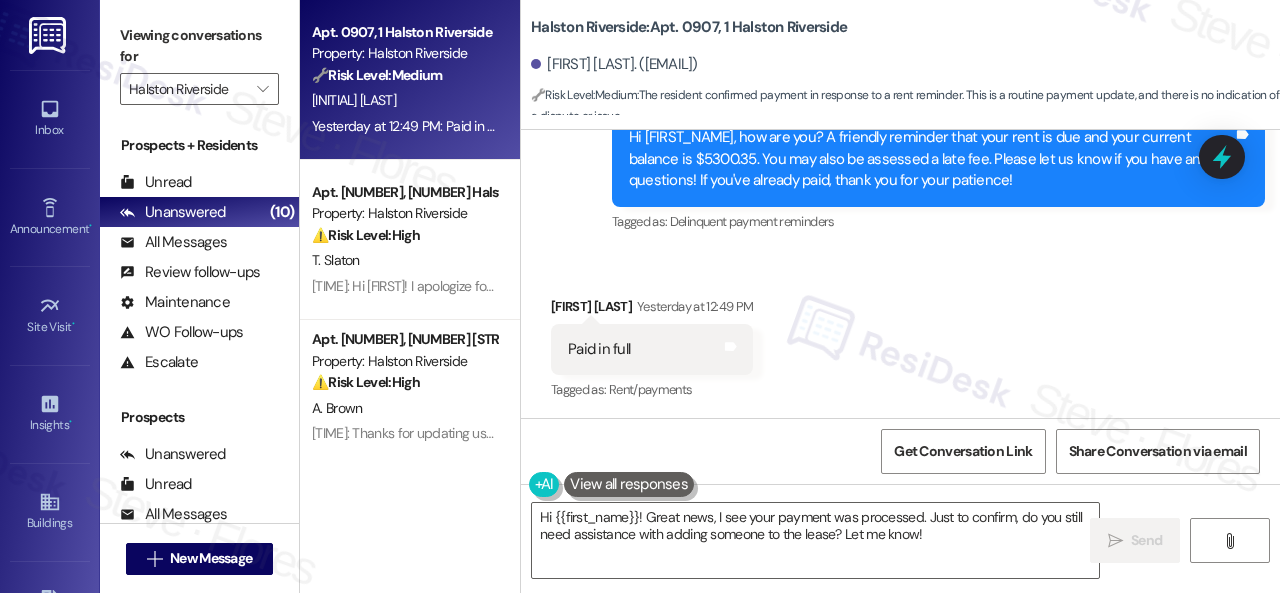 click on "Received via SMS [NAME] [LAST NAME] Yesterday at 12:49 PM Paid in full  Tags and notes Tagged as:   Rent/payments Click to highlight conversations about Rent/payments" at bounding box center [900, 335] 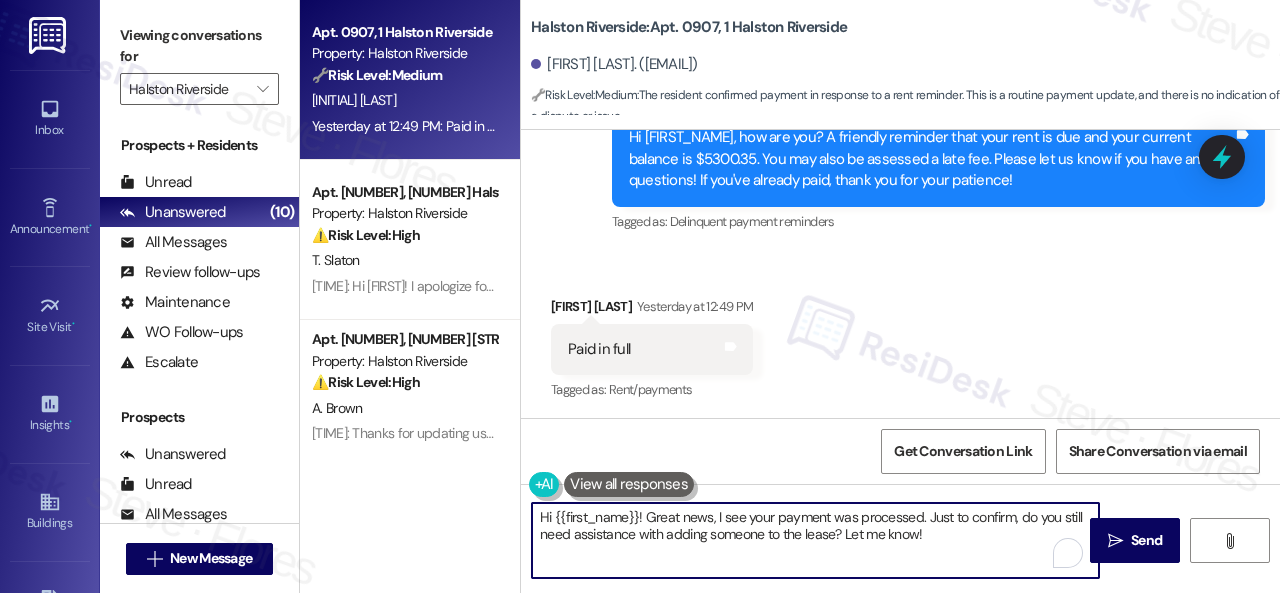 drag, startPoint x: 972, startPoint y: 548, endPoint x: 368, endPoint y: 455, distance: 611.1178 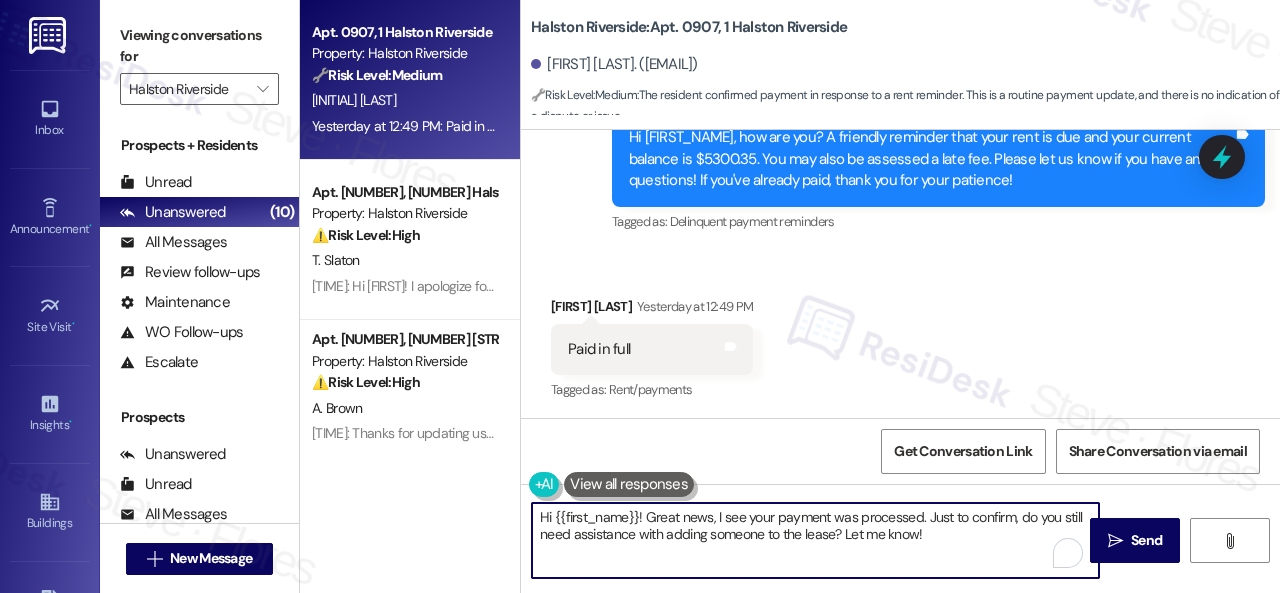 click on "Apt. [NUMBER], [NUMBER] Halston Riverside Property: Halston Riverside 🔧  Risk Level:  Medium The resident confirmed payment in response to a rent reminder. This is a routine payment update, and there is no indication of a dispute or issue. [INITIAL] [LAST] [TIME]: Hi [FIRST]! I apologize for the late response. If you’ve already made a payment but still see an incorrect amount, we apologize for the confusion — it may take some time for the system to reflect the updated balance. If everything is now in order, we appreciate you keeping us informed! Let us know if you have any further questions or concerns. Apt. [NUMBER], [NUMBER] Halston Riverside Property: Halston Riverside ⚠️  Risk Level:  High The resident is disputing a charge after paying rent through Flex, indicating a potential financial concern and requiring investigation to resolve the discrepancy. [INITIAL] [LAST] [TIME]: Hi [FIRST]! I apologize for the late response. If you’ve already made a payment but still see an incorrect amount, we apologize for the confusion — it may take some time for the system to reflect the updated balance. If everything is now in order, we appreciate you keeping us informed! Let us know if you have any further questions or concerns. Apt. [NUMBER], [NUMBER] Halston Riverside Property: Halston Riverside ⚠️  Risk Level:  High" at bounding box center [790, 296] 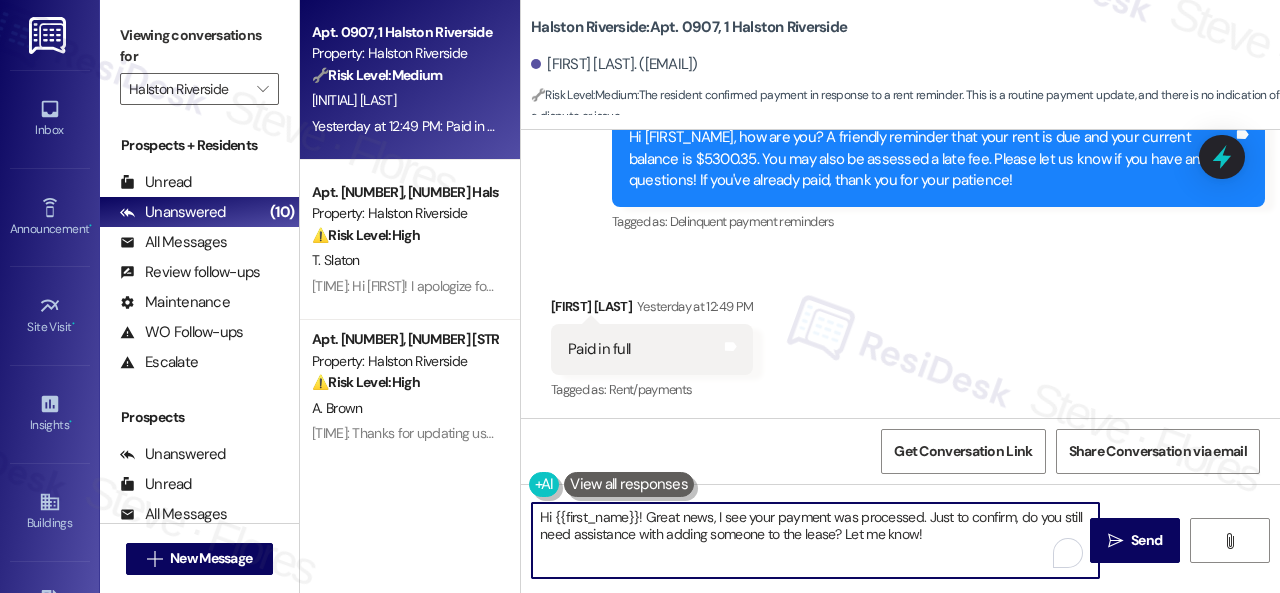 paste on "Thanks for the update! I'm happy to hear you've already taken care of the rent. Enjoy your day" 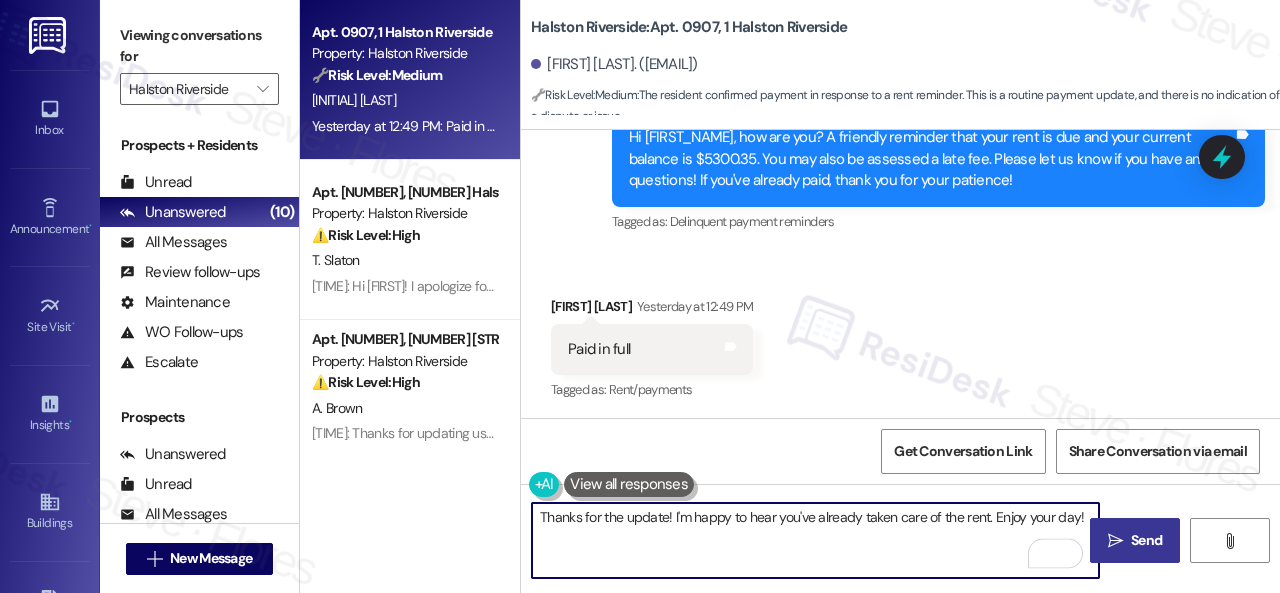 type on "Thanks for the update! I'm happy to hear you've already taken care of the rent. Enjoy your day!" 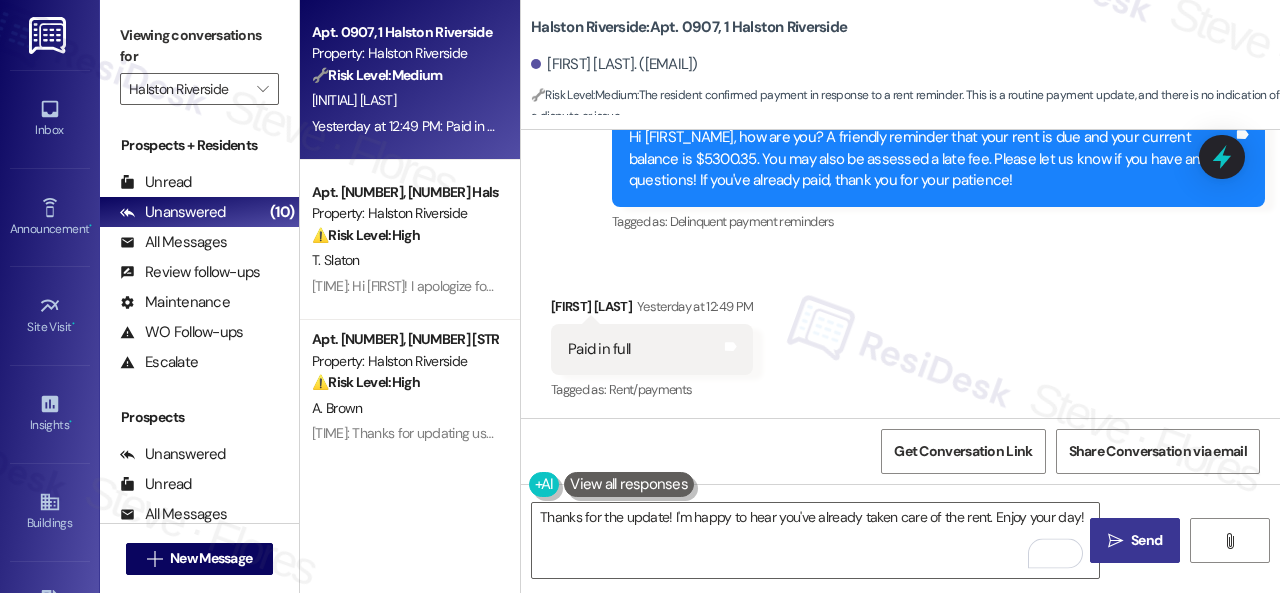 click on "Send" at bounding box center [1146, 540] 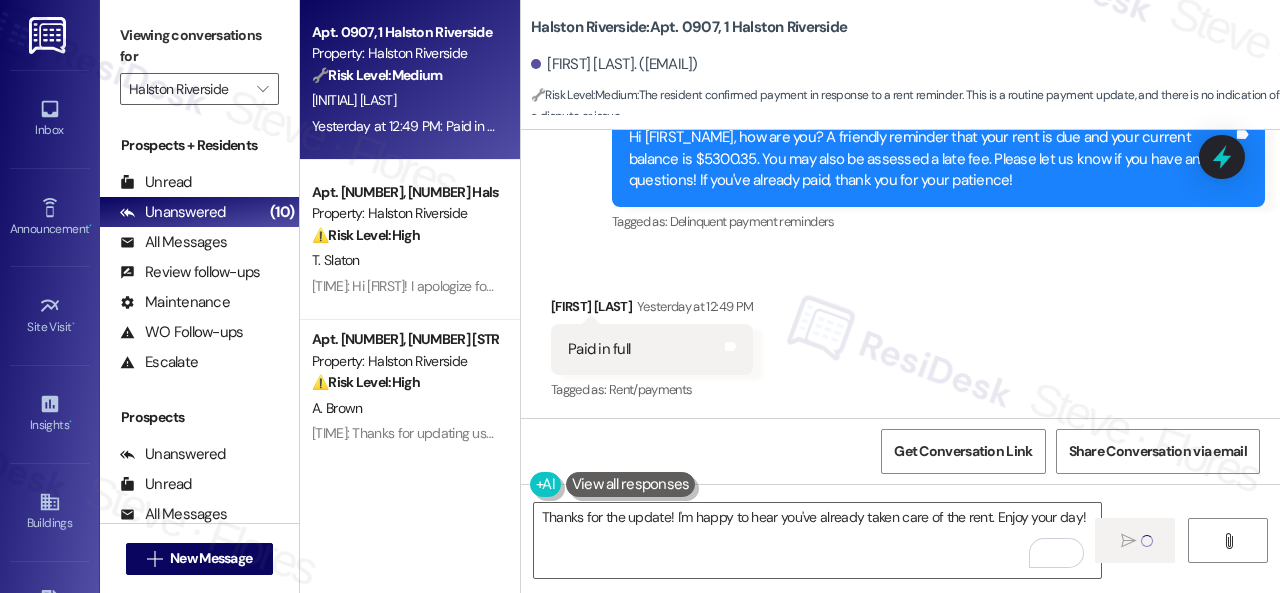 type 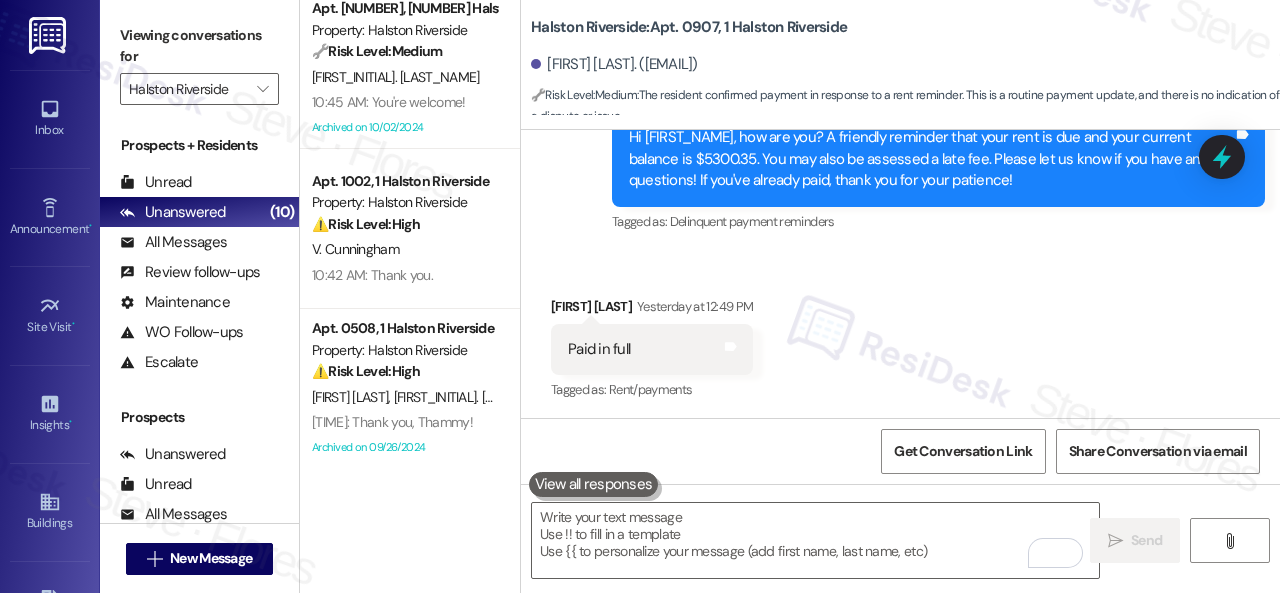 scroll, scrollTop: 1148, scrollLeft: 0, axis: vertical 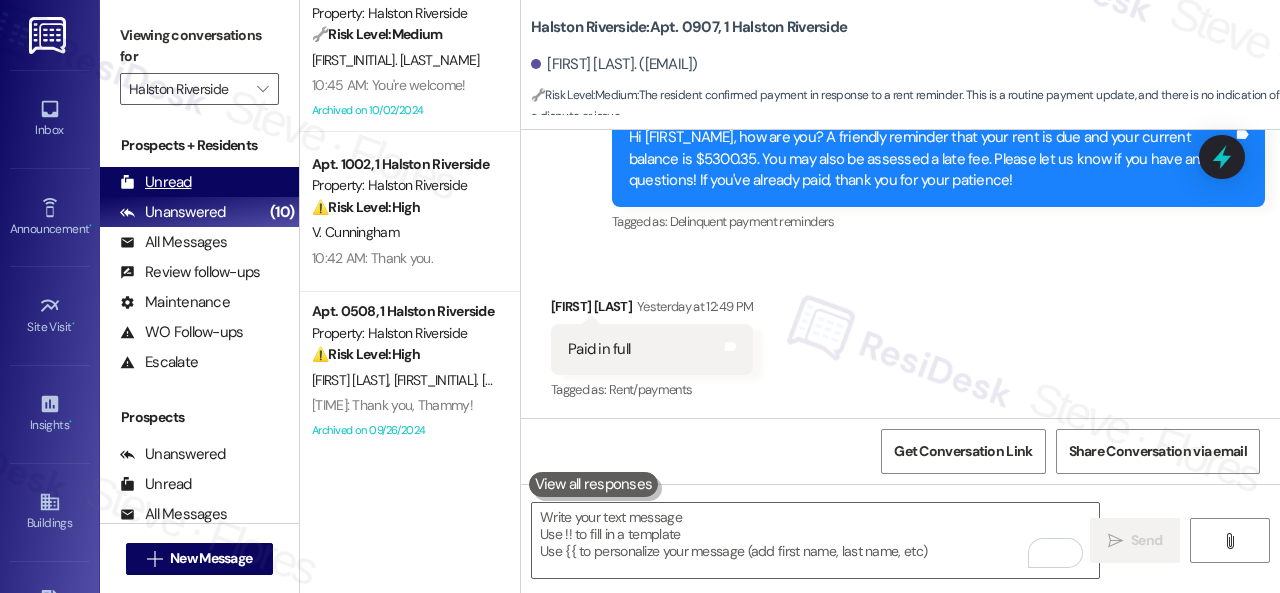 click on "Unread" at bounding box center (156, 182) 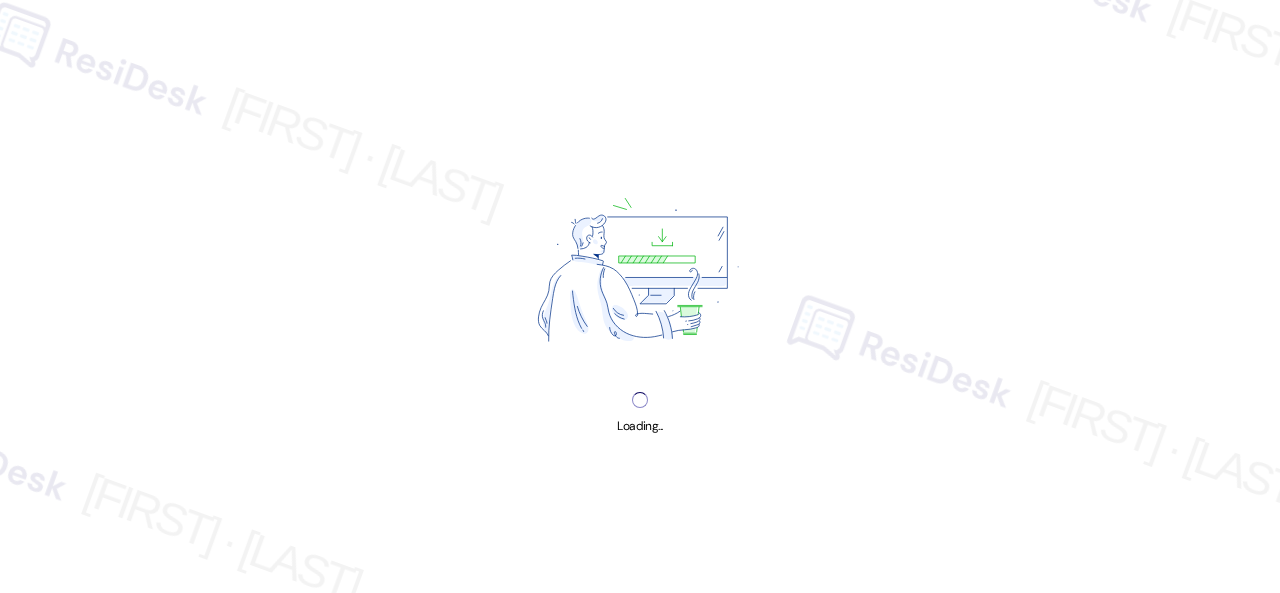 scroll, scrollTop: 0, scrollLeft: 0, axis: both 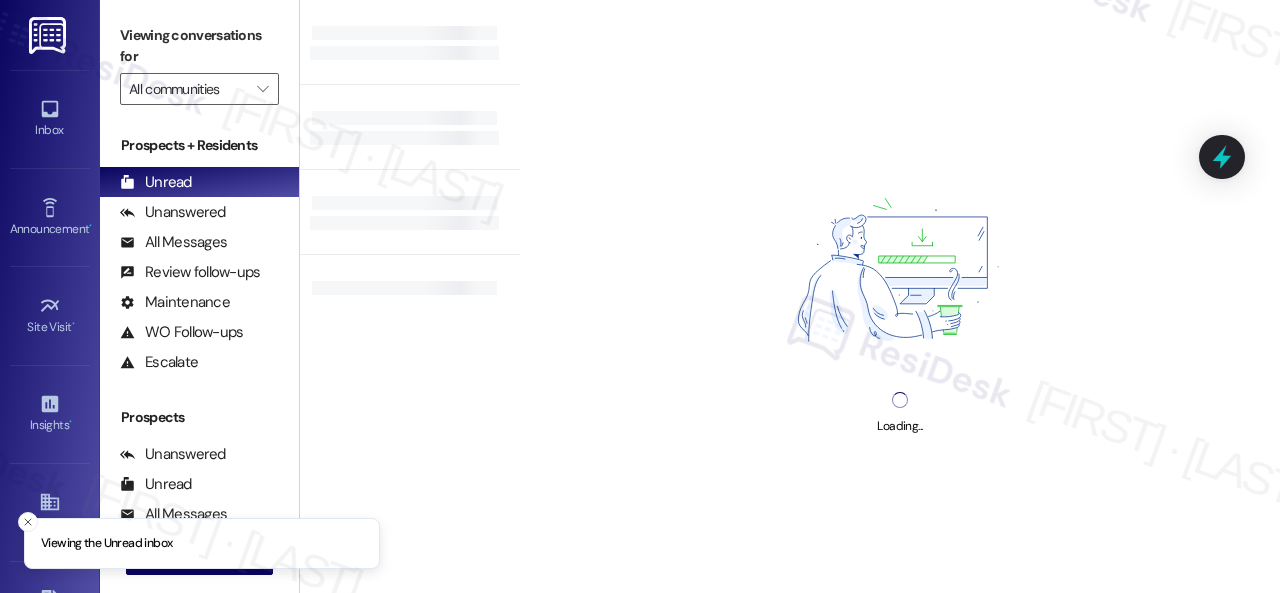type on "Halston Riverside" 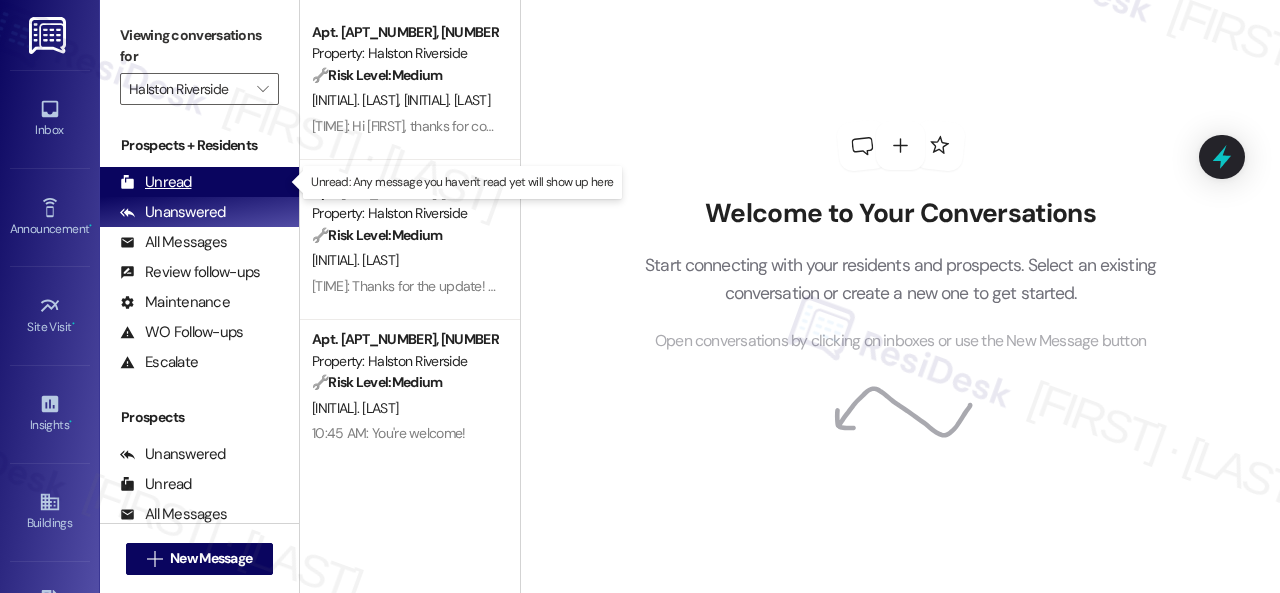 click on "Unread" at bounding box center [156, 182] 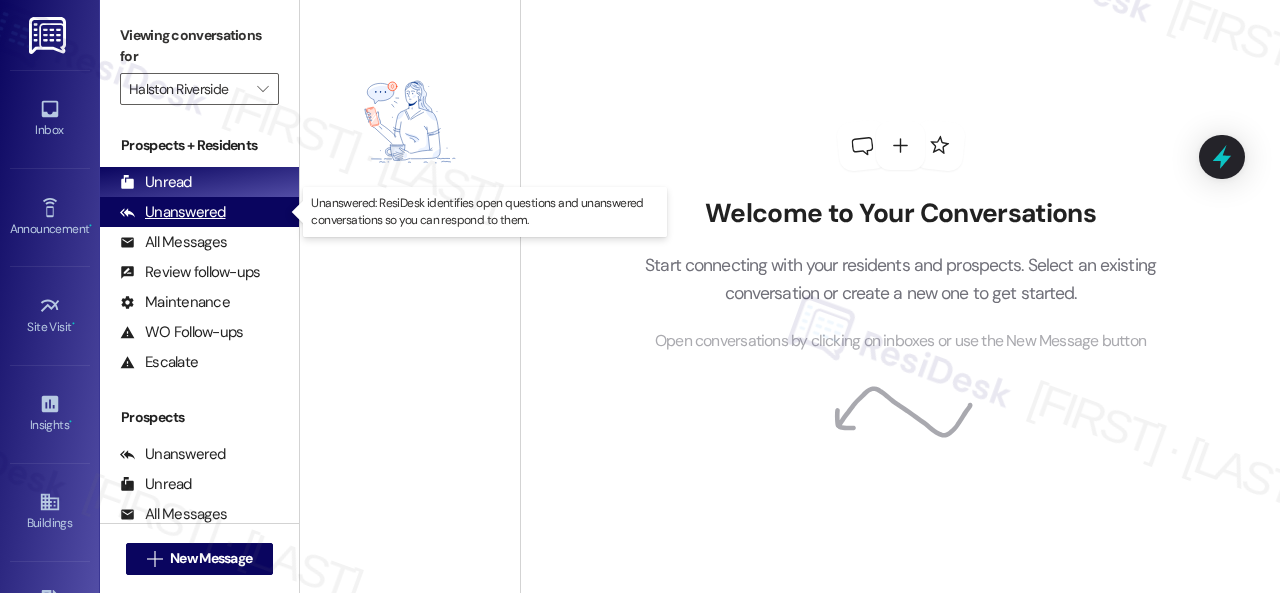 click on "Unanswered" at bounding box center (173, 212) 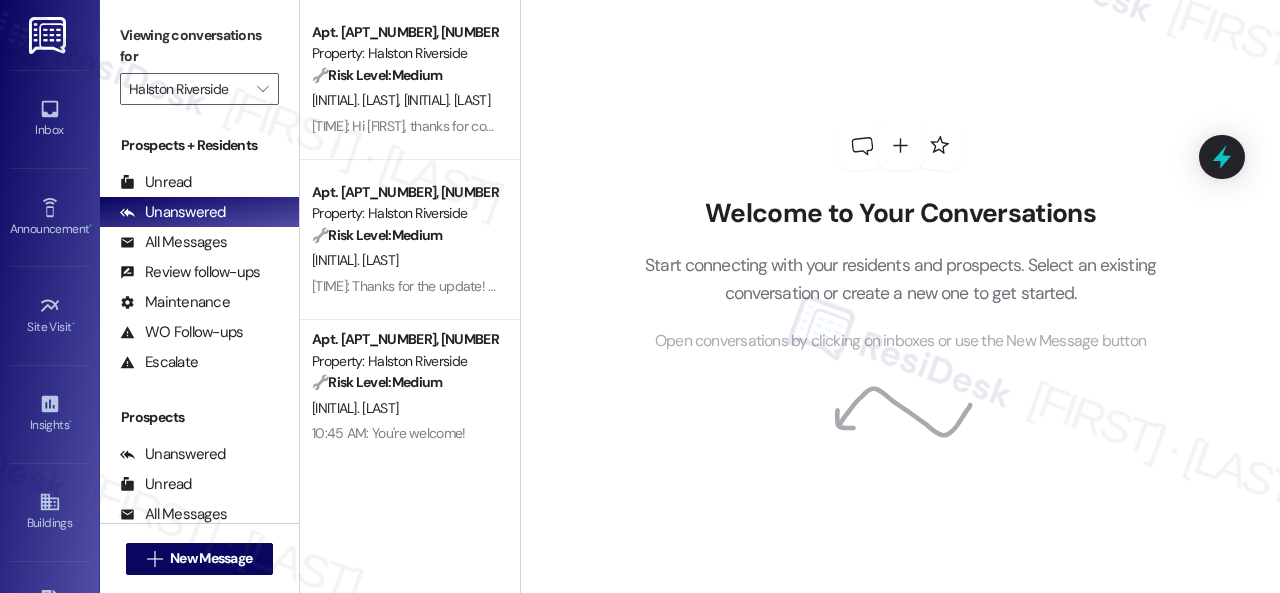 scroll, scrollTop: 28, scrollLeft: 0, axis: vertical 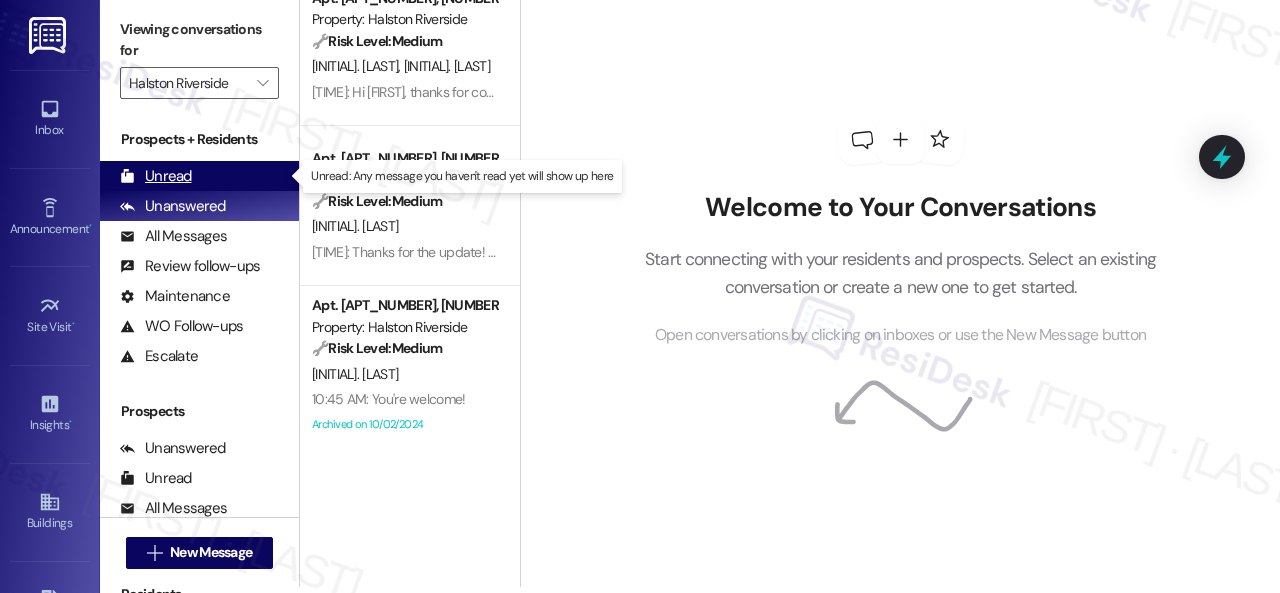 click on "Unread" at bounding box center (156, 176) 